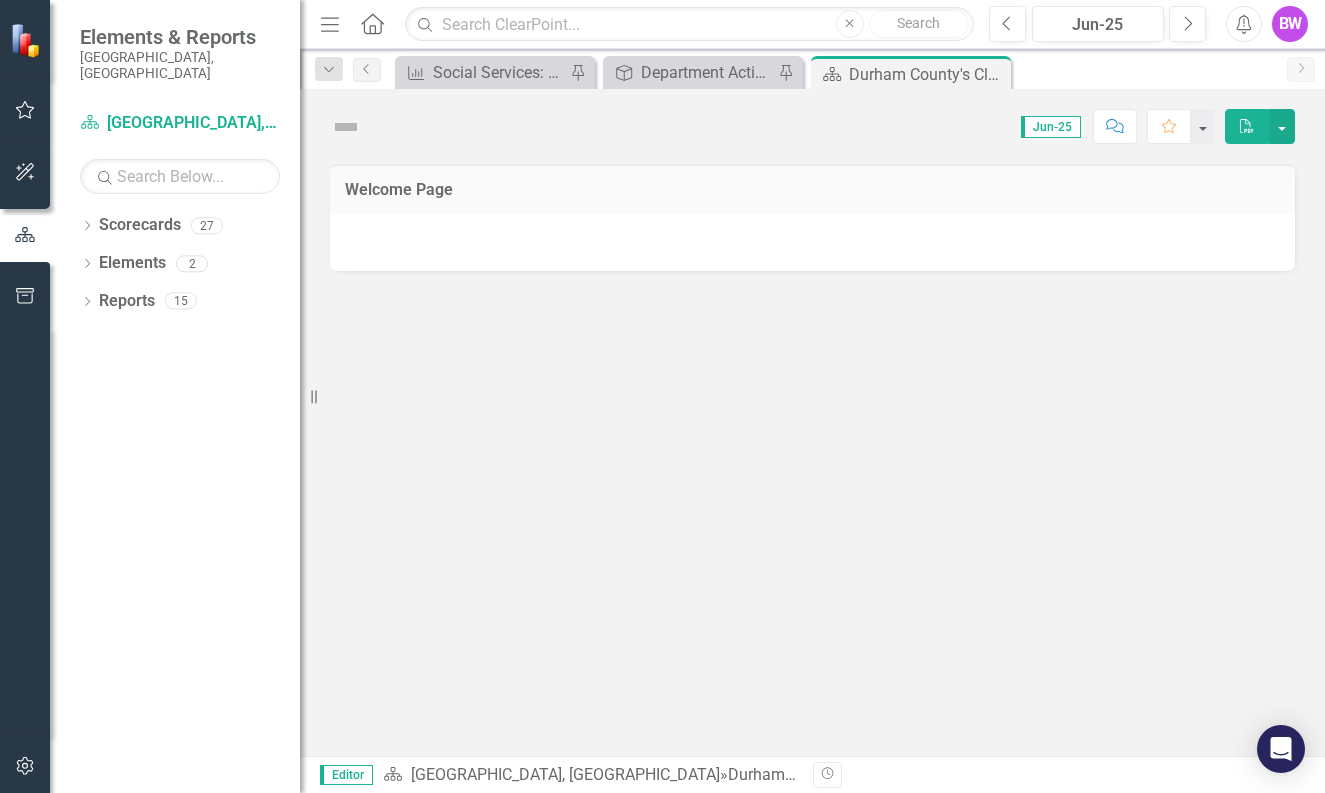 scroll, scrollTop: 0, scrollLeft: 0, axis: both 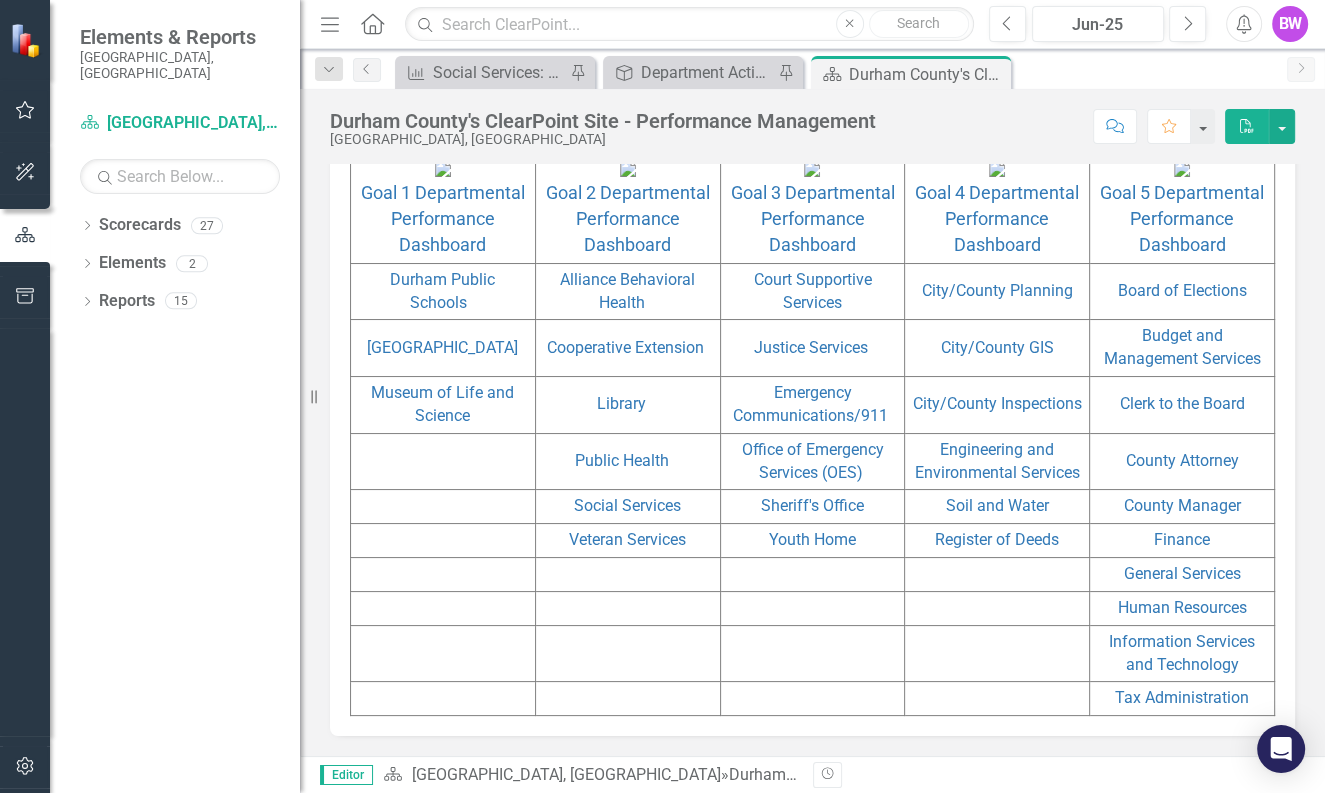 click on "Editor Scorecard Durham County, NC  »  Durham County's ClearPoint Site - Performance Management Revision History" at bounding box center (812, 774) 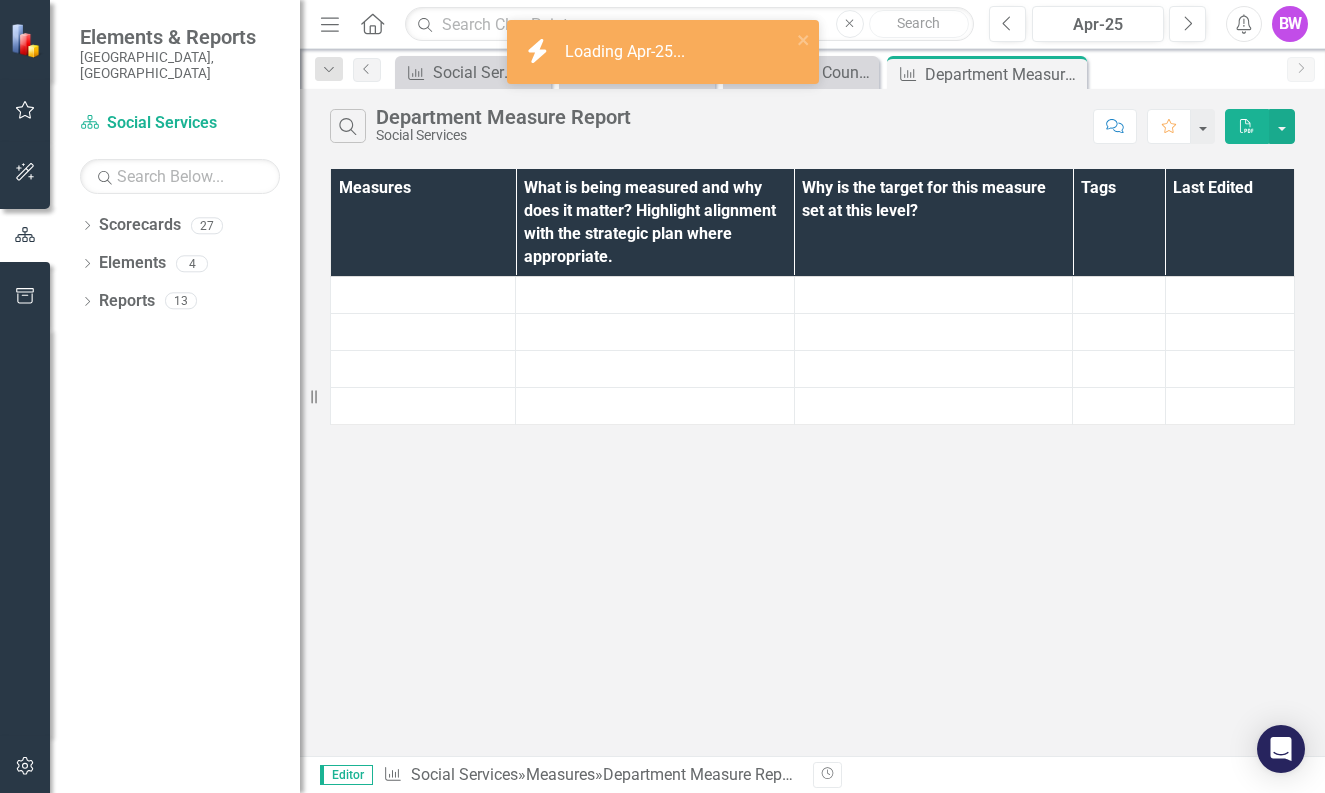 scroll, scrollTop: 0, scrollLeft: 0, axis: both 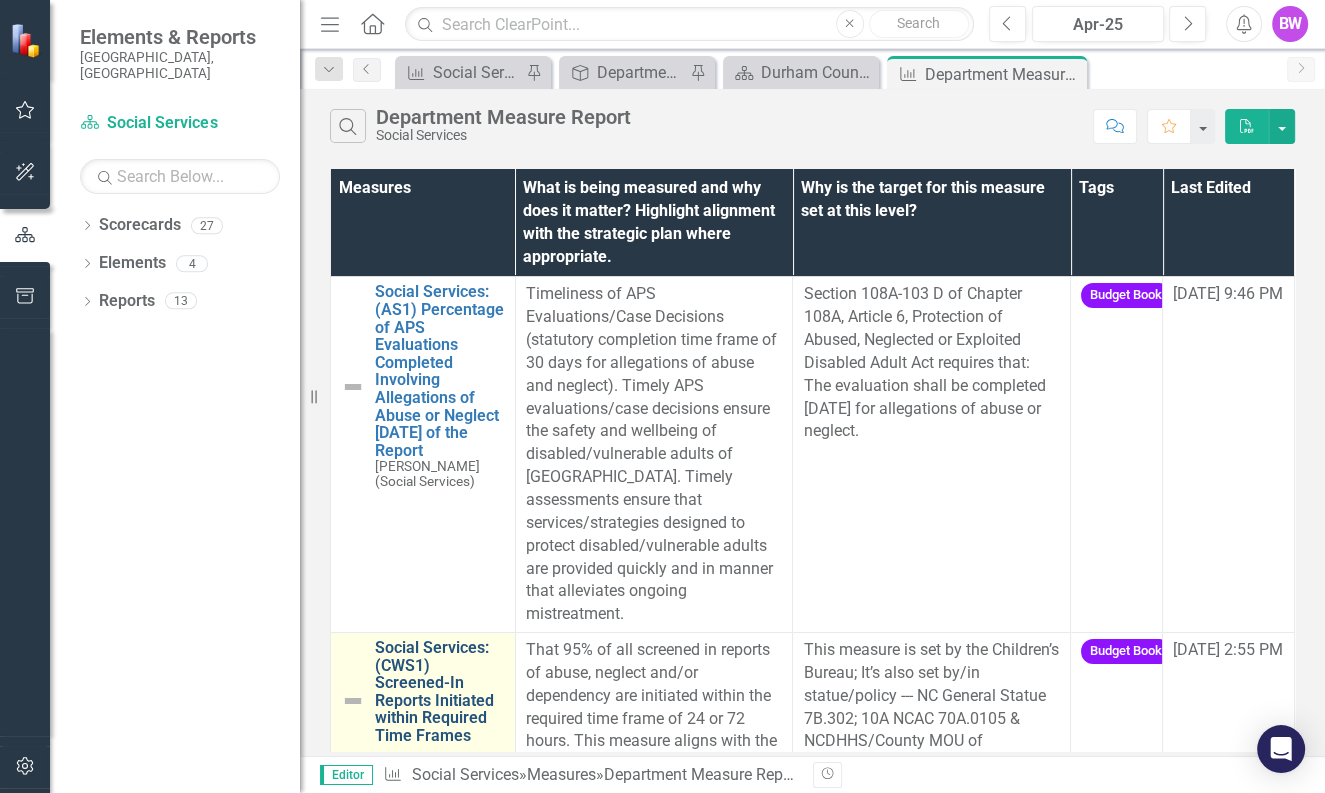 click on "Social Services: (CWS1) Screened-In Reports Initiated within Required Time Frames" at bounding box center (440, 692) 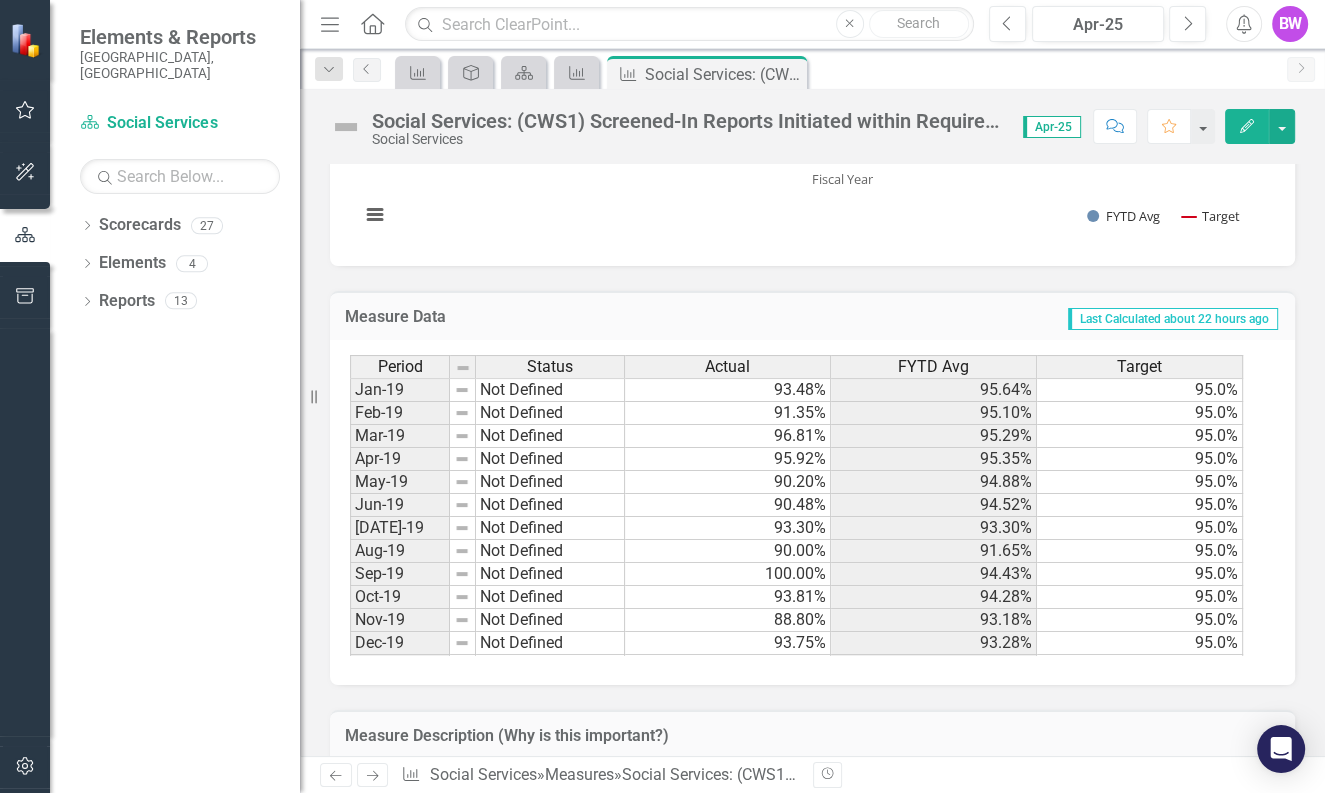 scroll, scrollTop: 692, scrollLeft: 0, axis: vertical 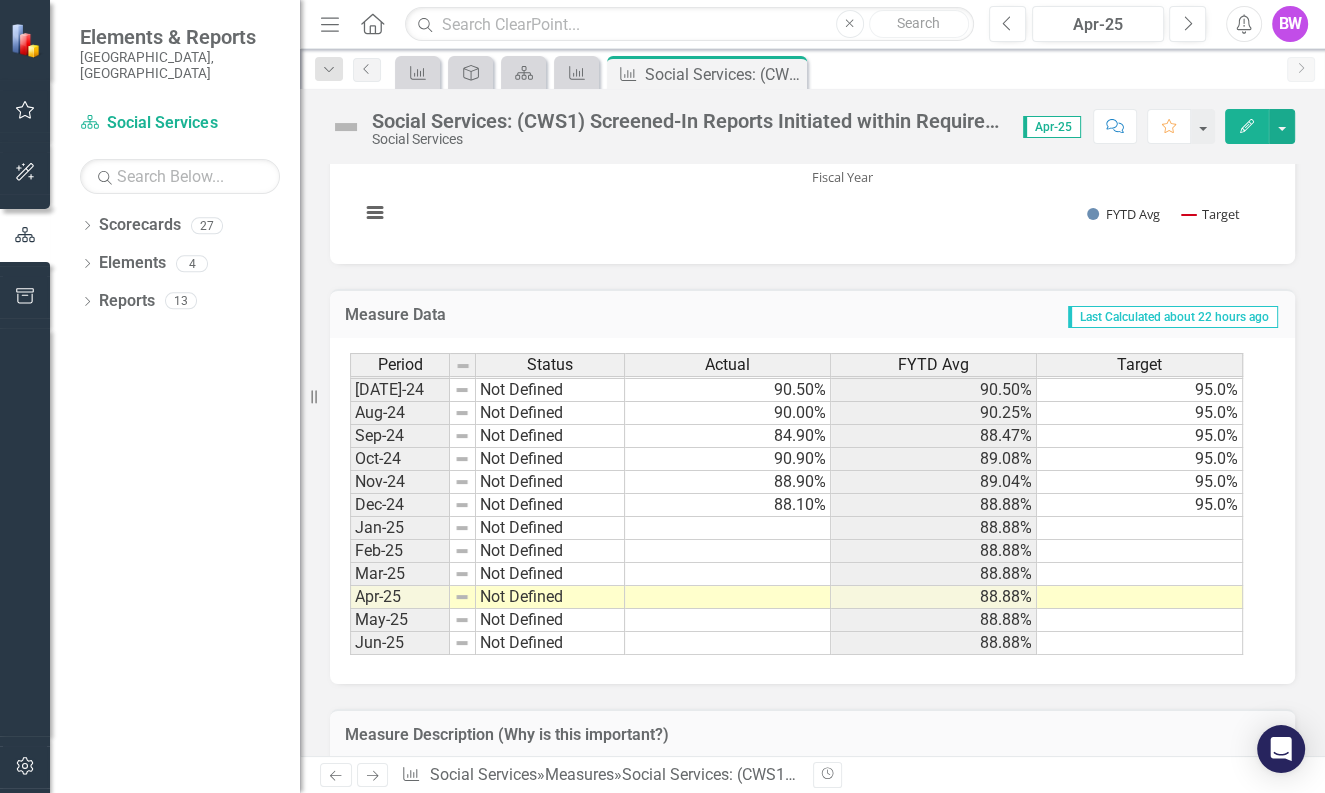 click on "Jan-23  Not Defined 90.60% 91.37% 95.0% Feb-23 Not Defined 88.50% 91.01% 95.0% Mar-23 Not Defined 90.00% 90.90% 95.0% Apr-23 Not Defined 89.00% 90.71% 95.0% May-23 Not Defined 85.80% 90.26% 95.0% Jun-23 Not Defined 89.80% 90.23% 95.0% [DATE]-23 Not Defined 91.80% 91.80% 95.0% Aug-23 Not Defined 91.80% 91.80% 95.0% Sep-23 Not Defined 87.50% 90.37% 95.0% Oct-23 Not Defined 92.80% 90.98% 95.0% Nov-23 Not Defined 92.70% 91.32% 95.0% Dec-23 Not Defined 82.40% 89.83% 95.0% Jan-24 Not Defined 95.70% 90.67% 95.0% Feb-24 Not Defined 91.80% 90.81% 95.0% Mar-24 Not Defined 88.60% 90.57% 95.0% Apr-24 Not Defined 94.90% 91.00% 95.0% May-24 Not Defined 92.20% 91.11% 95.0% Jun-24 Not Defined 93.00% 91.27% 95.0% [DATE]-24 Not Defined 90.50% 90.50% 95.0% Aug-24 Not Defined 90.00% 90.25% 95.0% Sep-24 Not Defined 84.90% 88.47% 95.0% Oct-24 Not Defined 90.90% 89.08% 95.0% Nov-24 Not Defined 88.90% 89.04% 95.0% Dec-24 Not Defined 88.10% 88.88% 95.0% Jan-25 Not Defined 88.88% Feb-25 Not Defined 88.88% Mar-25 Not Defined 88.88% Apr-25" at bounding box center [796, 309] 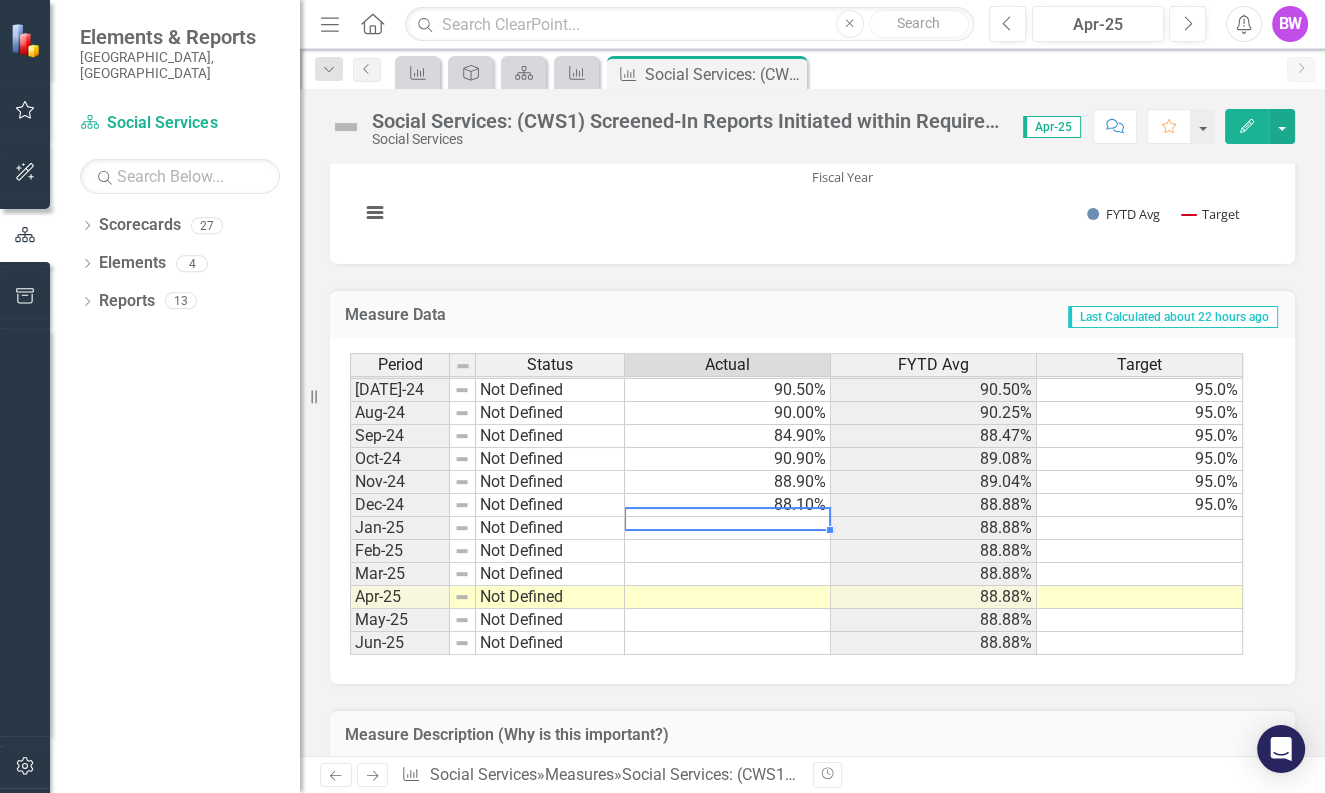 click at bounding box center [728, 528] 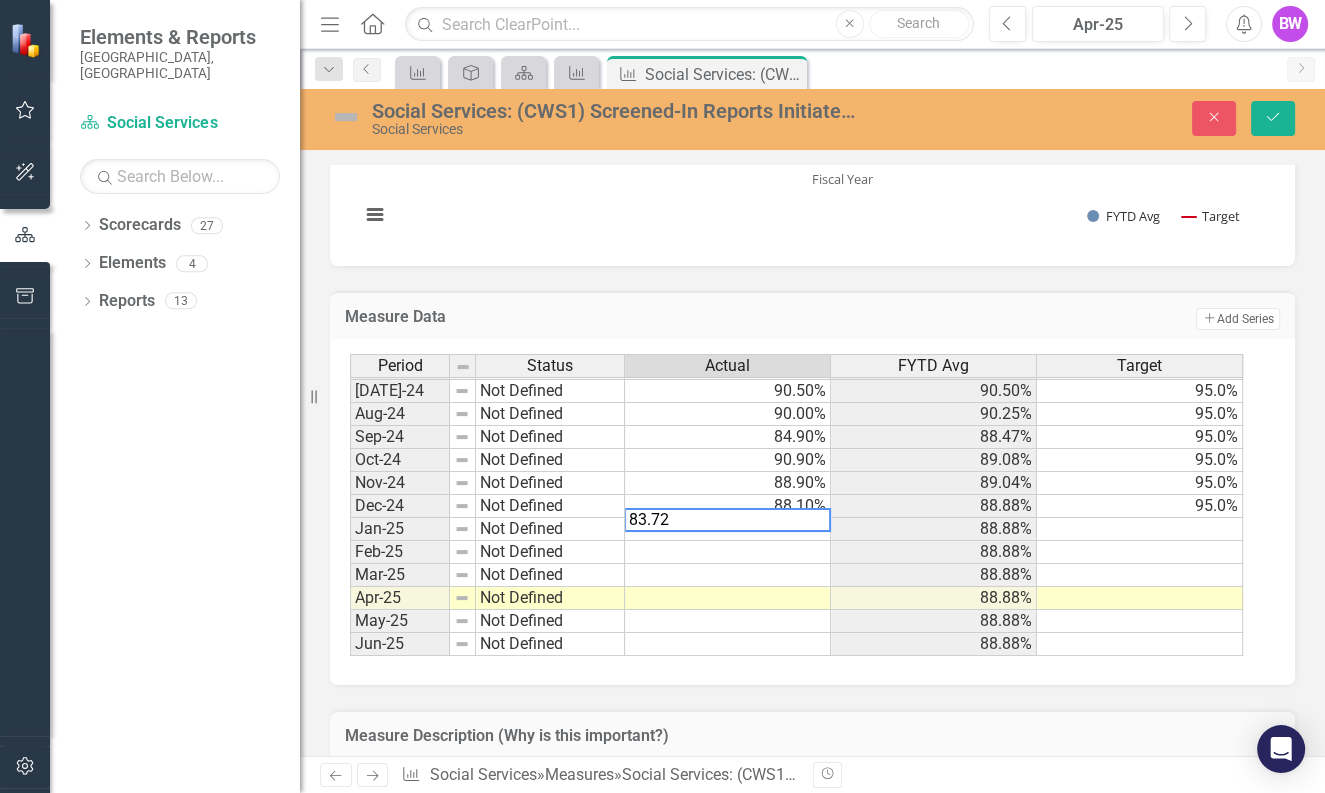 type on "83.72" 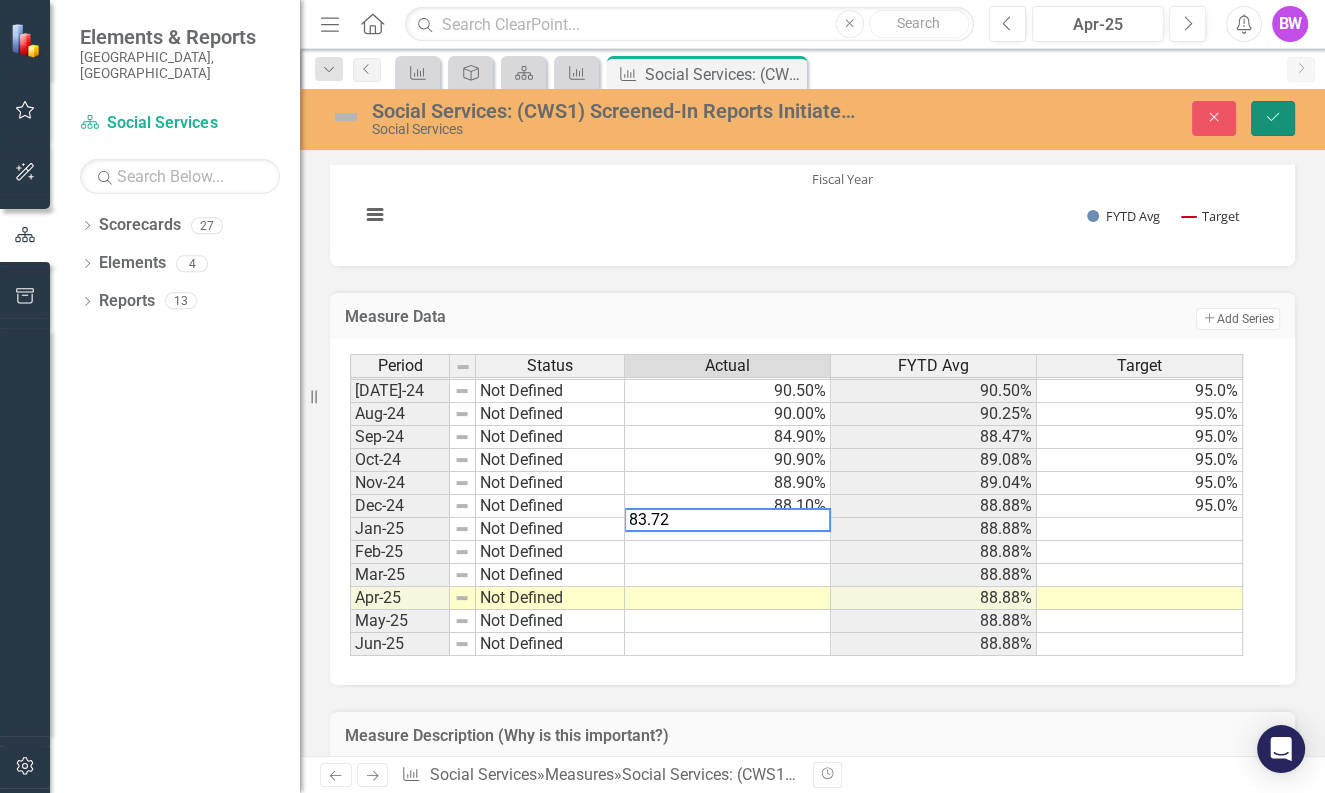 click on "Save" 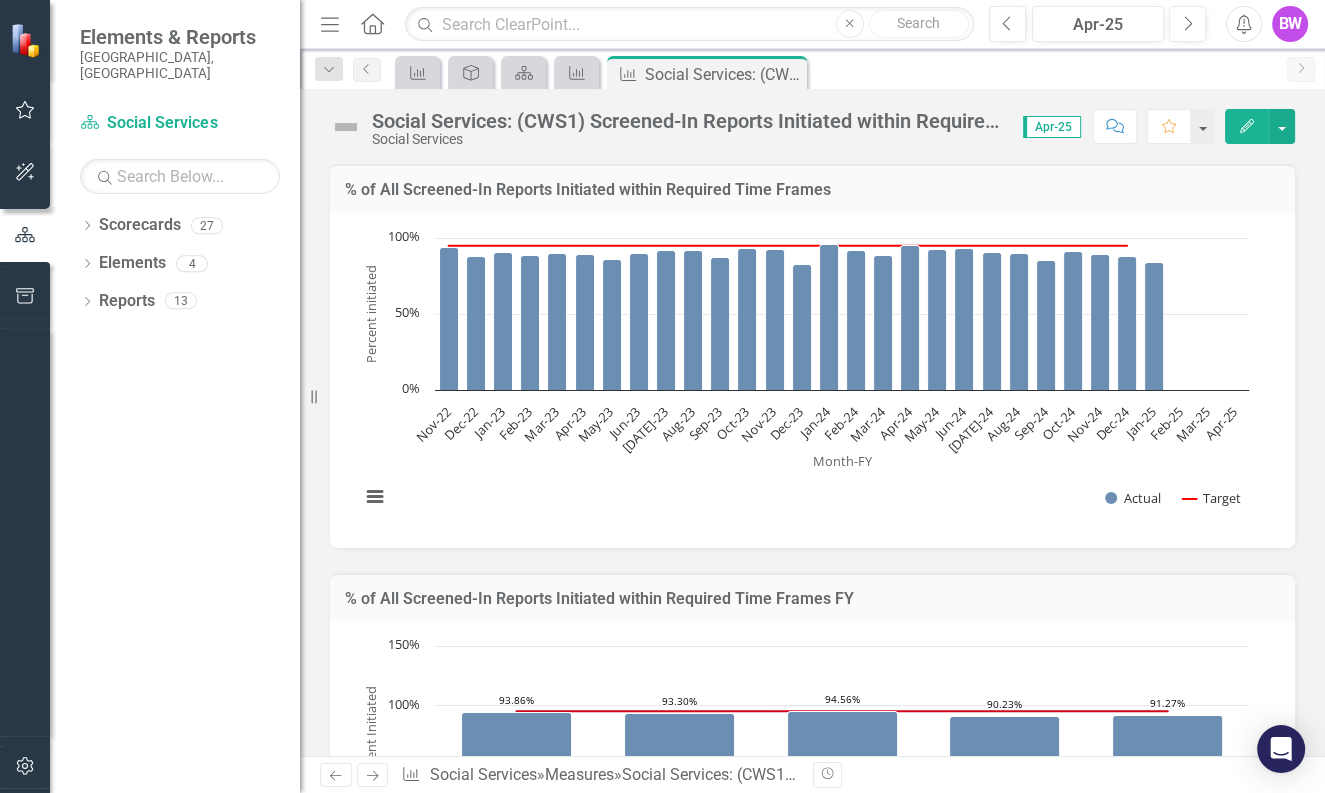drag, startPoint x: 743, startPoint y: 686, endPoint x: 1276, endPoint y: 472, distance: 574.35614 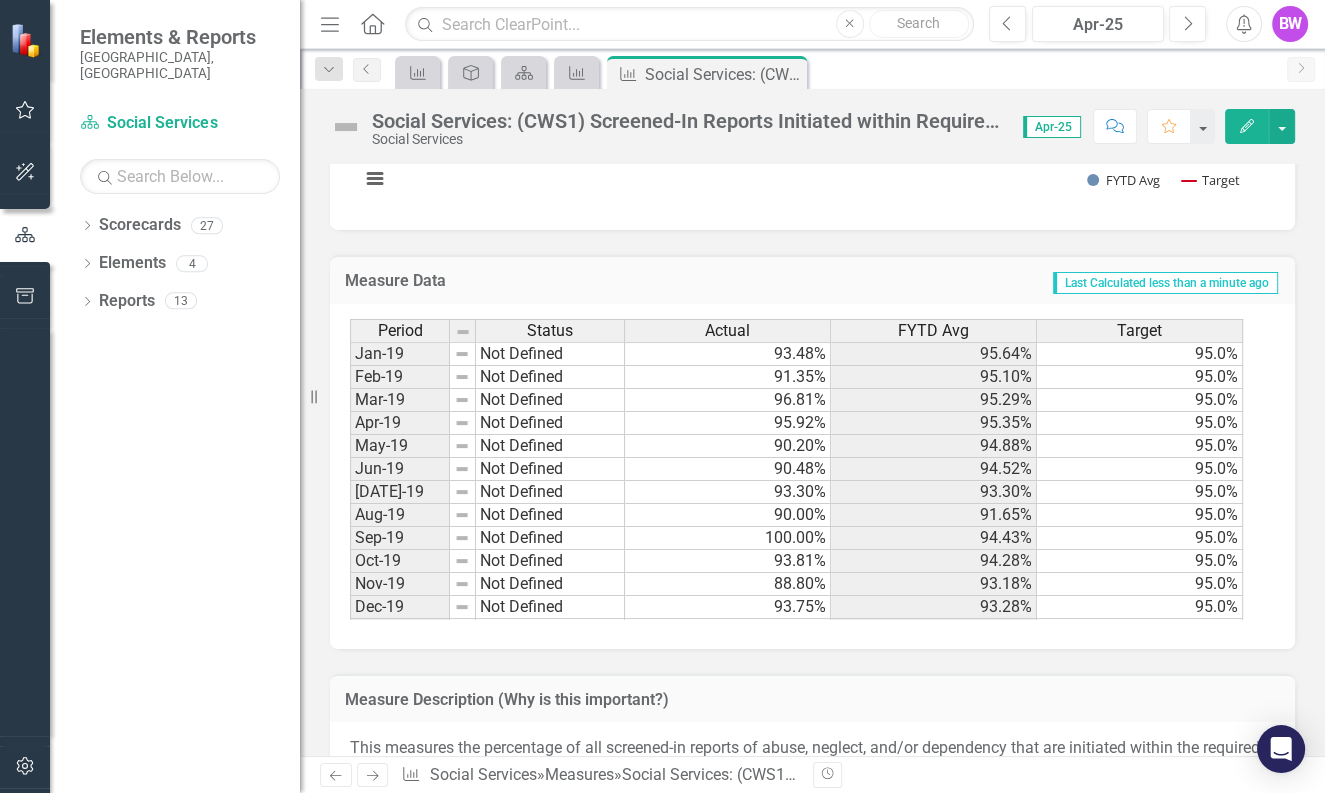 scroll, scrollTop: 717, scrollLeft: 0, axis: vertical 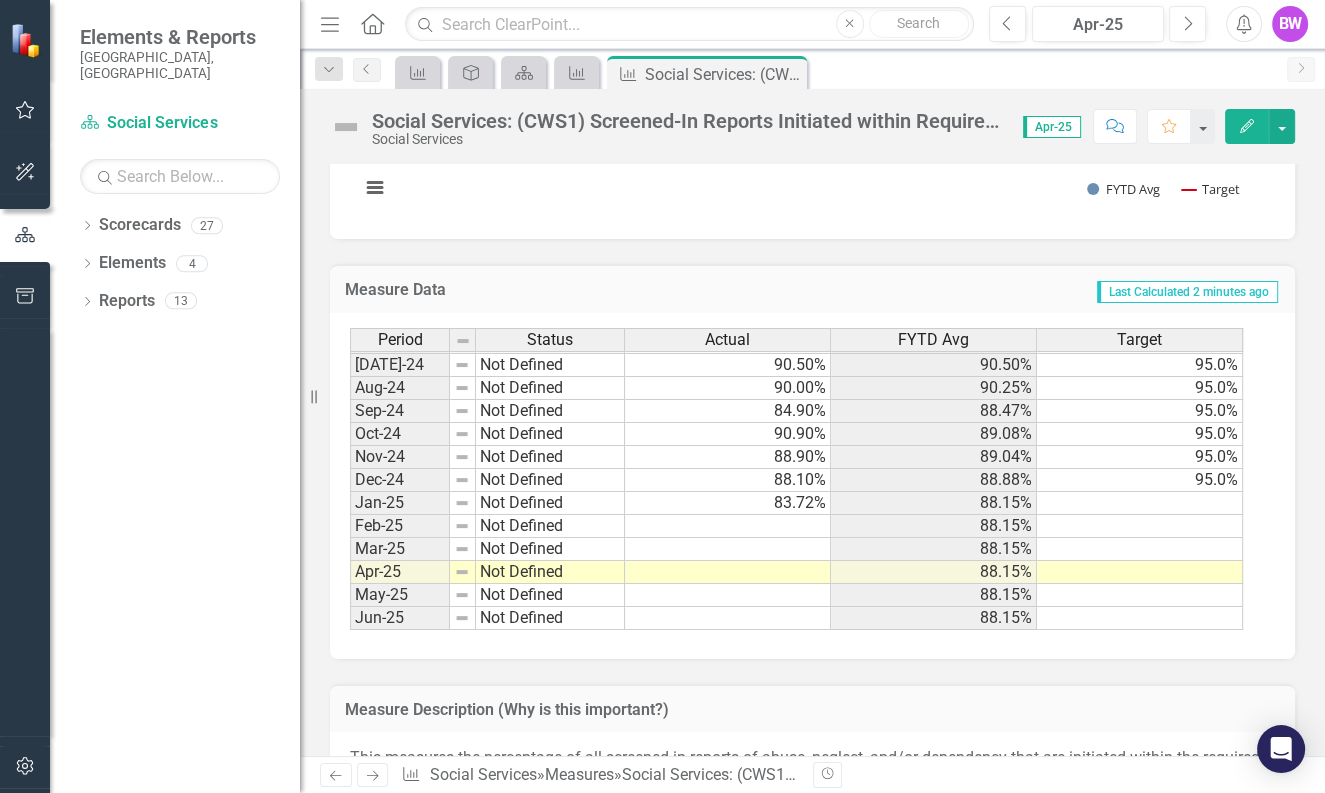 click at bounding box center (728, 526) 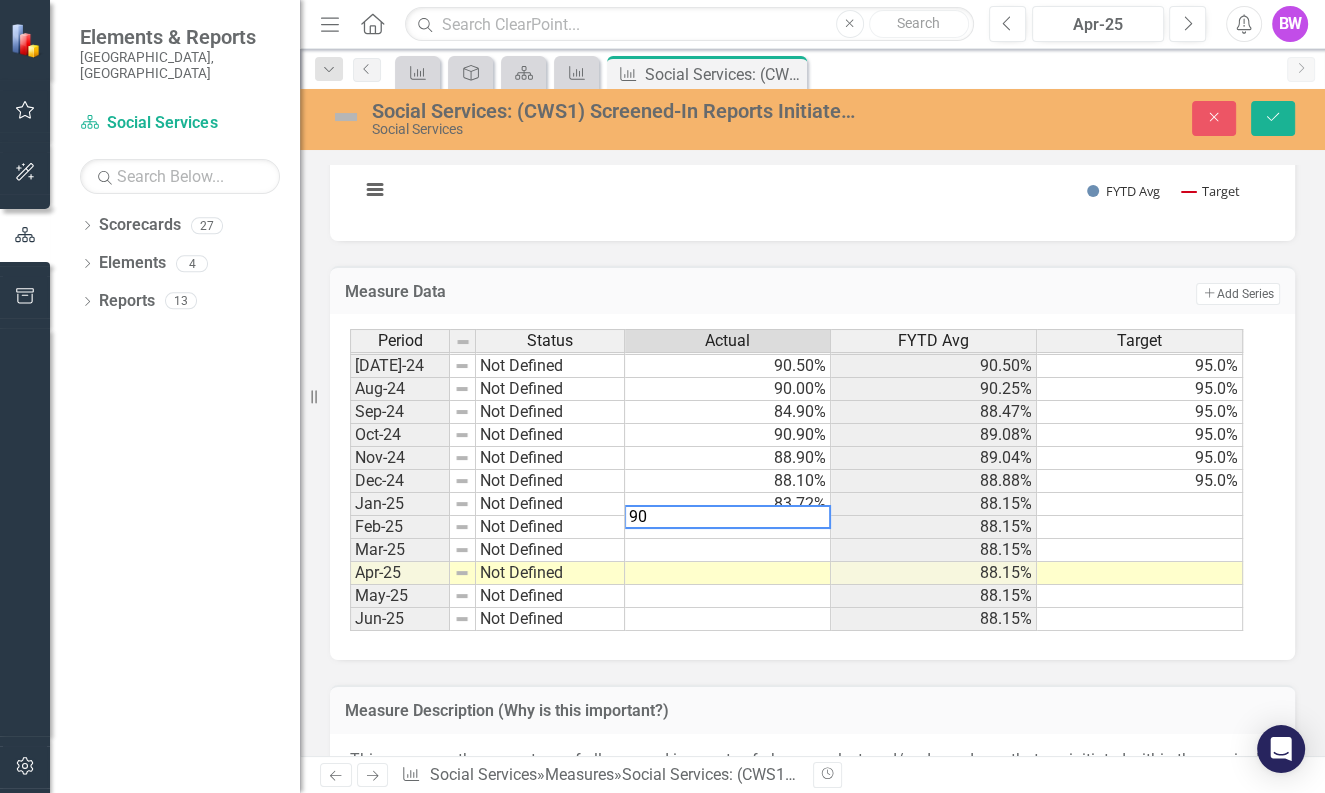 type on "90" 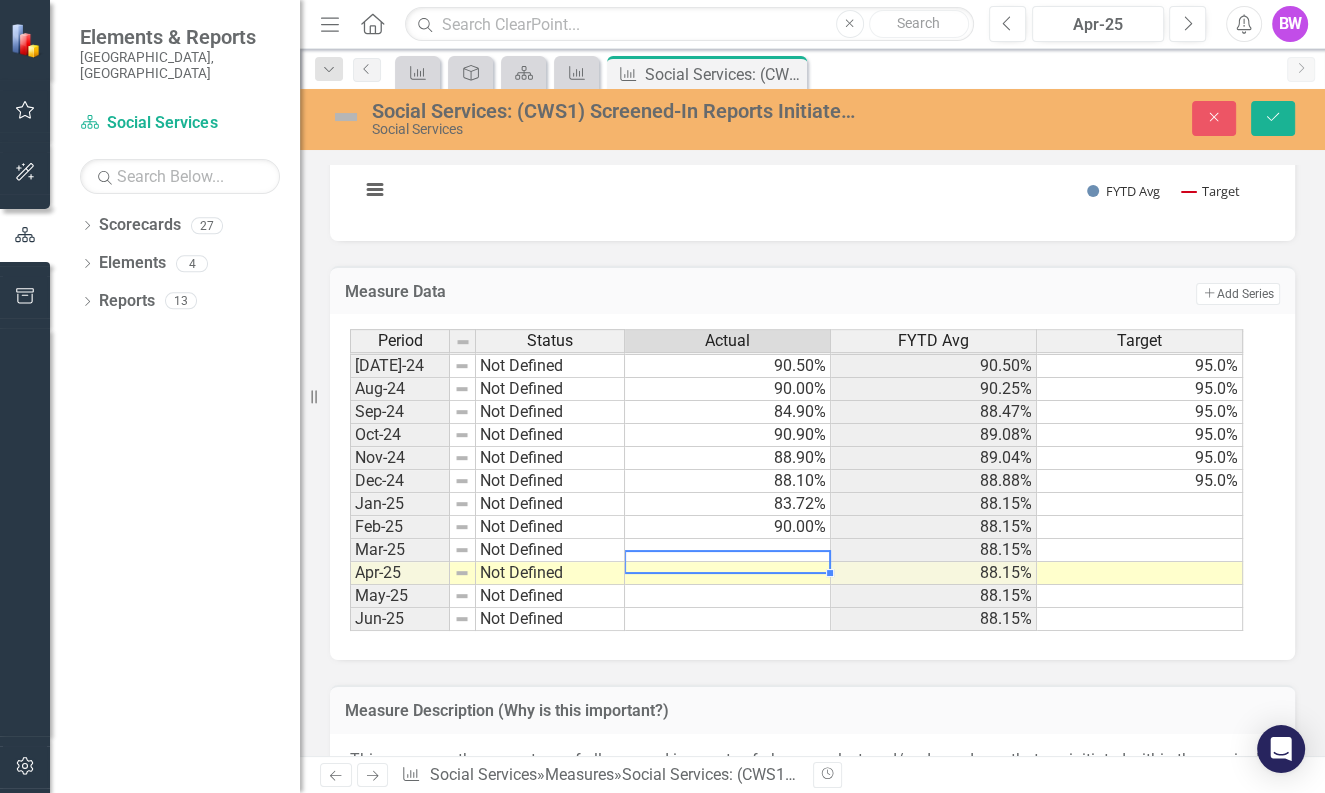 click at bounding box center [728, 550] 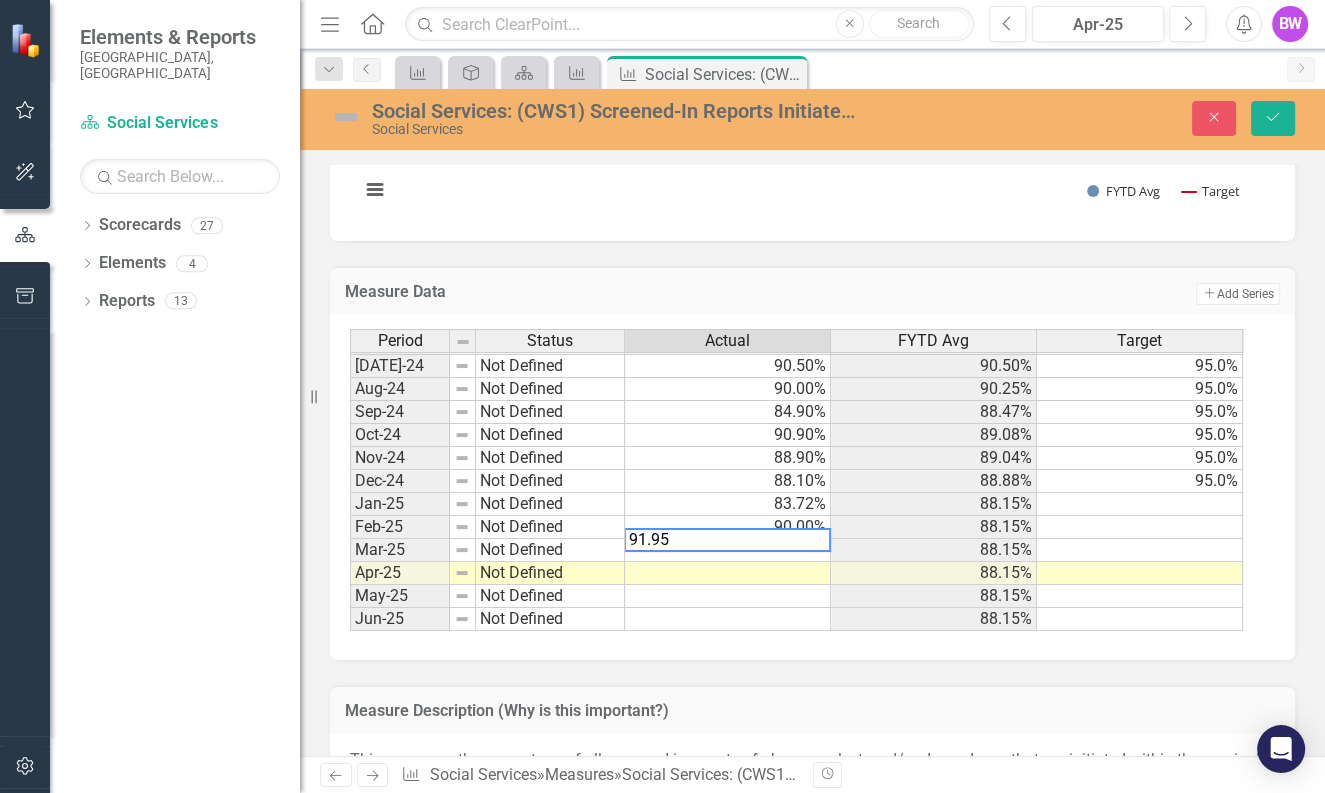 type on "91.95" 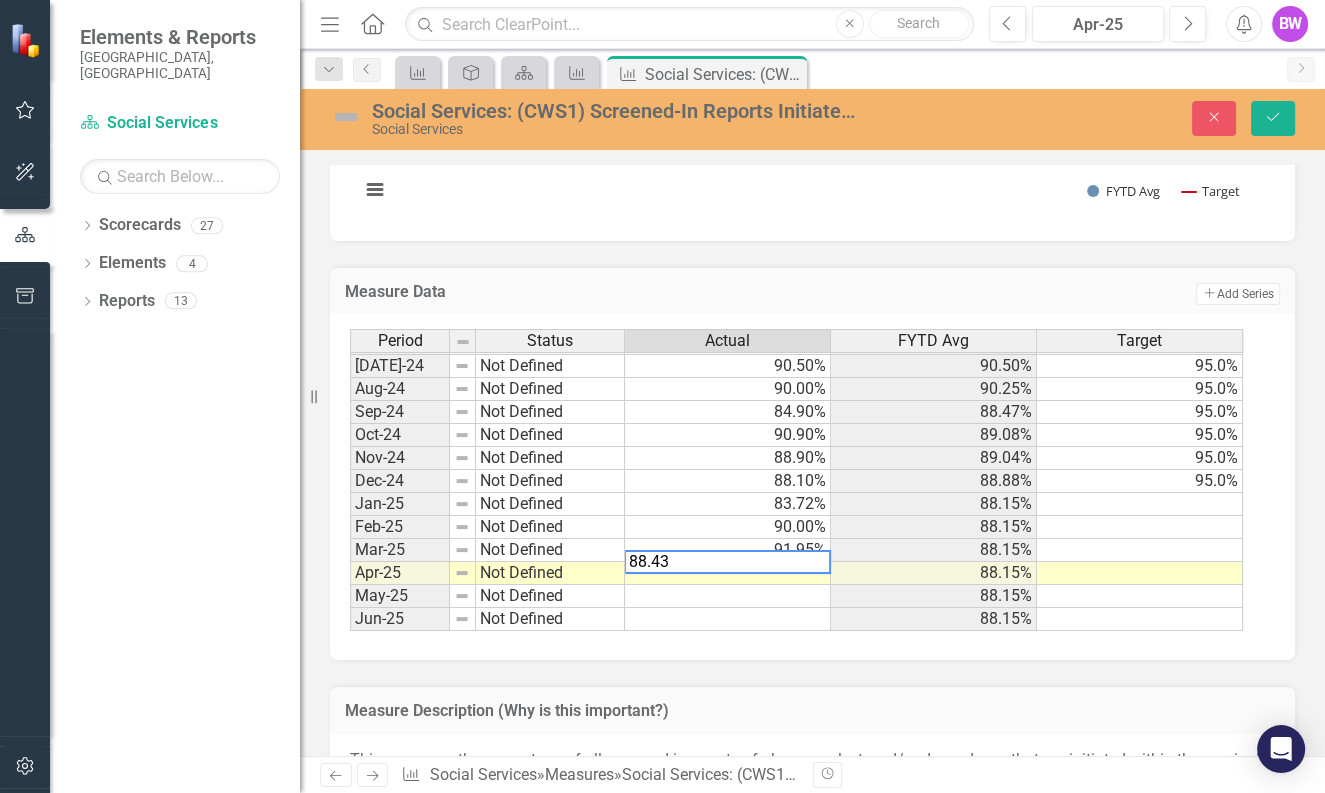 click on "Measure Description (Why is this important?)" at bounding box center (812, 709) 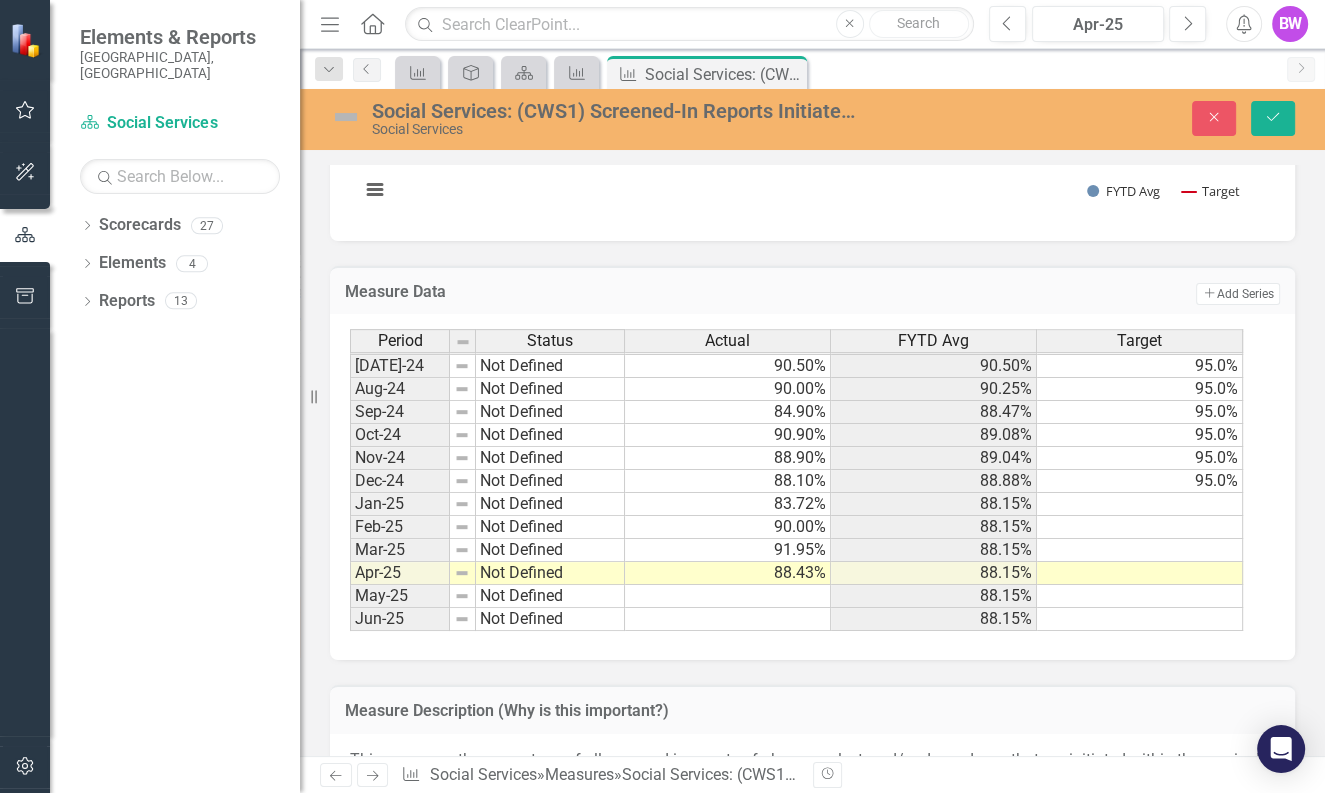 click at bounding box center [728, 596] 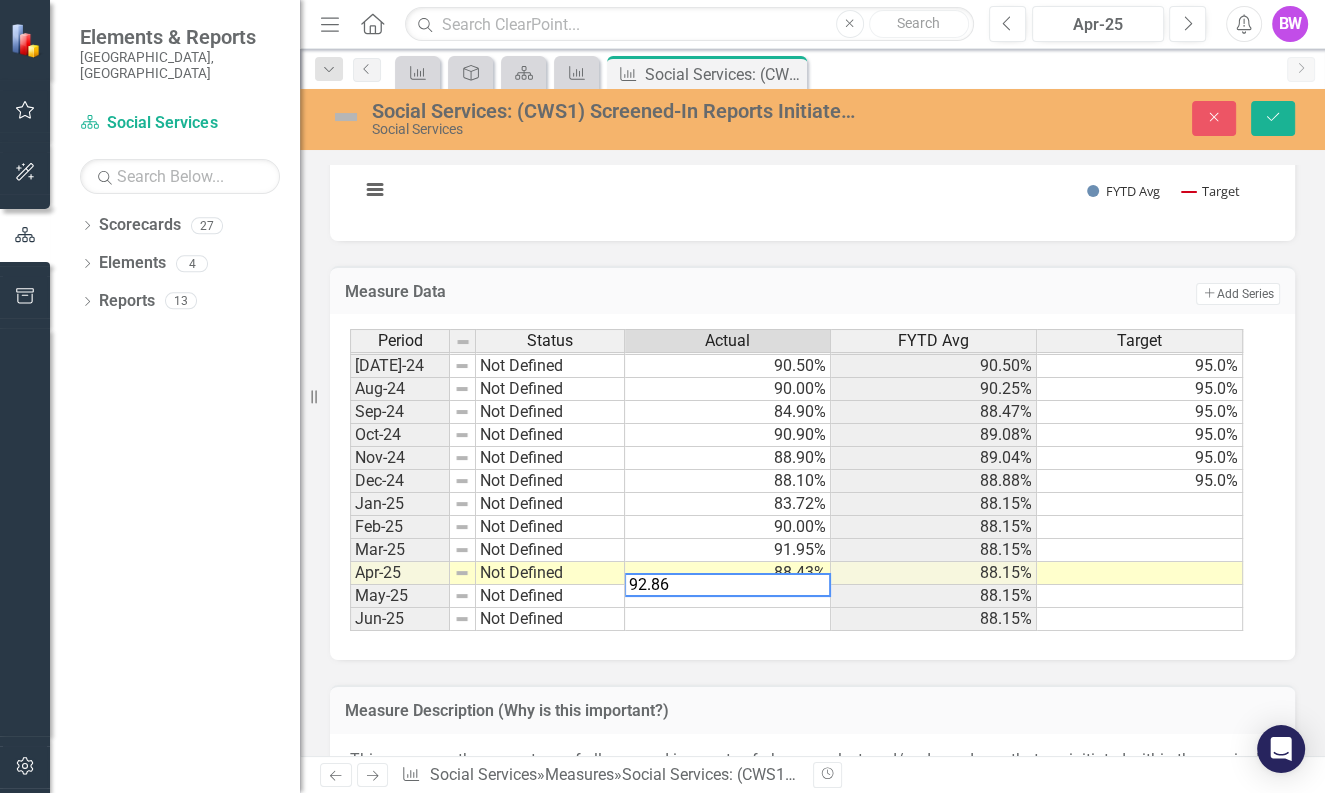 type on "92.86" 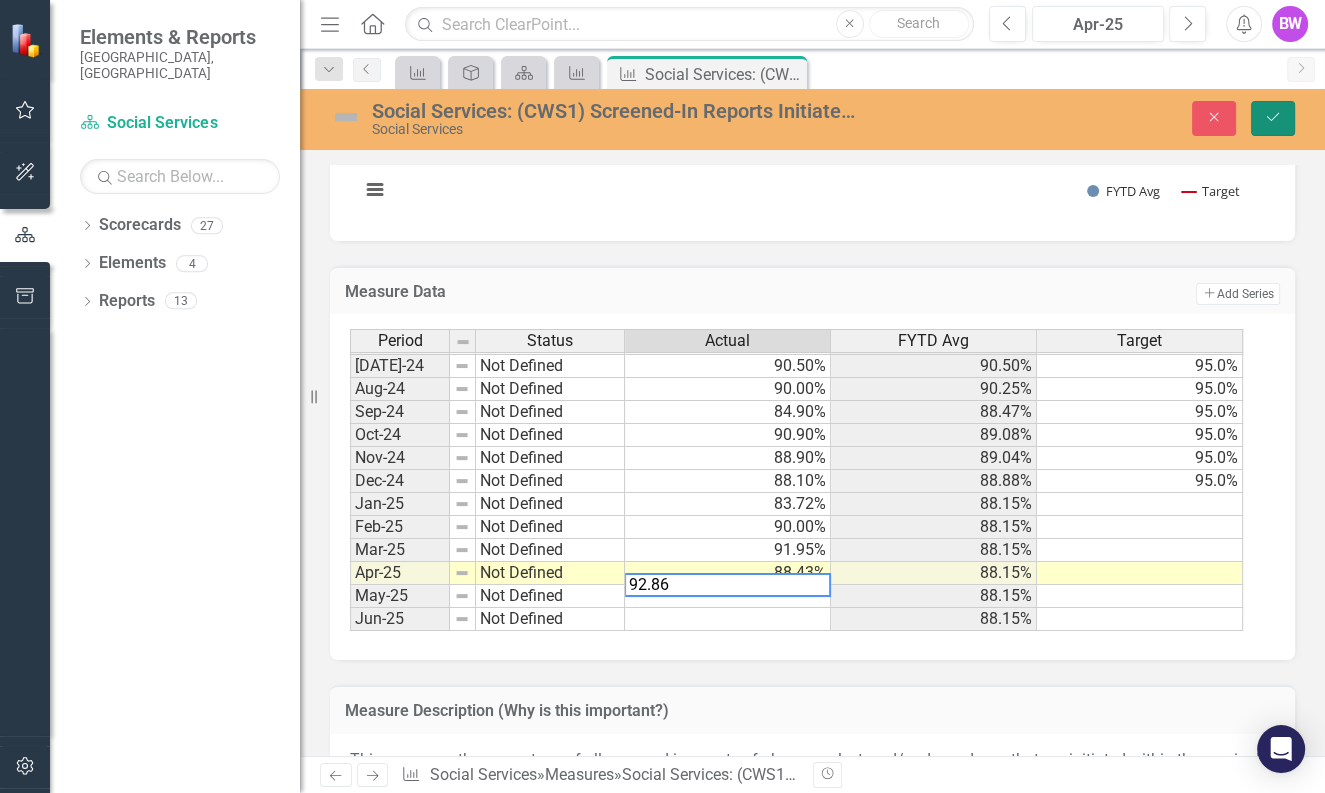 click on "Save" 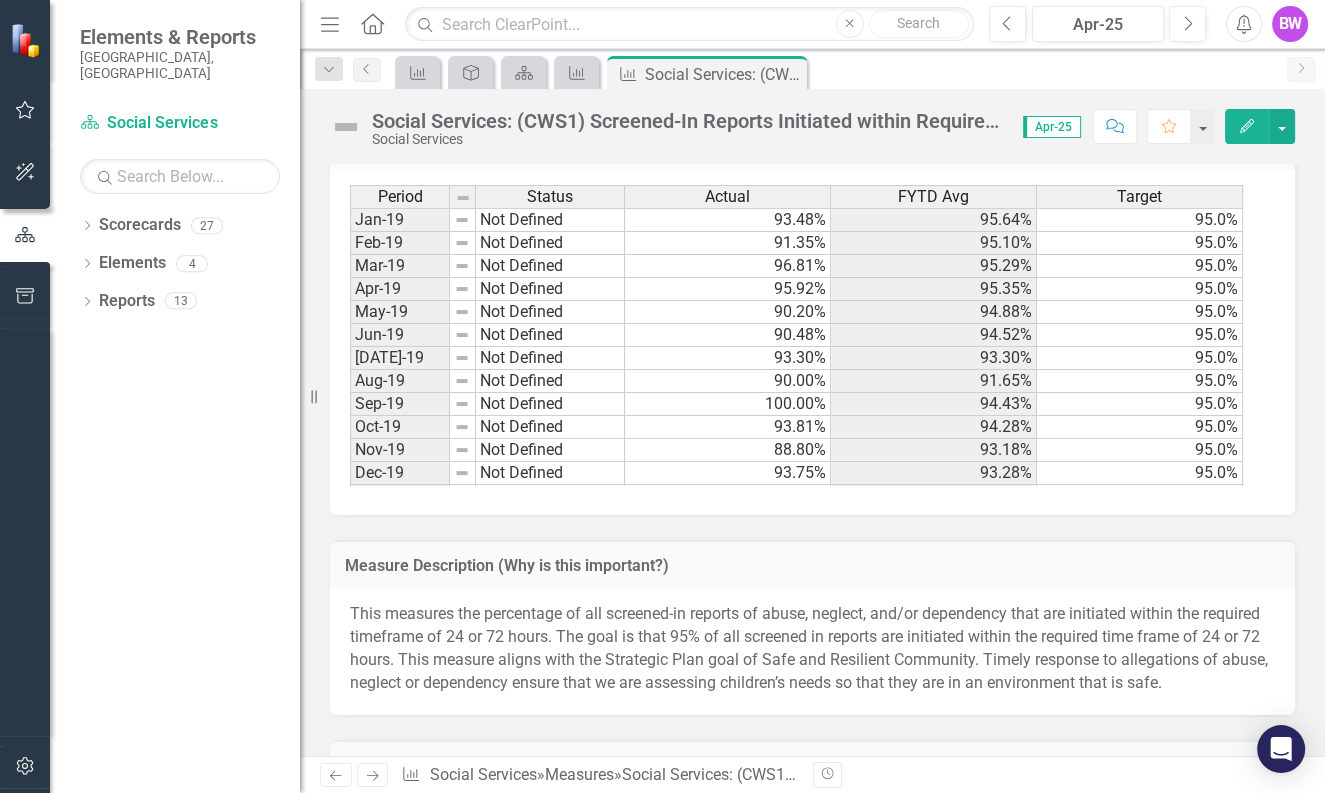 scroll, scrollTop: 746, scrollLeft: 0, axis: vertical 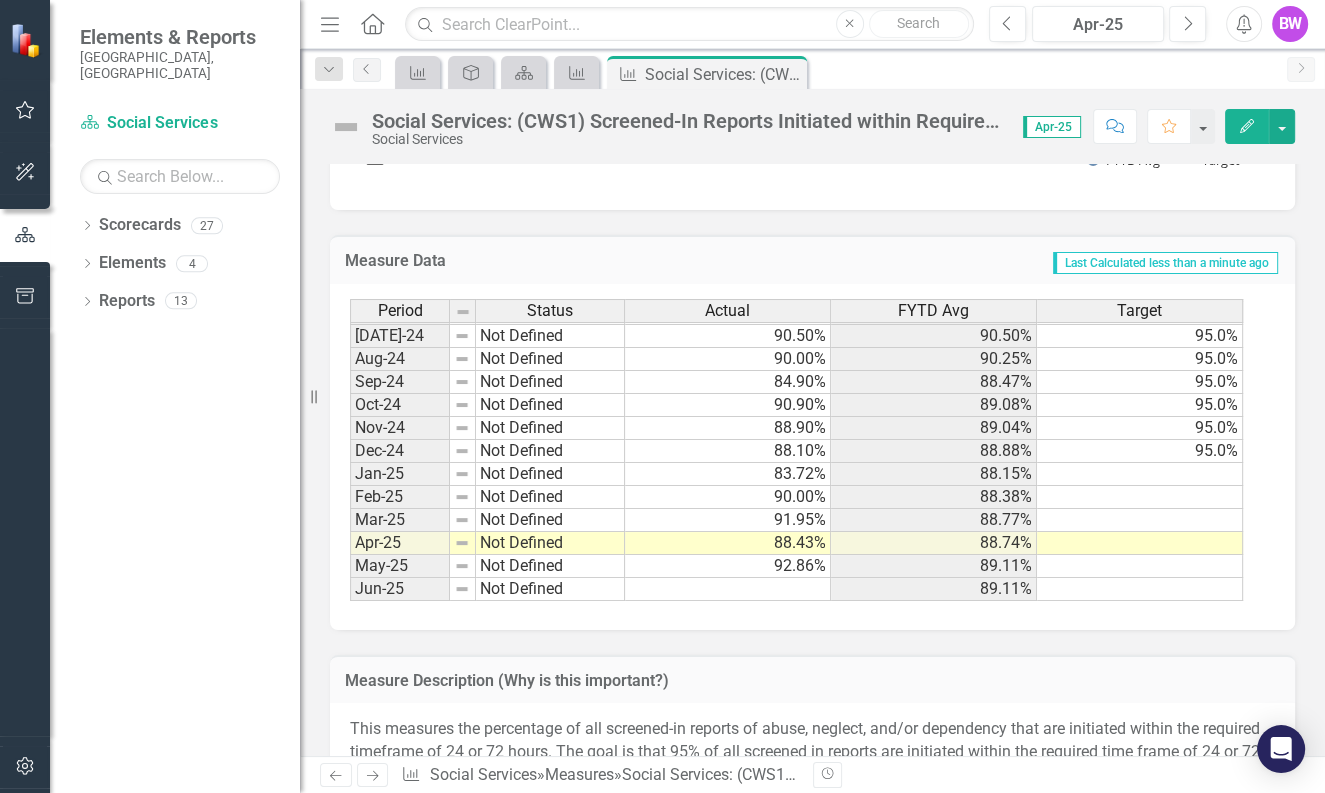 click on "Jan-23  Not Defined 90.60% 91.37% 95.0% Feb-23 Not Defined 88.50% 91.01% 95.0% Mar-23 Not Defined 90.00% 90.90% 95.0% Apr-23 Not Defined 89.00% 90.71% 95.0% May-23 Not Defined 85.80% 90.26% 95.0% Jun-23 Not Defined 89.80% 90.23% 95.0% [DATE]-23 Not Defined 91.80% 91.80% 95.0% Aug-23 Not Defined 91.80% 91.80% 95.0% Sep-23 Not Defined 87.50% 90.37% 95.0% Oct-23 Not Defined 92.80% 90.98% 95.0% Nov-23 Not Defined 92.70% 91.32% 95.0% Dec-23 Not Defined 82.40% 89.83% 95.0% Jan-24 Not Defined 95.70% 90.67% 95.0% Feb-24 Not Defined 91.80% 90.81% 95.0% Mar-24 Not Defined 88.60% 90.57% 95.0% Apr-24 Not Defined 94.90% 91.00% 95.0% May-24 Not Defined 92.20% 91.11% 95.0% Jun-24 Not Defined 93.00% 91.27% 95.0% [DATE]-24 Not Defined 90.50% 90.50% 95.0% Aug-24 Not Defined 90.00% 90.25% 95.0% Sep-24 Not Defined 84.90% 88.47% 95.0% Oct-24 Not Defined 90.90% 89.08% 95.0% Nov-24 Not Defined 88.90% 89.04% 95.0% Dec-24 Not Defined 88.10% 88.88% 95.0% Jan-25 Not Defined 83.72% 88.15% Feb-25 Not Defined 90.00% 88.38% Mar-25 Not Defined" at bounding box center (796, 255) 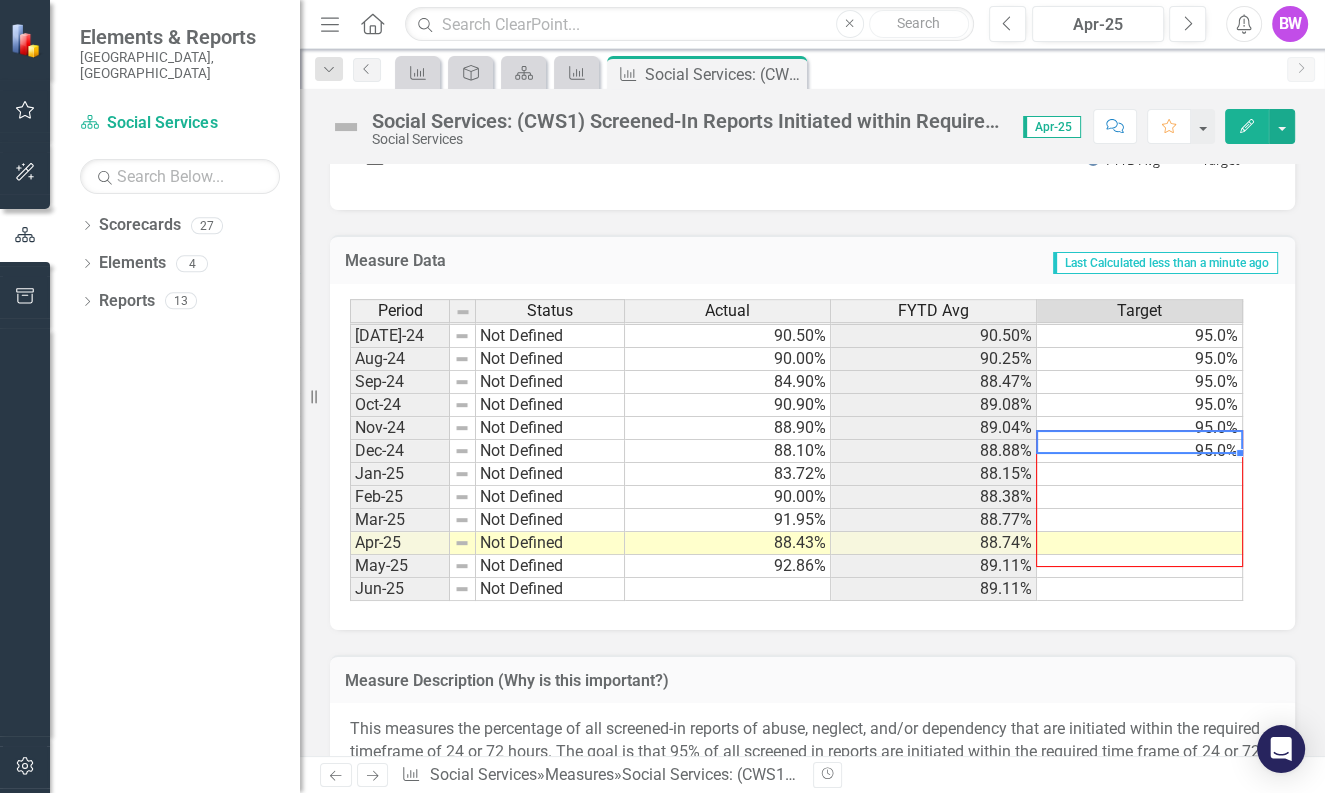 drag, startPoint x: 1240, startPoint y: 449, endPoint x: 1228, endPoint y: 555, distance: 106.677086 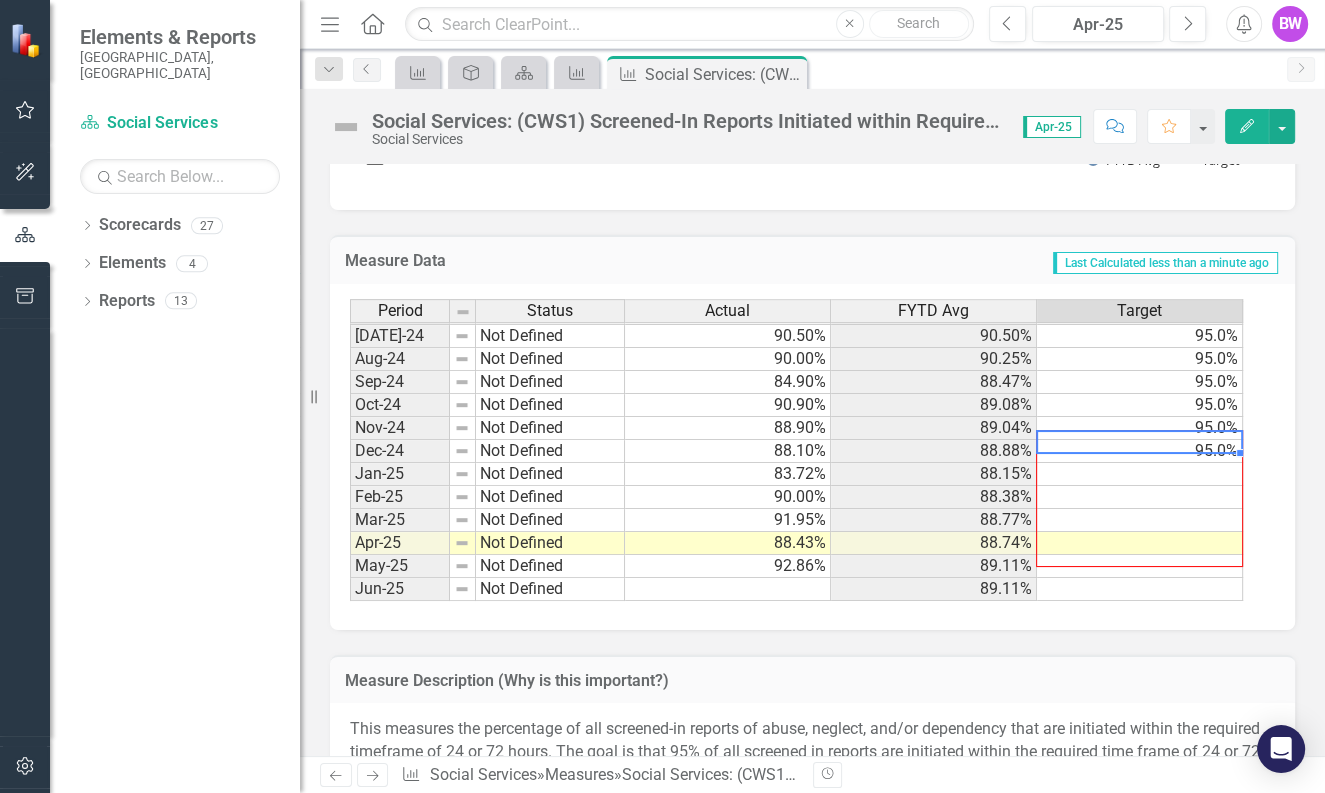 click on "Period Status Actual FYTD Avg Target Jun-23 Not Defined 89.80% 90.23% 95.0% [DATE]-23 Not Defined 91.80% 91.80% 95.0% Aug-23 Not Defined 91.80% 91.80% 95.0% Sep-23 Not Defined 87.50% 90.37% 95.0% Oct-23 Not Defined 92.80% 90.98% 95.0% Nov-23 Not Defined 92.70% 91.32% 95.0% Dec-23 Not Defined 82.40% 89.83% 95.0% Jan-24 Not Defined 95.70% 90.67% 95.0% Feb-24 Not Defined 91.80% 90.81% 95.0% Mar-24 Not Defined 88.60% 90.57% 95.0% Apr-24 Not Defined 94.90% 91.00% 95.0% May-24 Not Defined 92.20% 91.11% 95.0% Jun-24 Not Defined 93.00% 91.27% 95.0% [DATE]-24 Not Defined 90.50% 90.50% 95.0% Aug-24 Not Defined 90.00% 90.25% 95.0% Sep-24 Not Defined 84.90% 88.47% 95.0% Oct-24 Not Defined 90.90% 89.08% 95.0% Nov-24 Not Defined 88.90% 89.04% 95.0% Dec-24 Not Defined 88.10% 88.88% 95.0% Jan-25 Not Defined 83.72% 88.15% Feb-25 Not Defined 90.00% 88.38% Mar-25 Not Defined 91.95% 88.77% Apr-25 Not Defined 88.43% 88.74% May-25 Not Defined 92.86% 89.11% Jun-25 Not Defined 89.11%" at bounding box center [350, 301] 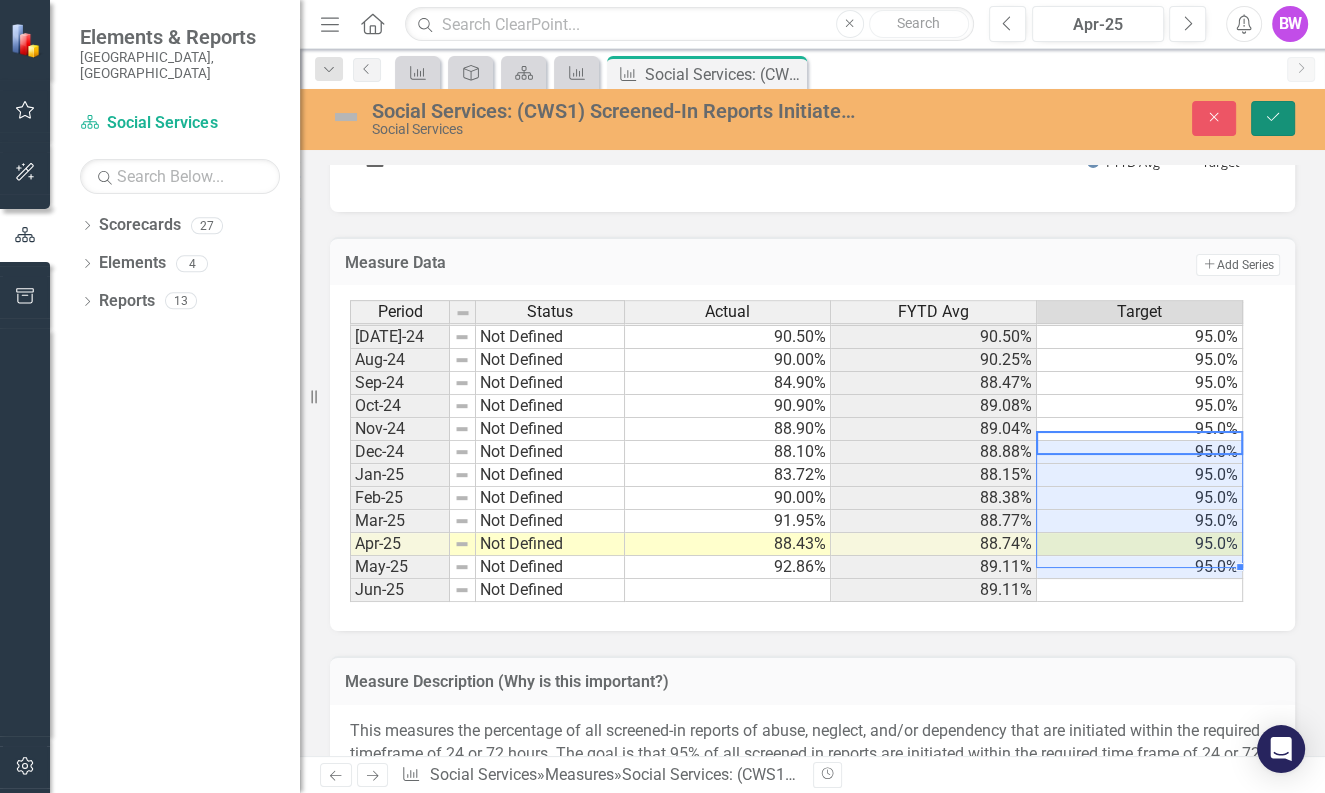 click on "Save" 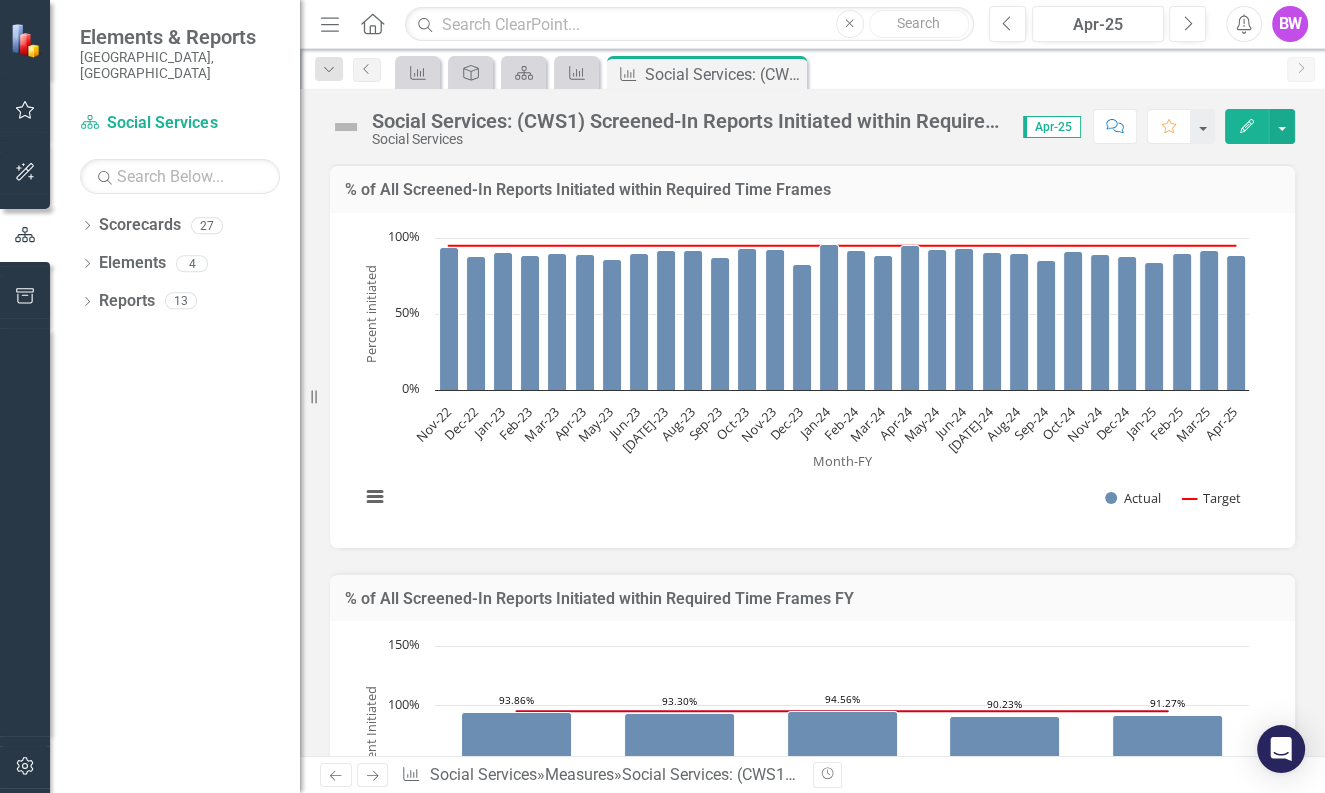 scroll, scrollTop: 653, scrollLeft: 0, axis: vertical 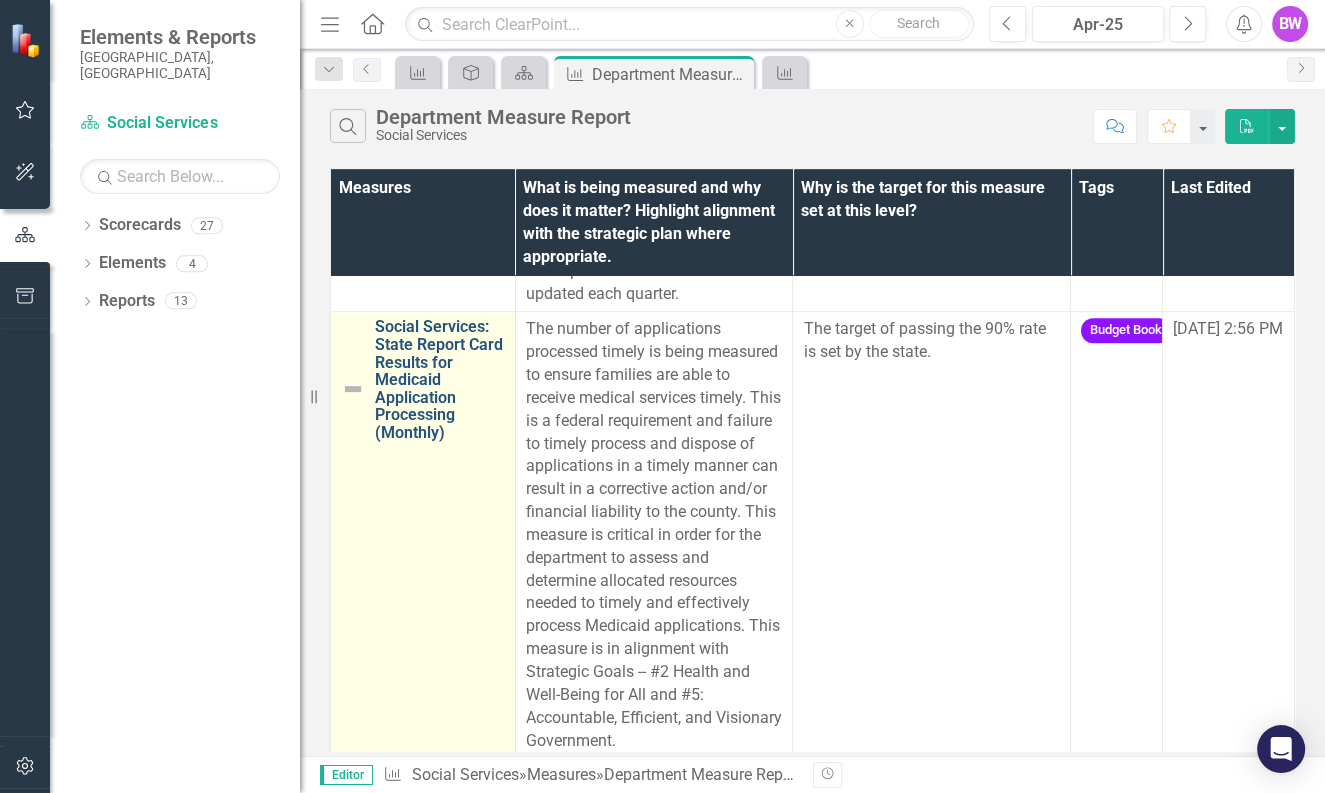 click on "Social Services: State Report Card Results for Medicaid Application Processing (Monthly)" at bounding box center [440, 379] 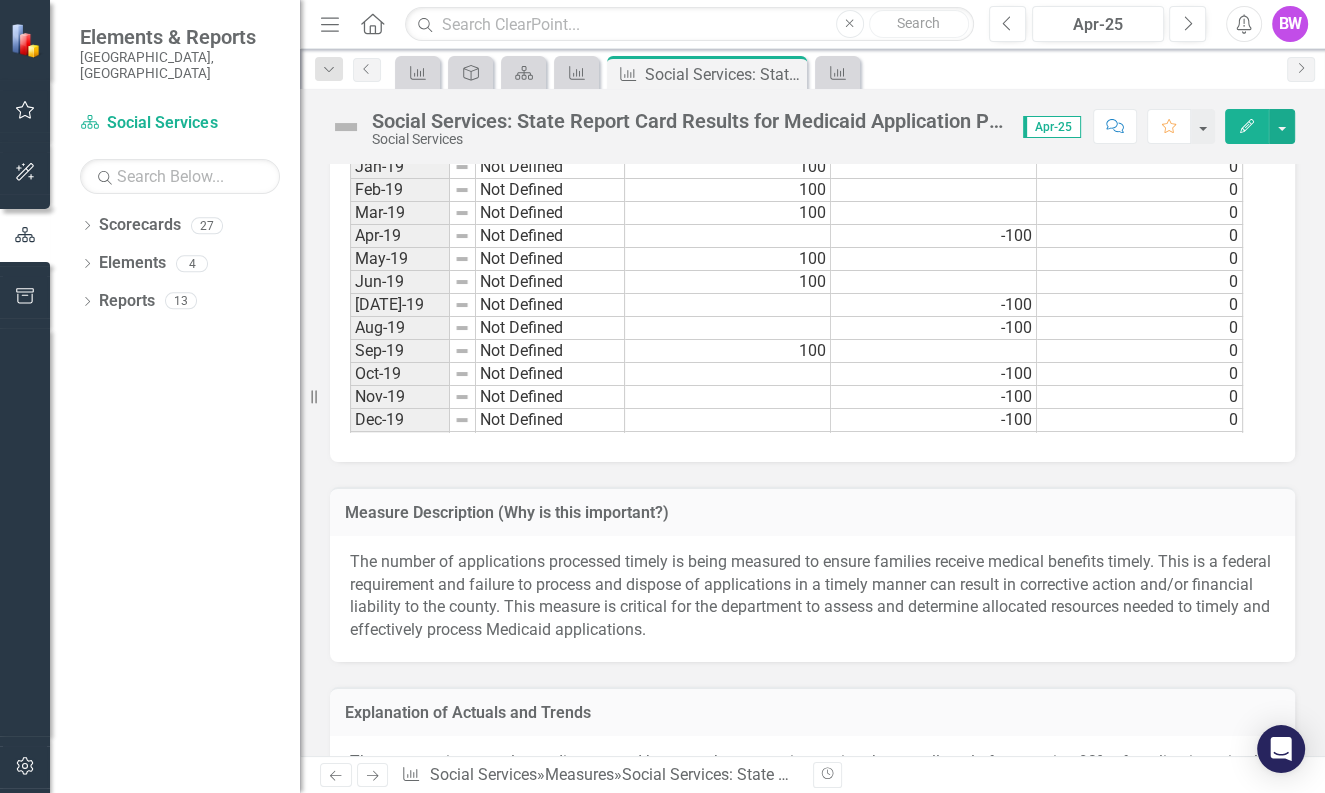 scroll, scrollTop: 502, scrollLeft: 0, axis: vertical 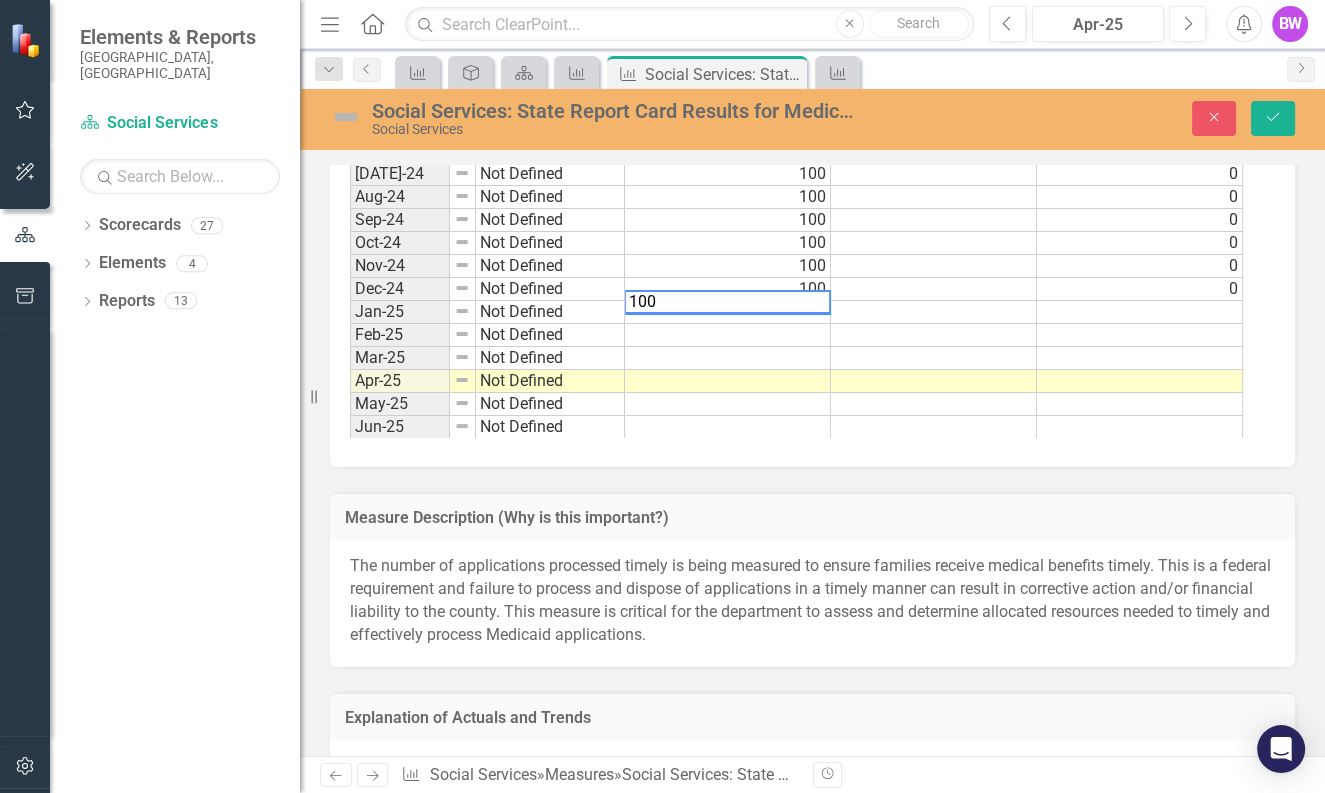 click at bounding box center (728, 335) 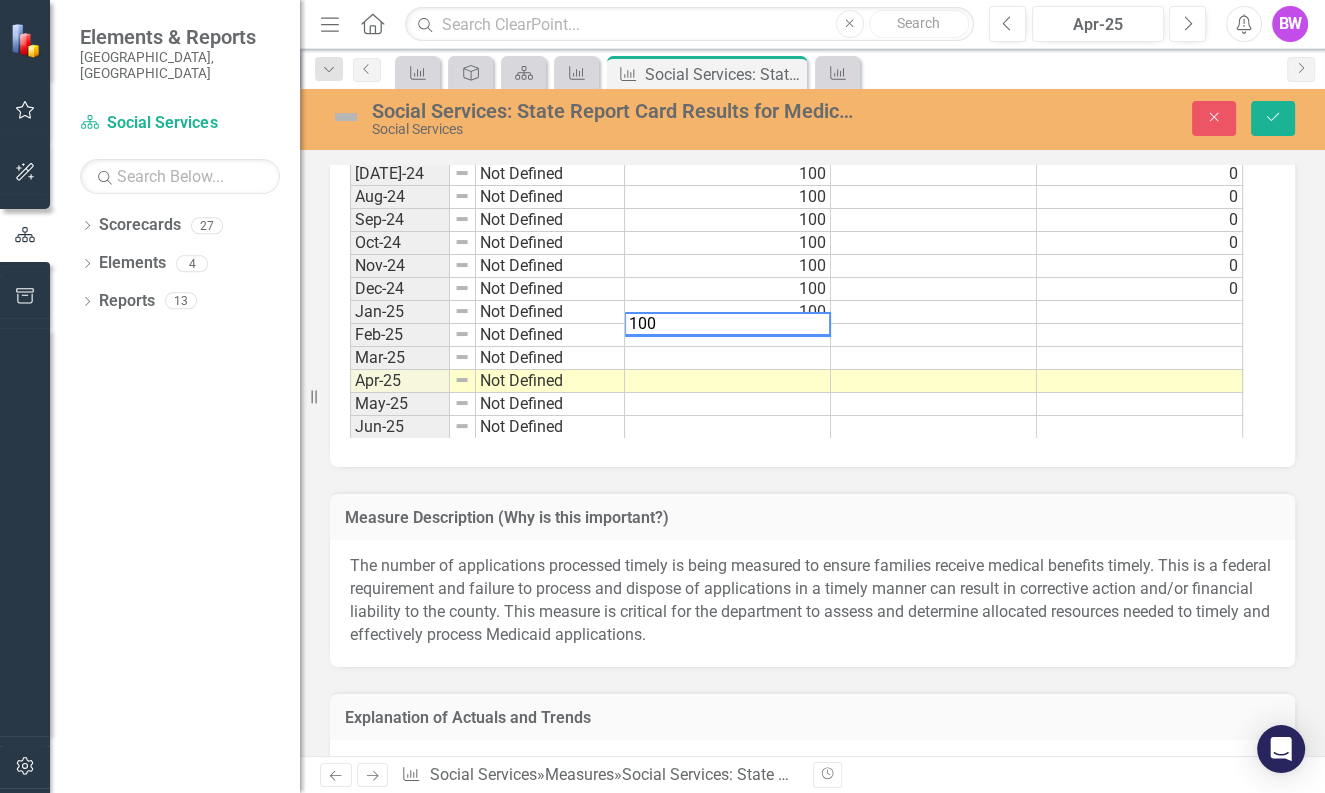 click at bounding box center (728, 358) 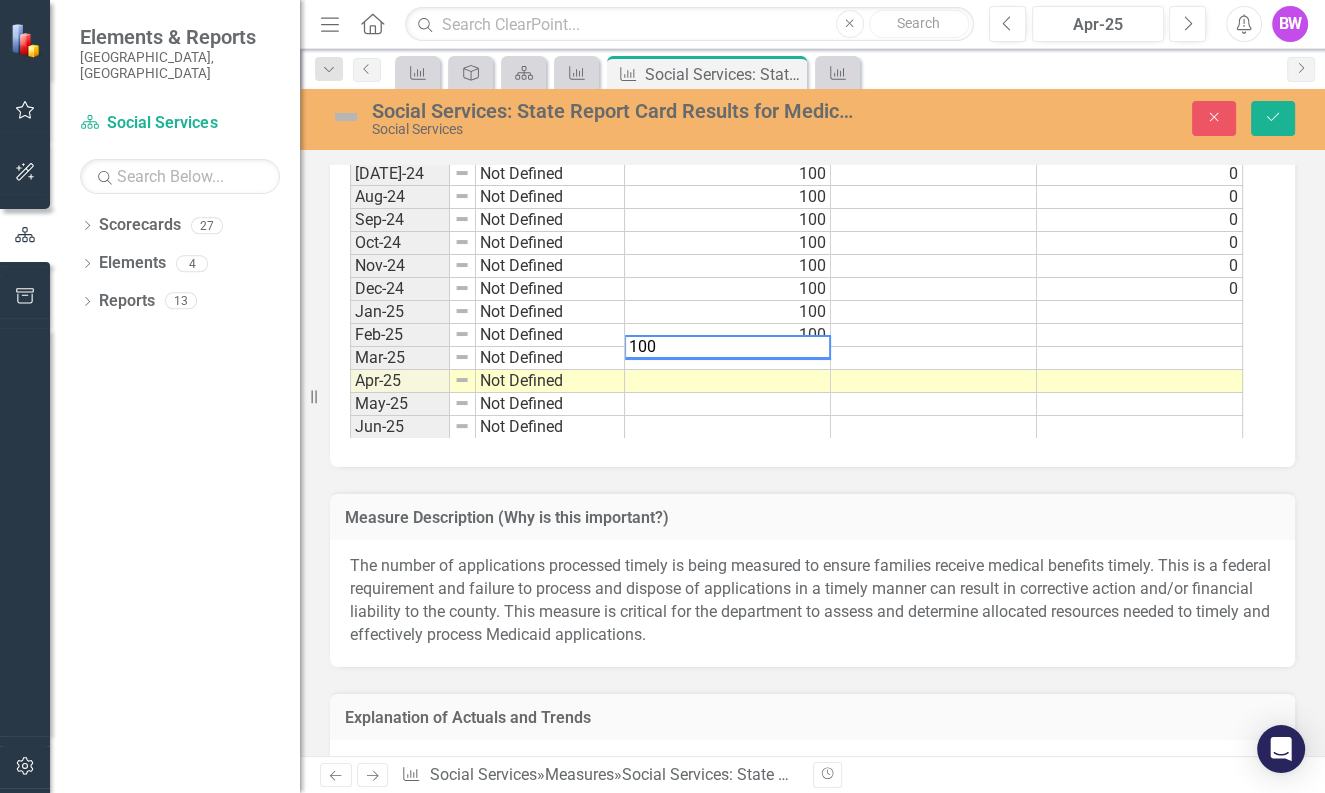 click at bounding box center (728, 381) 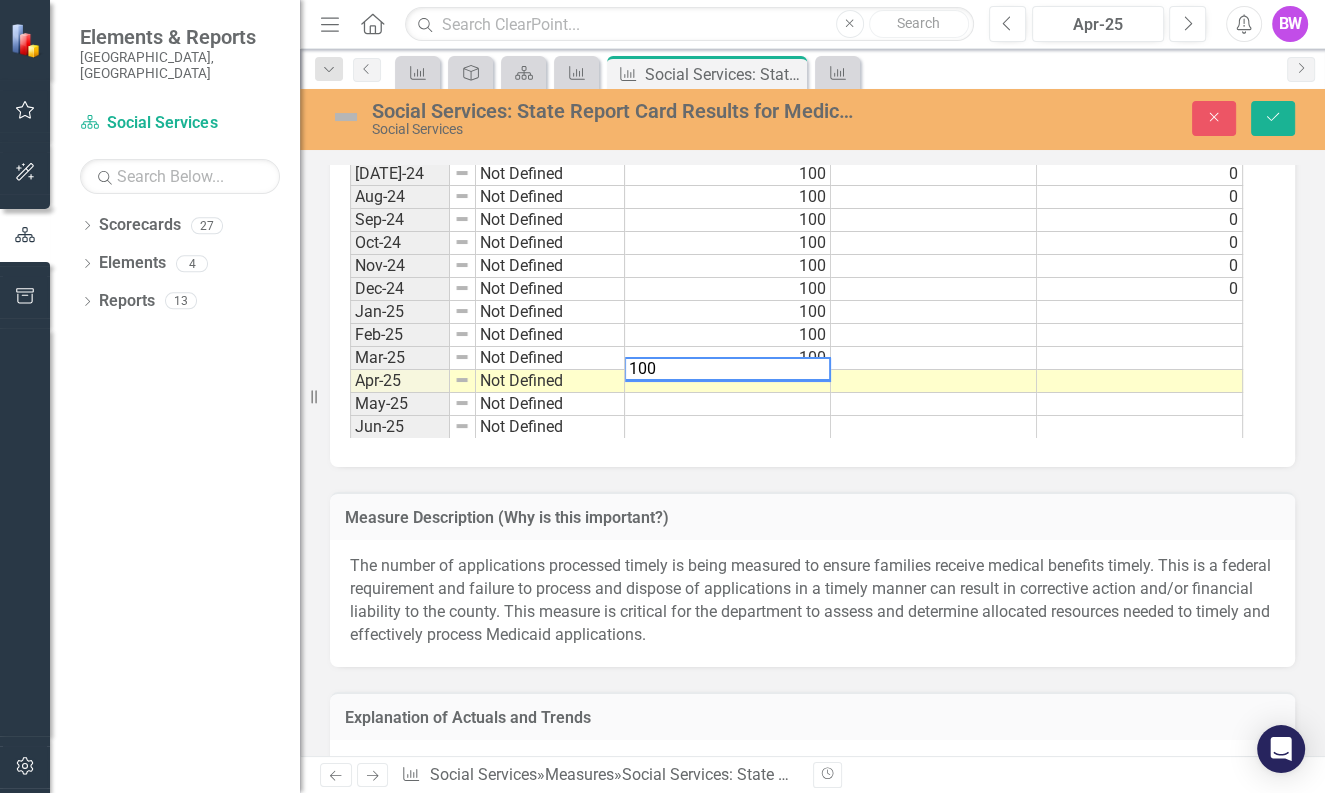 click at bounding box center (728, 404) 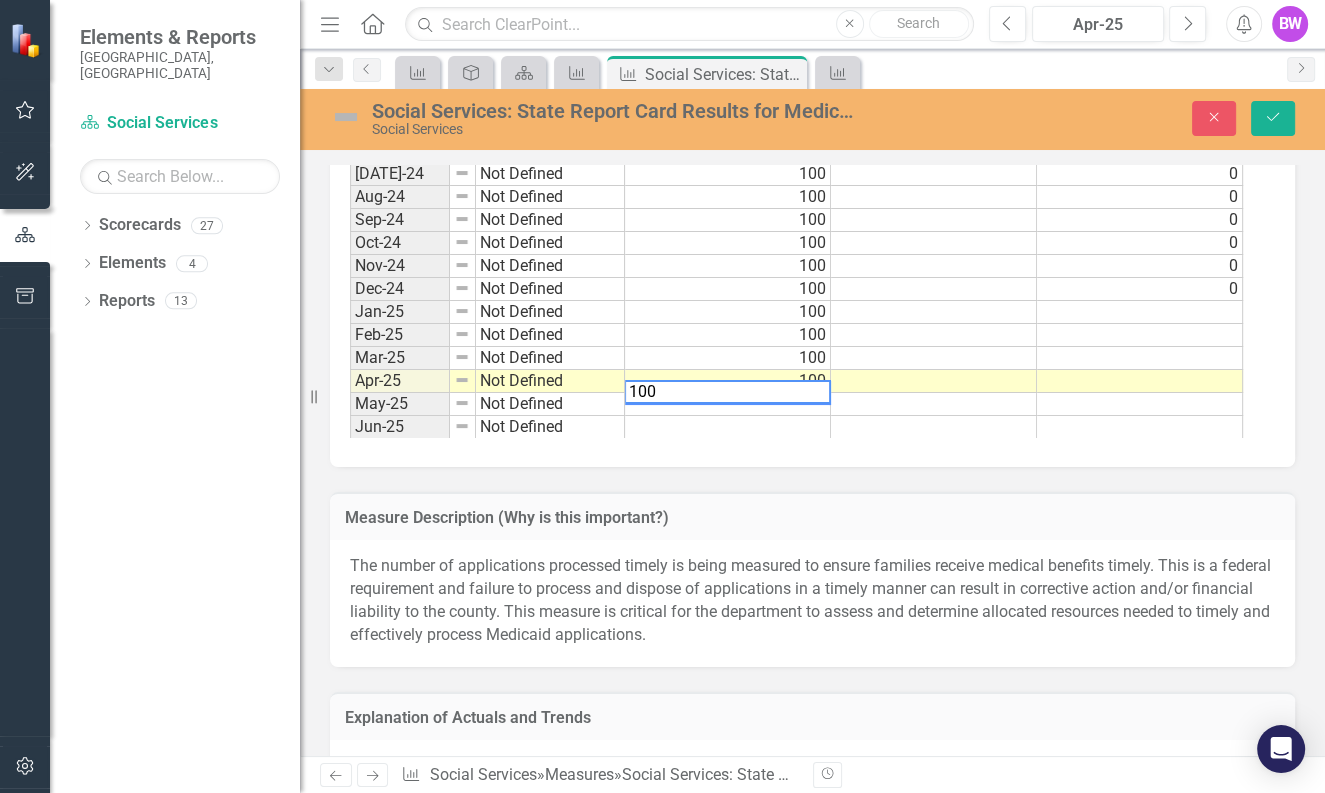type on "100" 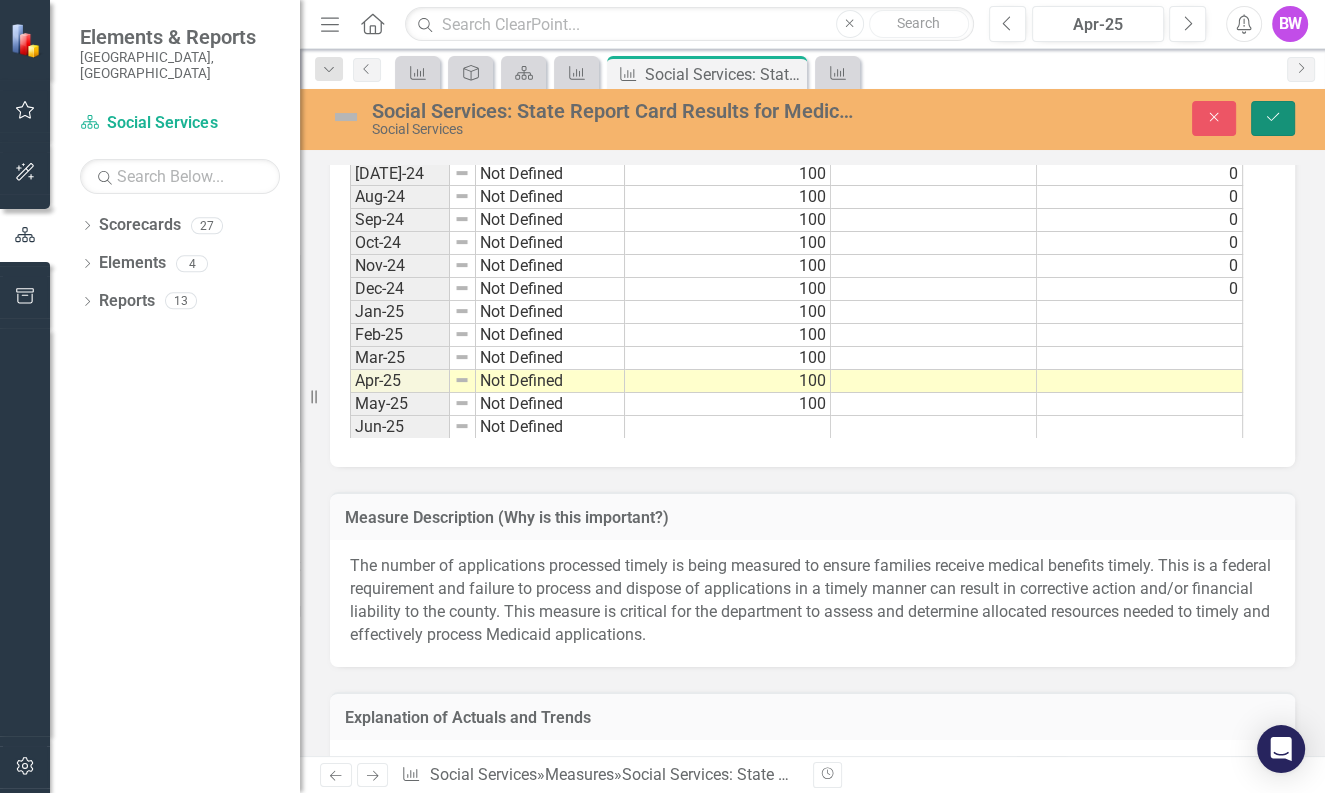 click on "Save" at bounding box center (1273, 118) 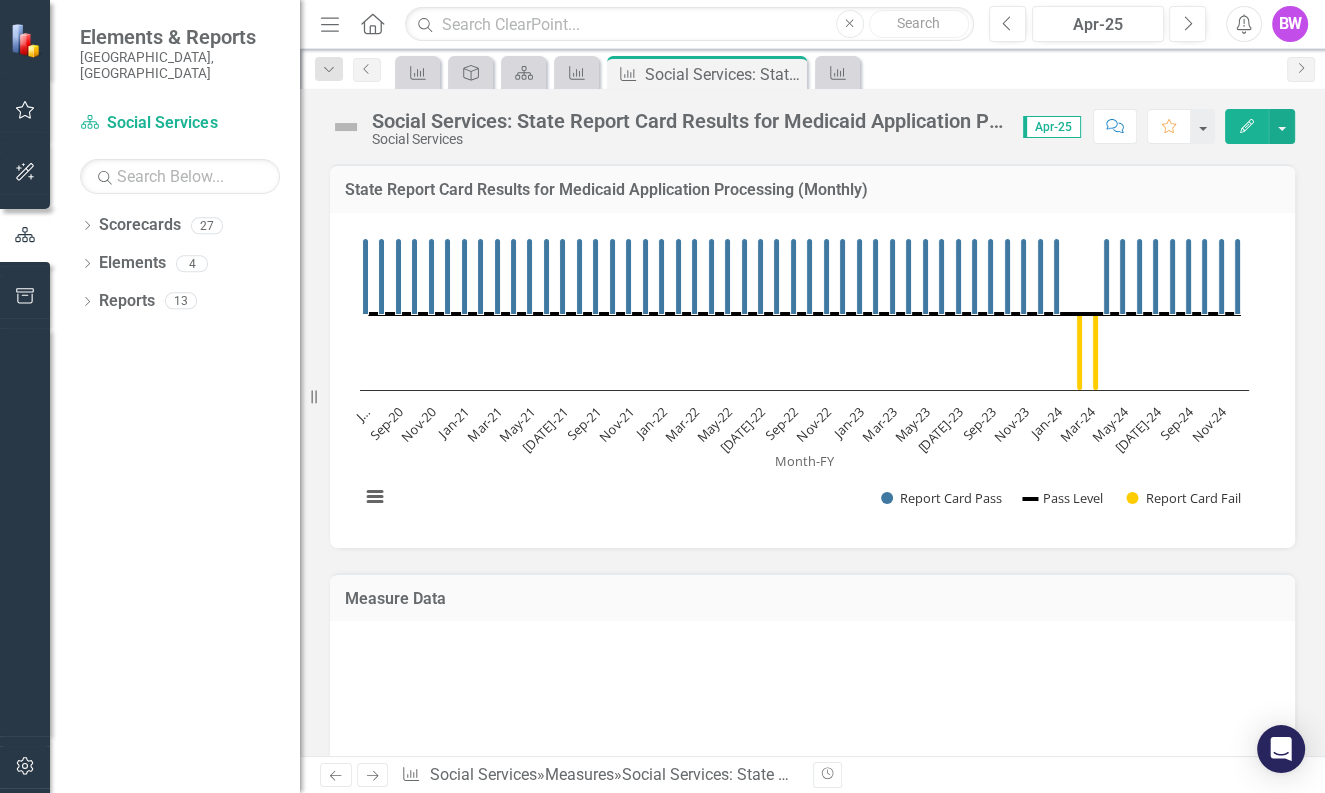 scroll, scrollTop: 2, scrollLeft: 0, axis: vertical 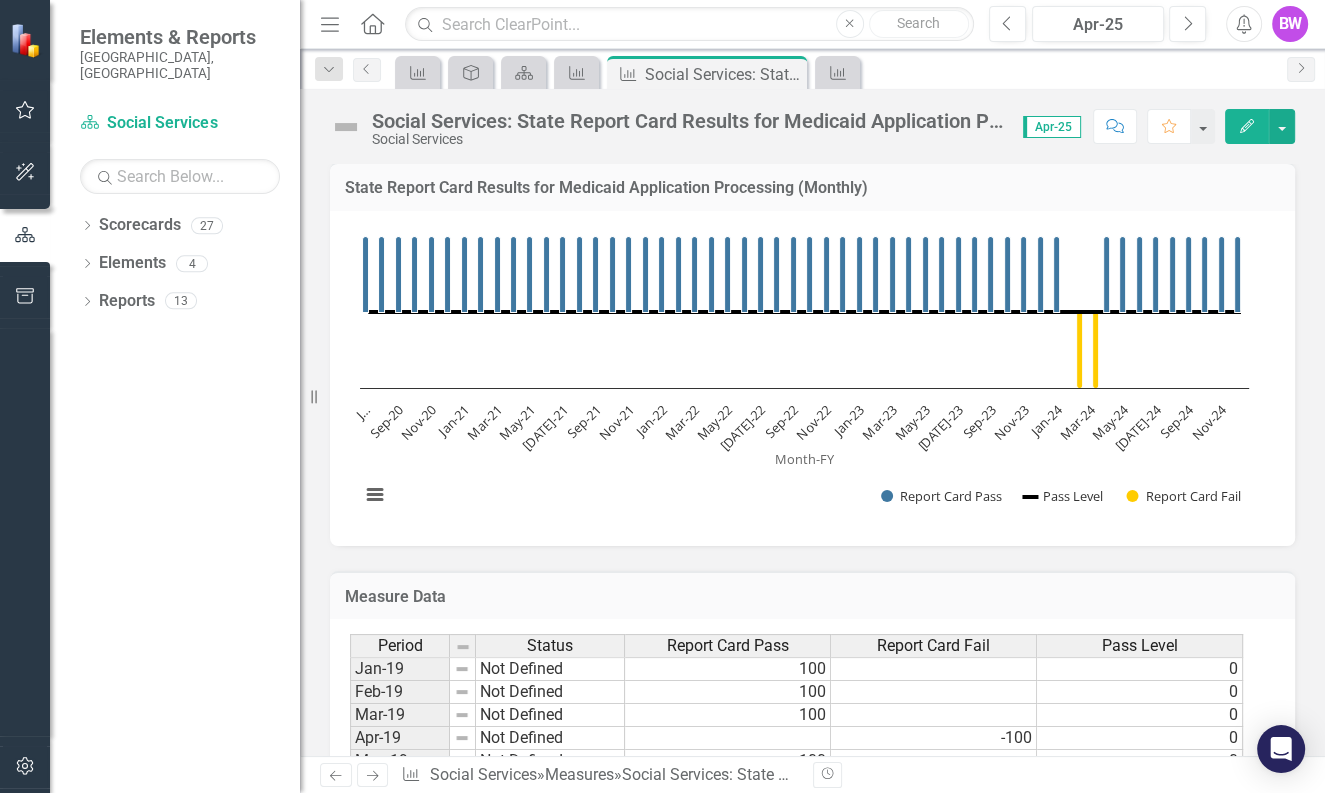 drag, startPoint x: 1324, startPoint y: 300, endPoint x: 1324, endPoint y: 382, distance: 82 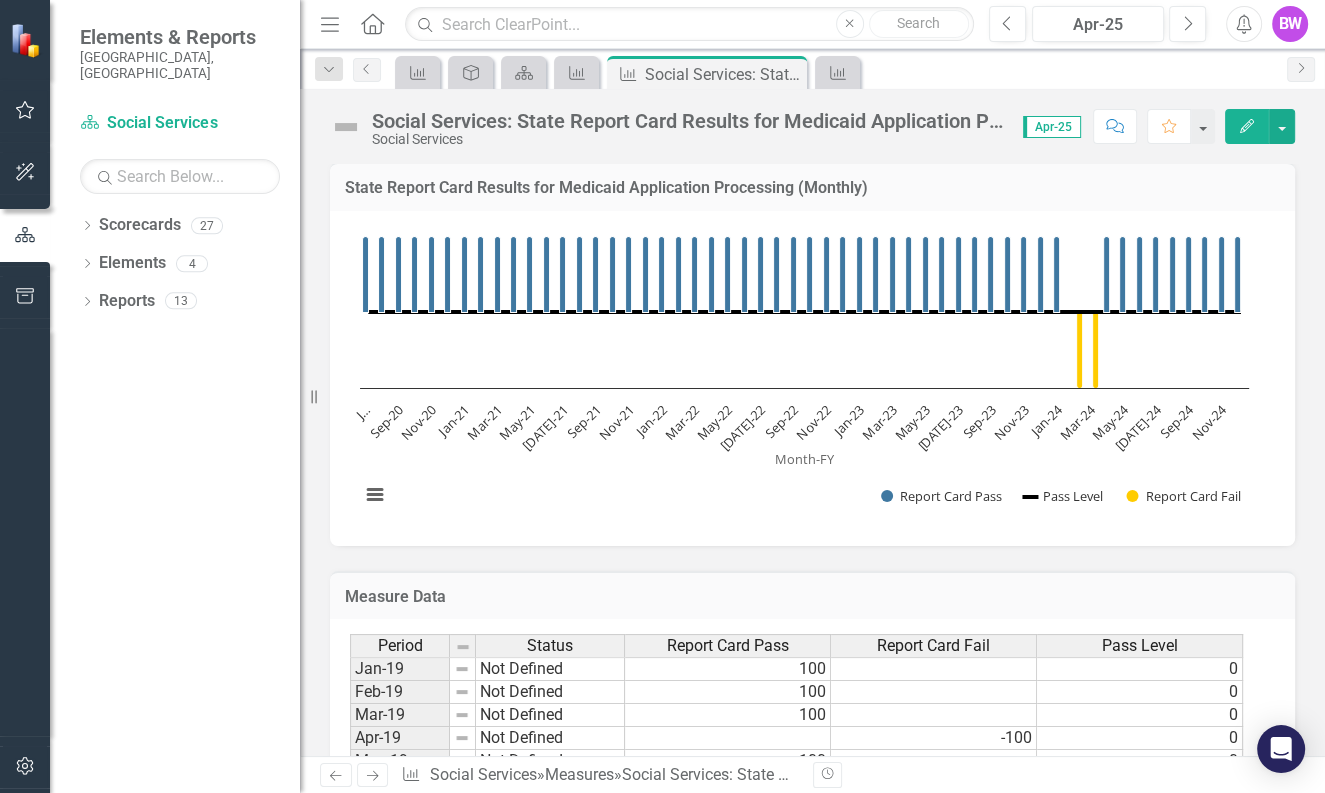 click on "Elements & Reports [GEOGRAPHIC_DATA], [GEOGRAPHIC_DATA] Scorecard Social Services Search Dropdown Scorecards 27 Dropdown [GEOGRAPHIC_DATA], [GEOGRAPHIC_DATA] Dropdown Goal 1 Dropdown Strategic Plan Goal 1 Objective 1.1: Education - Provide and support learning and enrichment opportunities that support educational achievement and life success Objective 1.2: Workforce Dev. –Strengthen workforce by supporting provision of education, training & workforce supports, for hard-to-employ groups Objective 1.3: Family Success – Support and provide programs, services and systems to improve life skills and increase family success and prosperity Objective 1.4: Cultural Opportunities – [PERSON_NAME] a strong, diverse, artistic and cultural environment Dropdown Goal 2 Dropdown Strategic Plan Goal 2 Objective 2.1: Healthy Lives – Increase the number of healthy years that residents live Objective 2.2: Healthy Community – Increase the quality of life in [GEOGRAPHIC_DATA] Dropdown Social Services Administration and Management (Social Services) Dropdown 4 0" at bounding box center [662, 396] 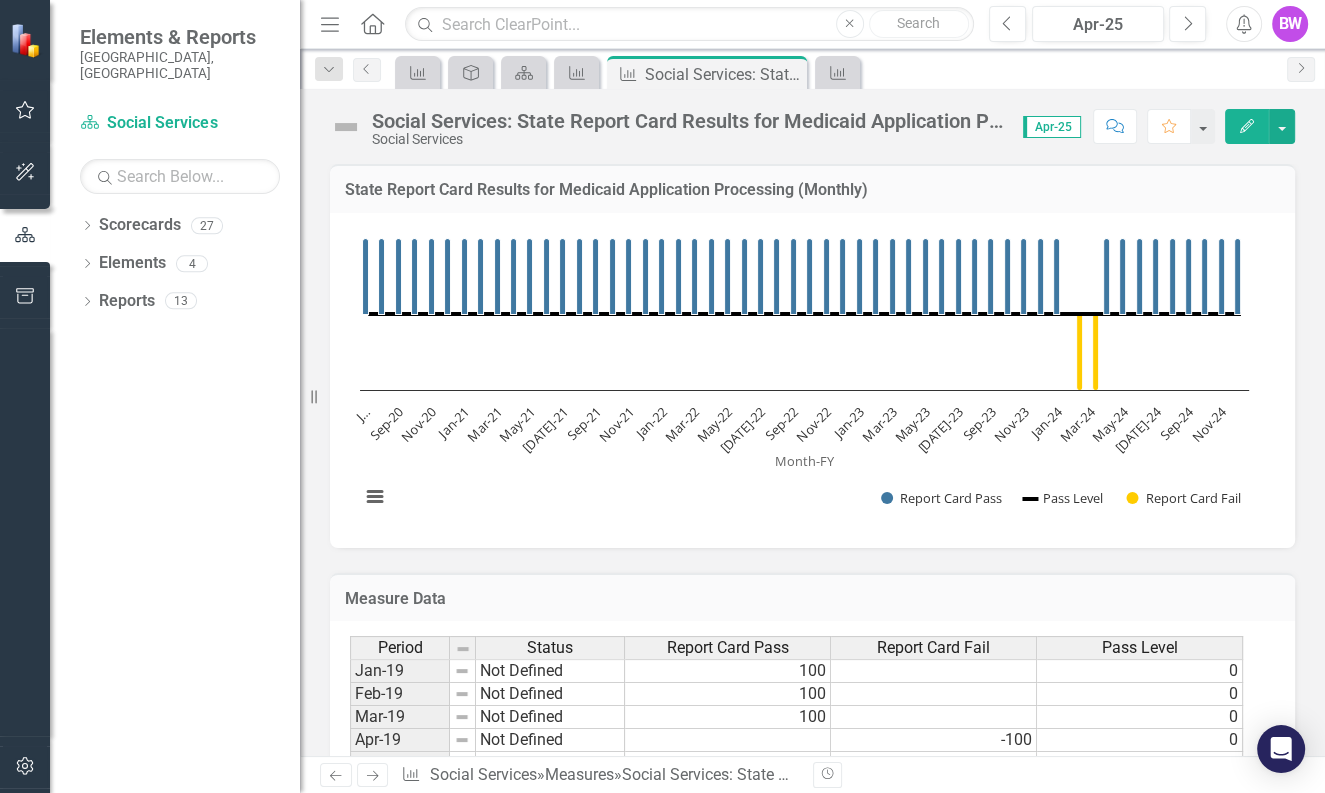 scroll, scrollTop: 239, scrollLeft: 0, axis: vertical 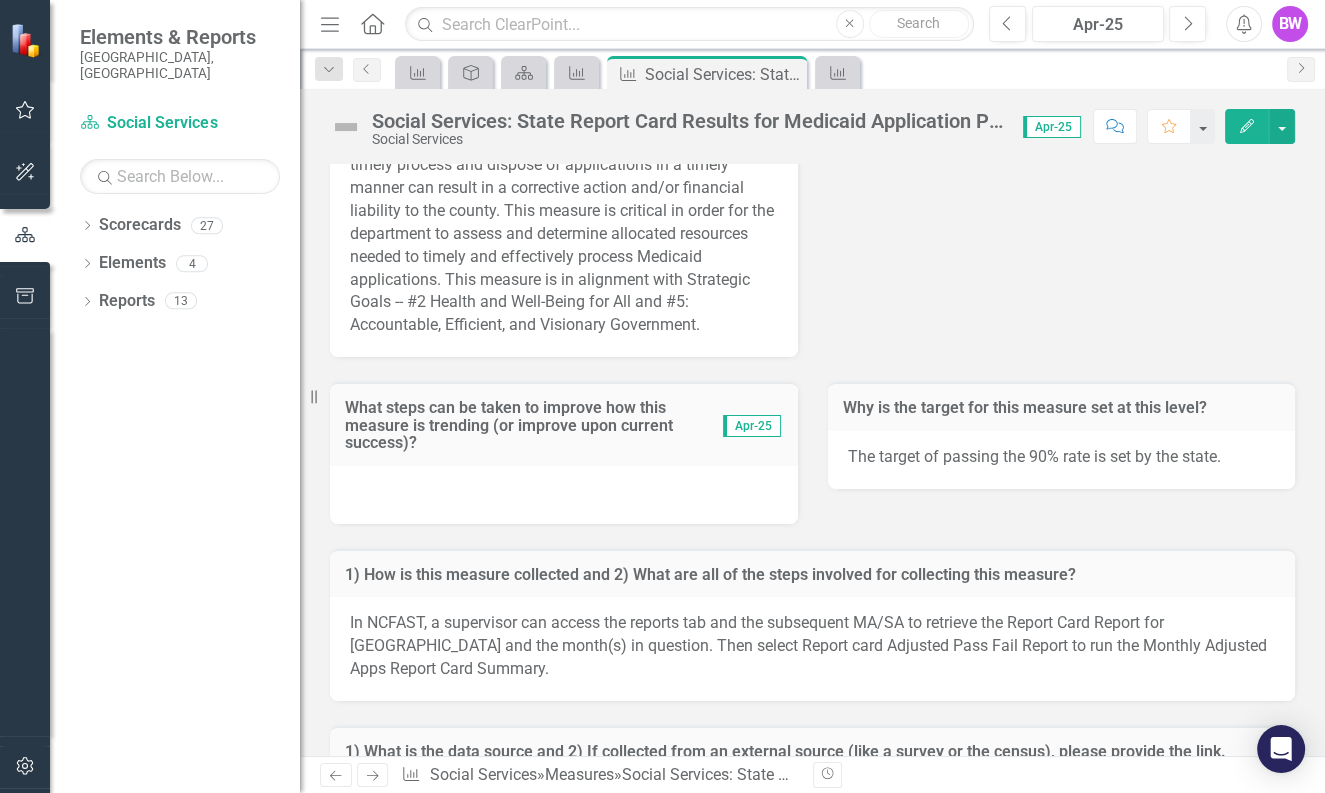 click at bounding box center [564, 495] 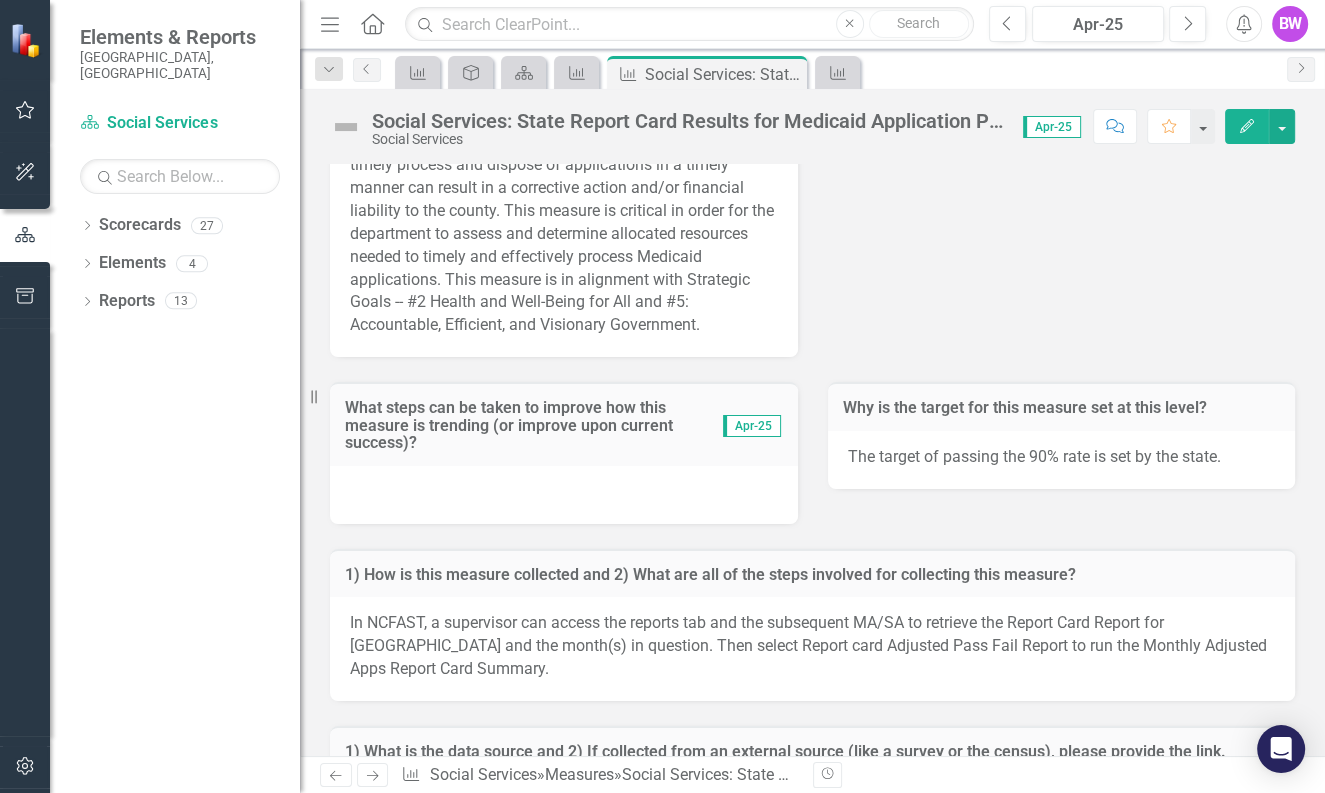 click at bounding box center (564, 495) 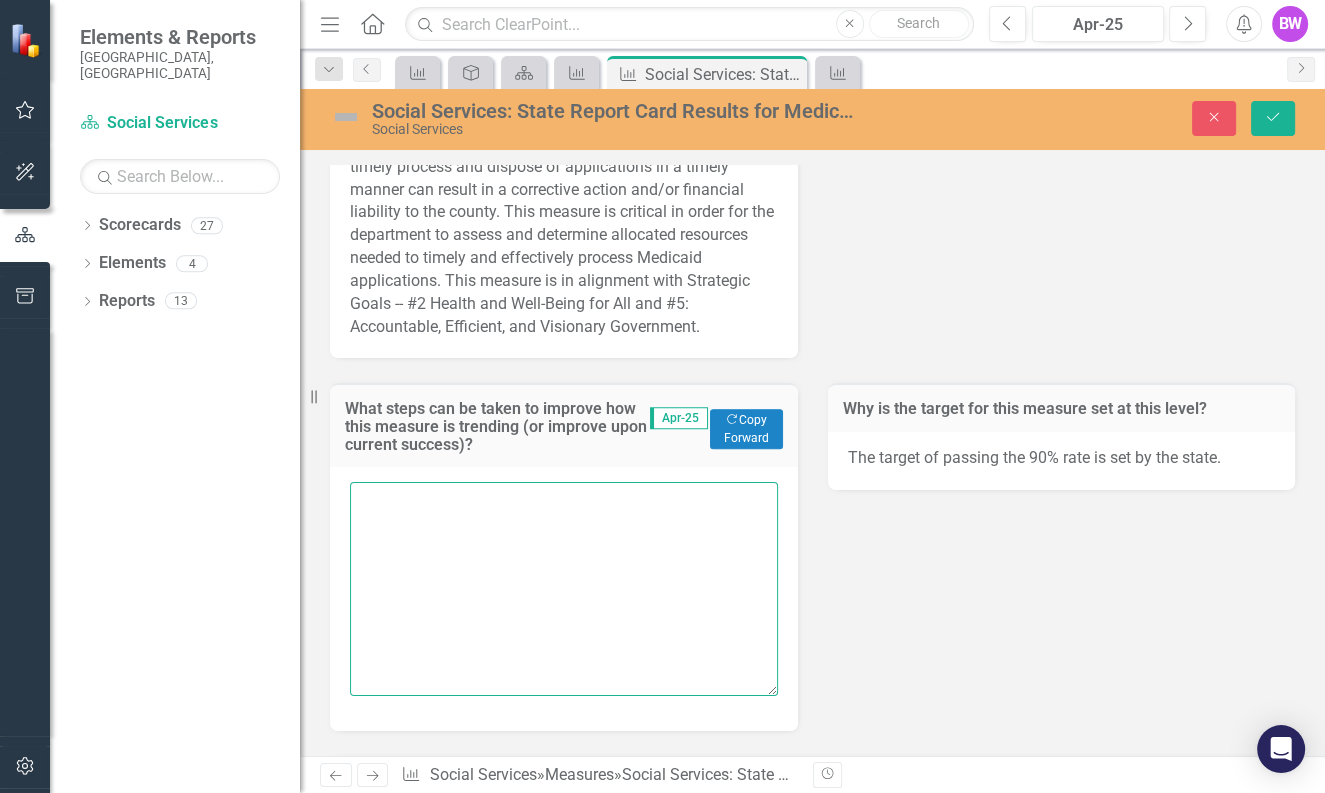click at bounding box center (564, 589) 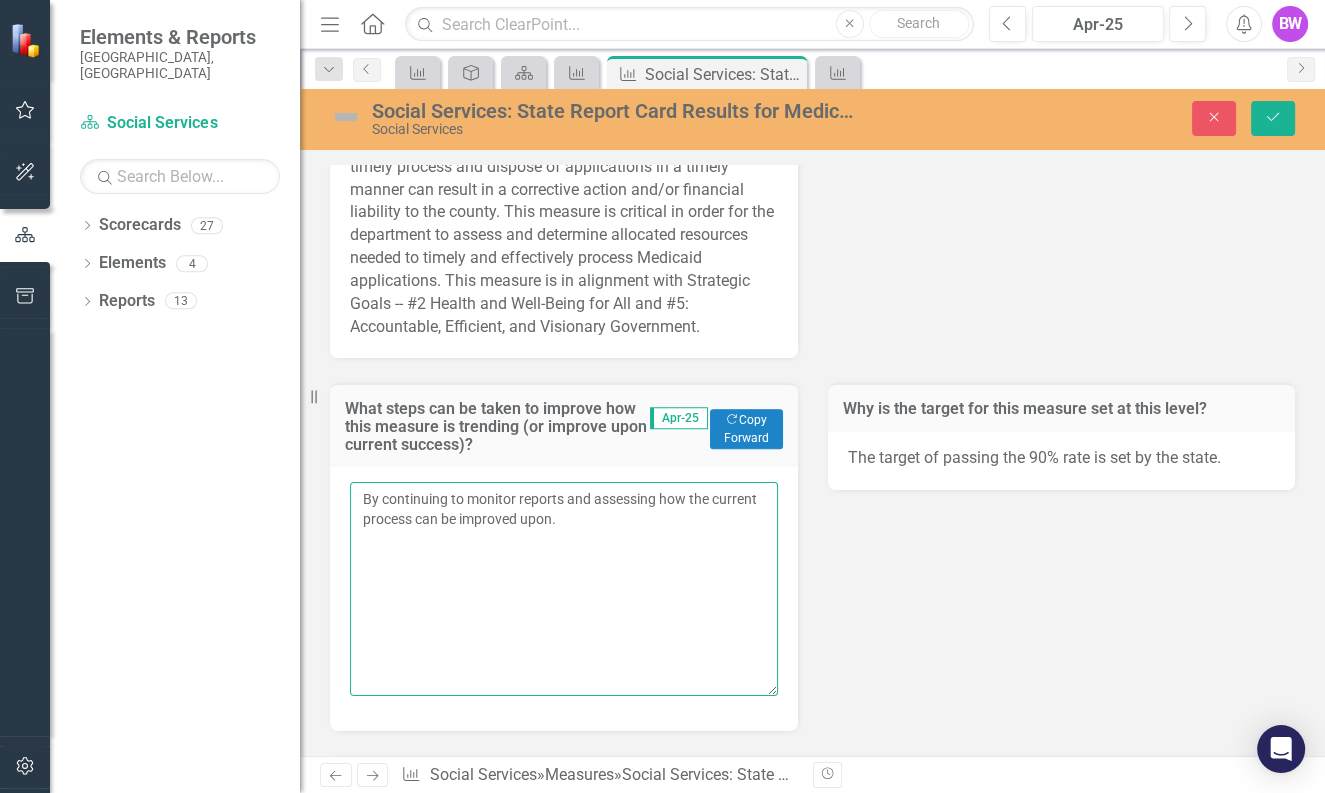 scroll, scrollTop: 1085, scrollLeft: 0, axis: vertical 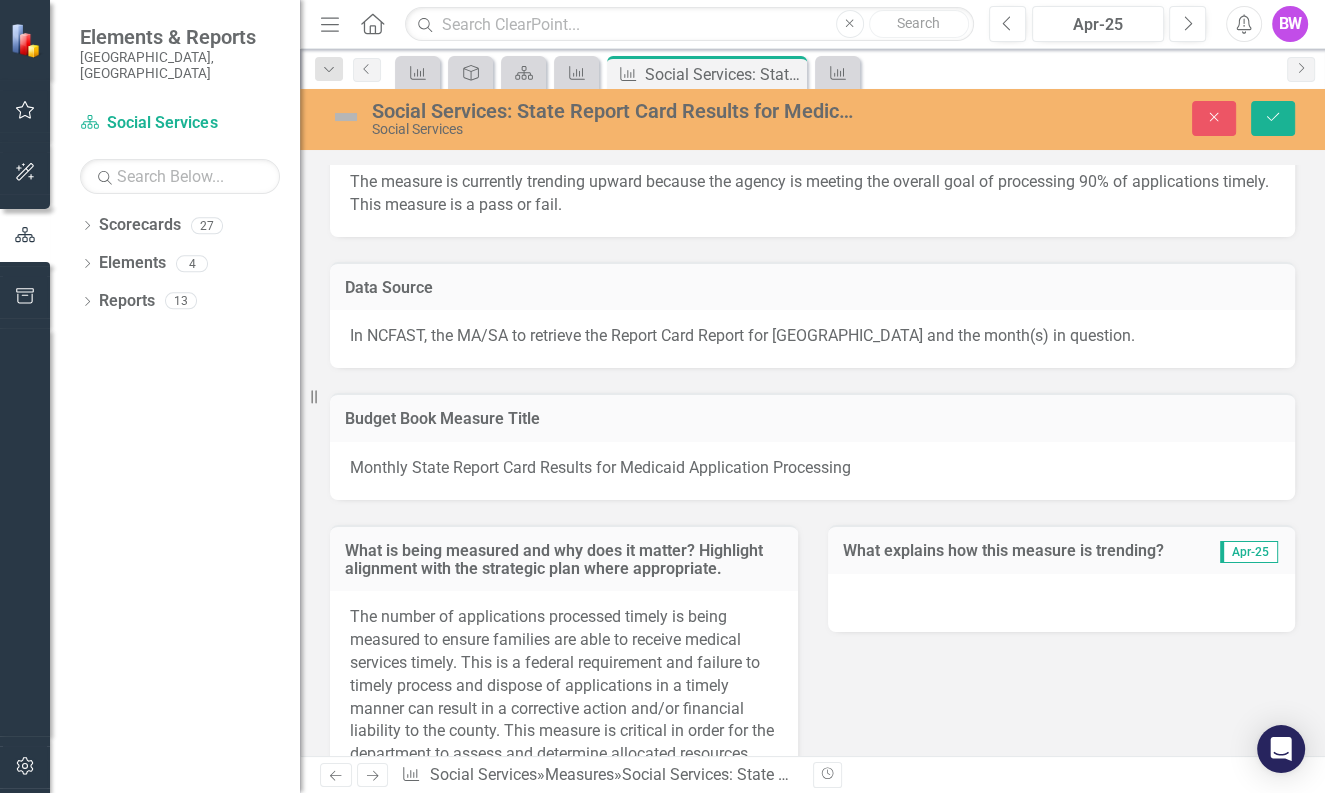 type on "By continuing to monitor reports and assessing how the current process can be improved upon." 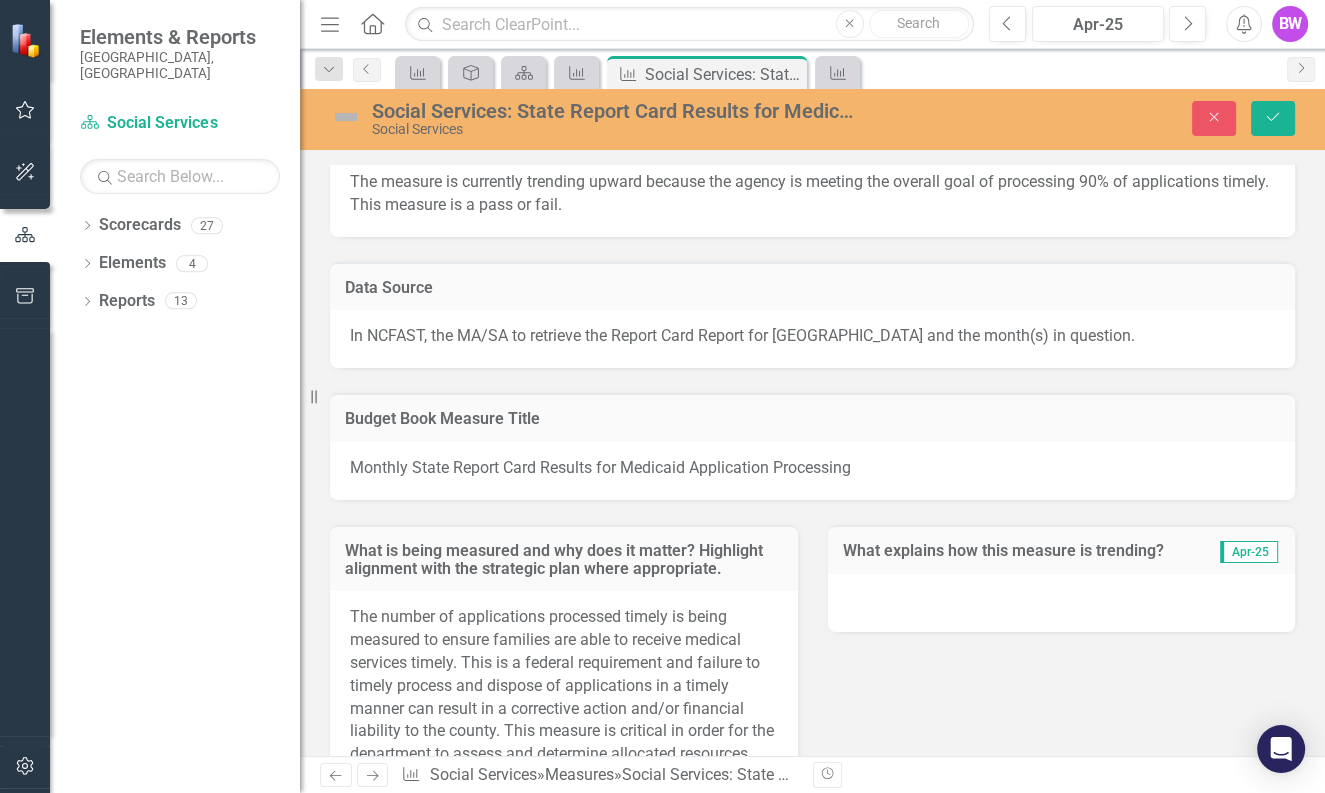 click at bounding box center [1062, 603] 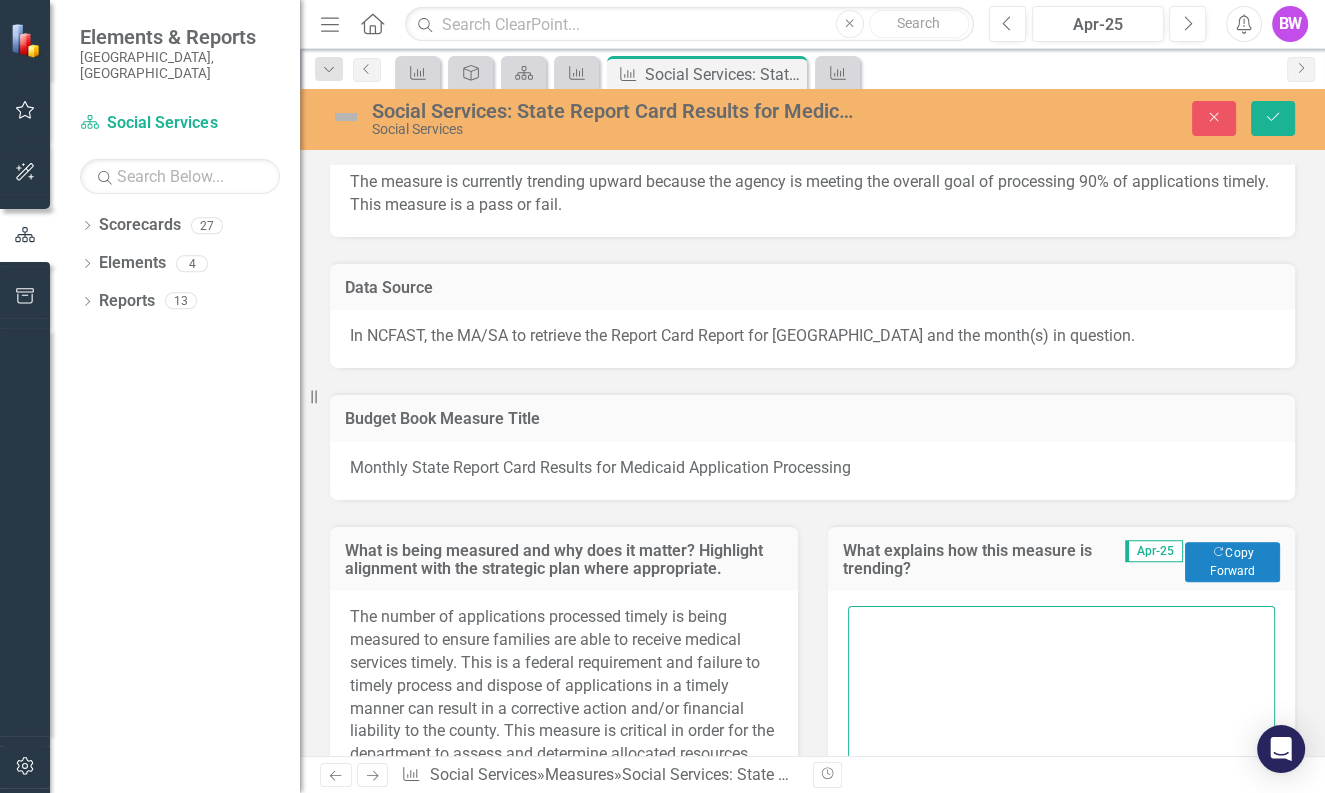 click at bounding box center (1062, 713) 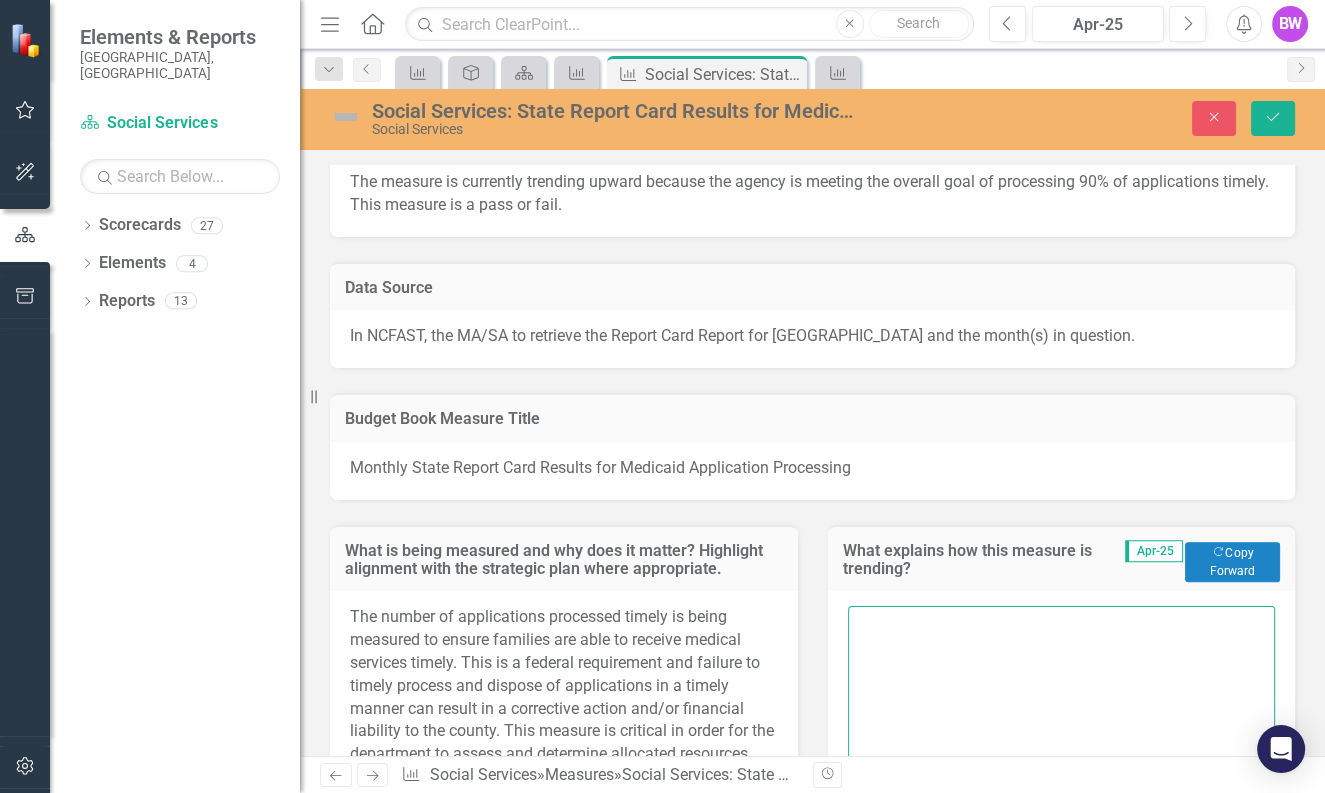paste on "The measure is currently trending upward because the agency is meeting the overall goal of processing 90% of applications timely.  This measure is a pass or fail." 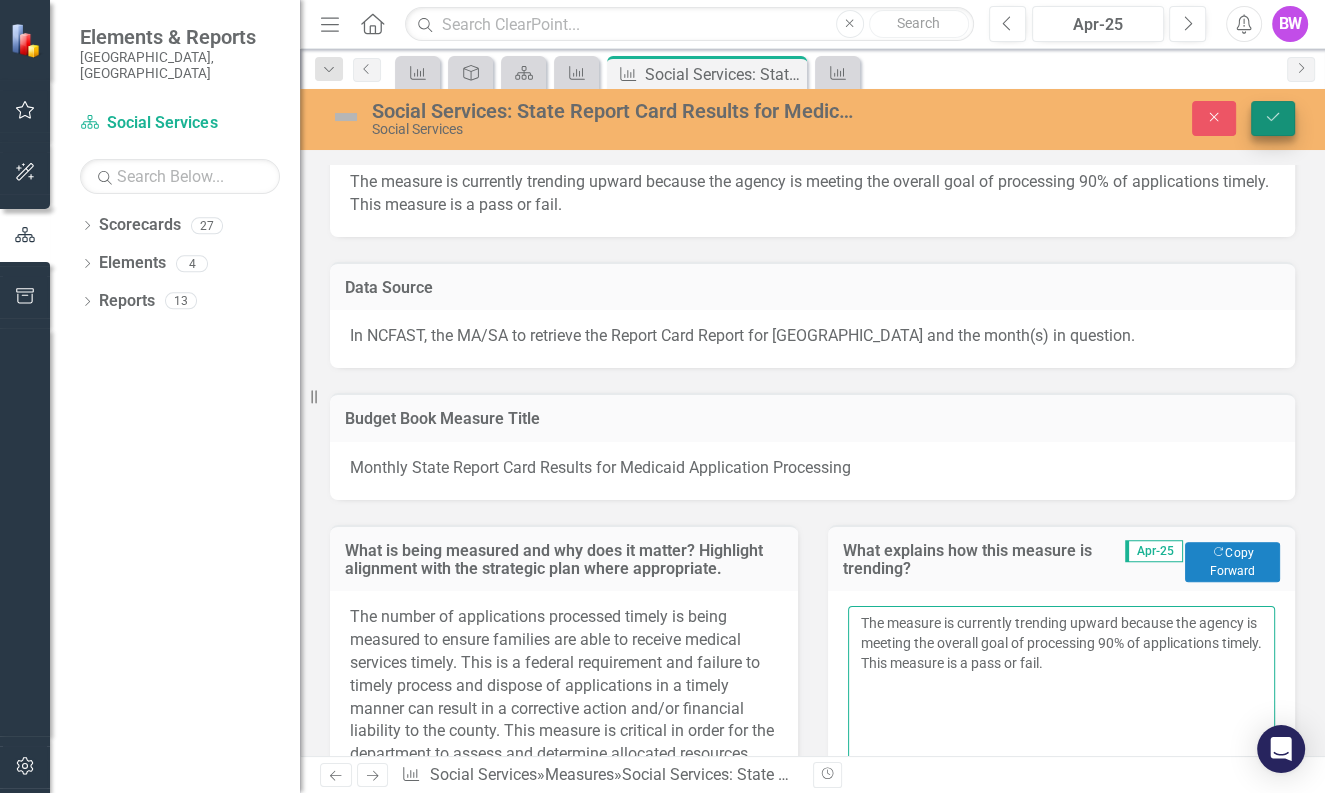 type on "The measure is currently trending upward because the agency is meeting the overall goal of processing 90% of applications timely.  This measure is a pass or fail." 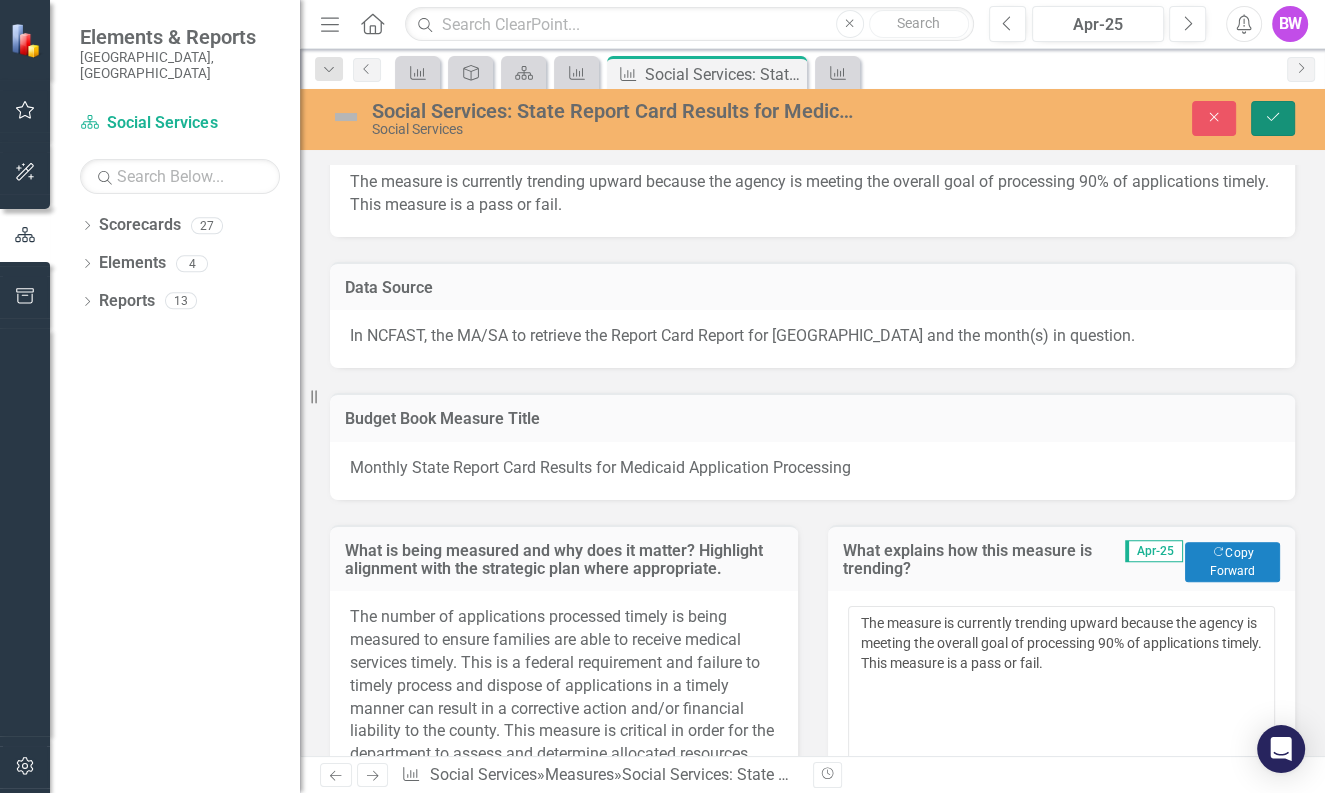 click on "Save" 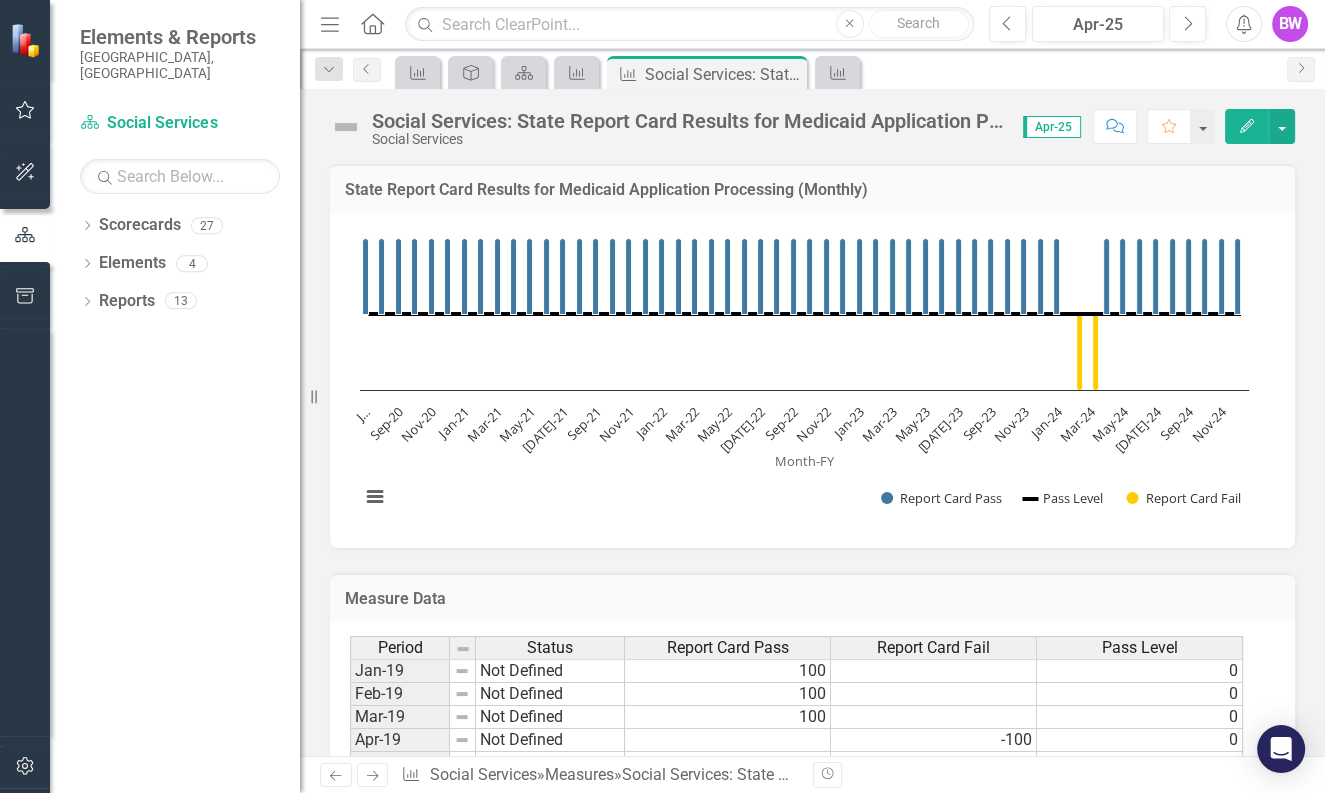 click on "Elements & Reports [GEOGRAPHIC_DATA], [GEOGRAPHIC_DATA] Scorecard Social Services Search Dropdown Scorecards 27 Dropdown [GEOGRAPHIC_DATA], [GEOGRAPHIC_DATA] Dropdown Goal 1 Dropdown Strategic Plan Goal 1 Objective 1.1: Education - Provide and support learning and enrichment opportunities that support educational achievement and life success Objective 1.2: Workforce Dev. –Strengthen workforce by supporting provision of education, training & workforce supports, for hard-to-employ groups Objective 1.3: Family Success – Support and provide programs, services and systems to improve life skills and increase family success and prosperity Objective 1.4: Cultural Opportunities – [PERSON_NAME] a strong, diverse, artistic and cultural environment Dropdown Goal 2 Dropdown Strategic Plan Goal 2 Objective 2.1: Healthy Lives – Increase the number of healthy years that residents live Objective 2.2: Healthy Community – Increase the quality of life in [GEOGRAPHIC_DATA] Dropdown Social Services Administration and Management (Social Services) Dropdown 4 0" at bounding box center (662, 396) 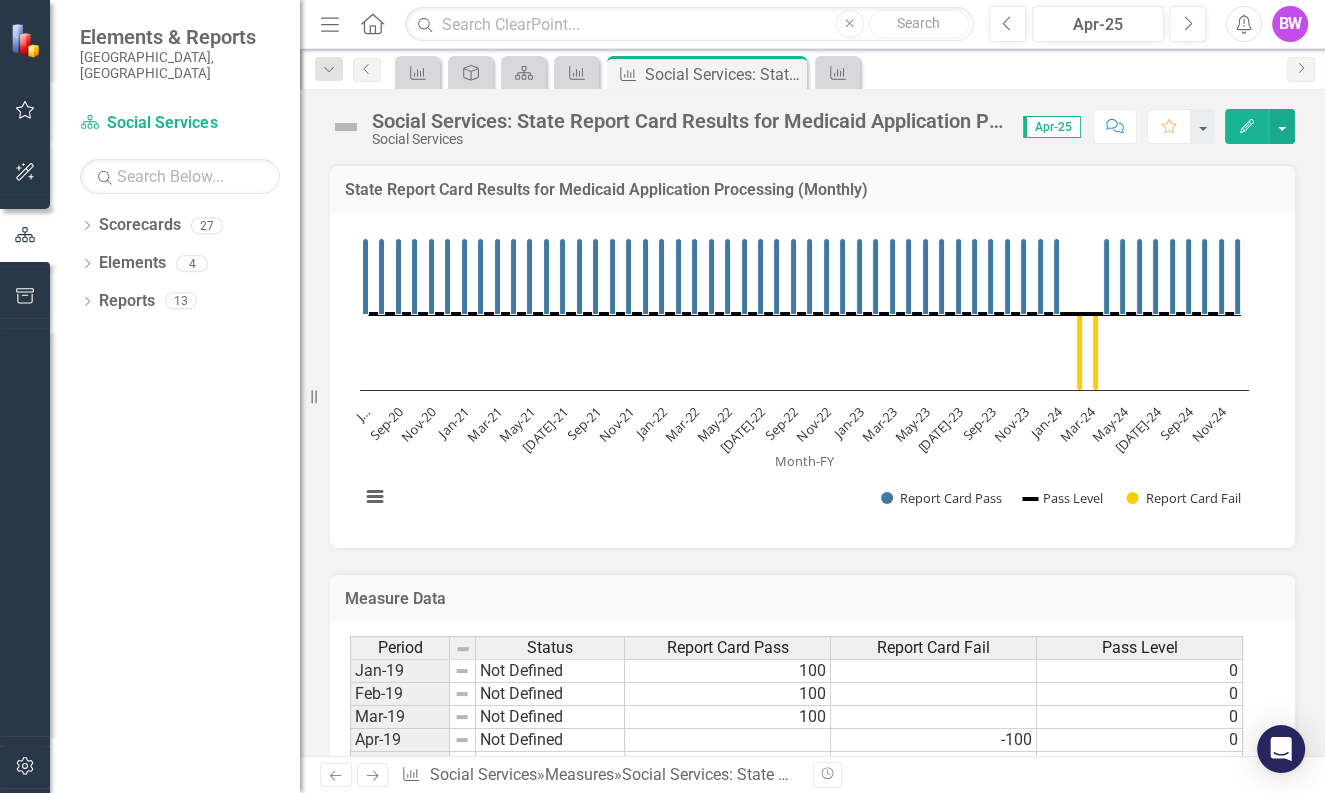 drag, startPoint x: 1327, startPoint y: 109, endPoint x: 1327, endPoint y: 204, distance: 95 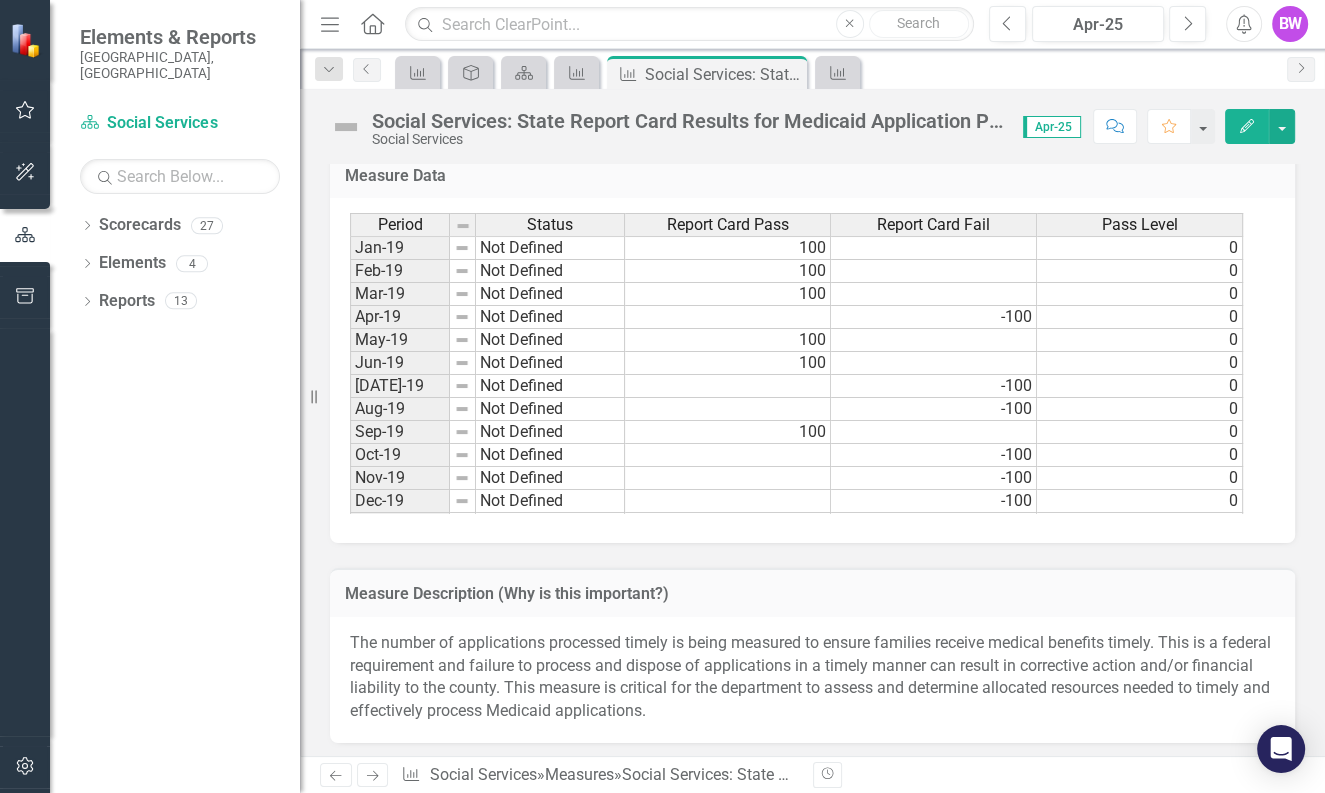 scroll, scrollTop: 427, scrollLeft: 0, axis: vertical 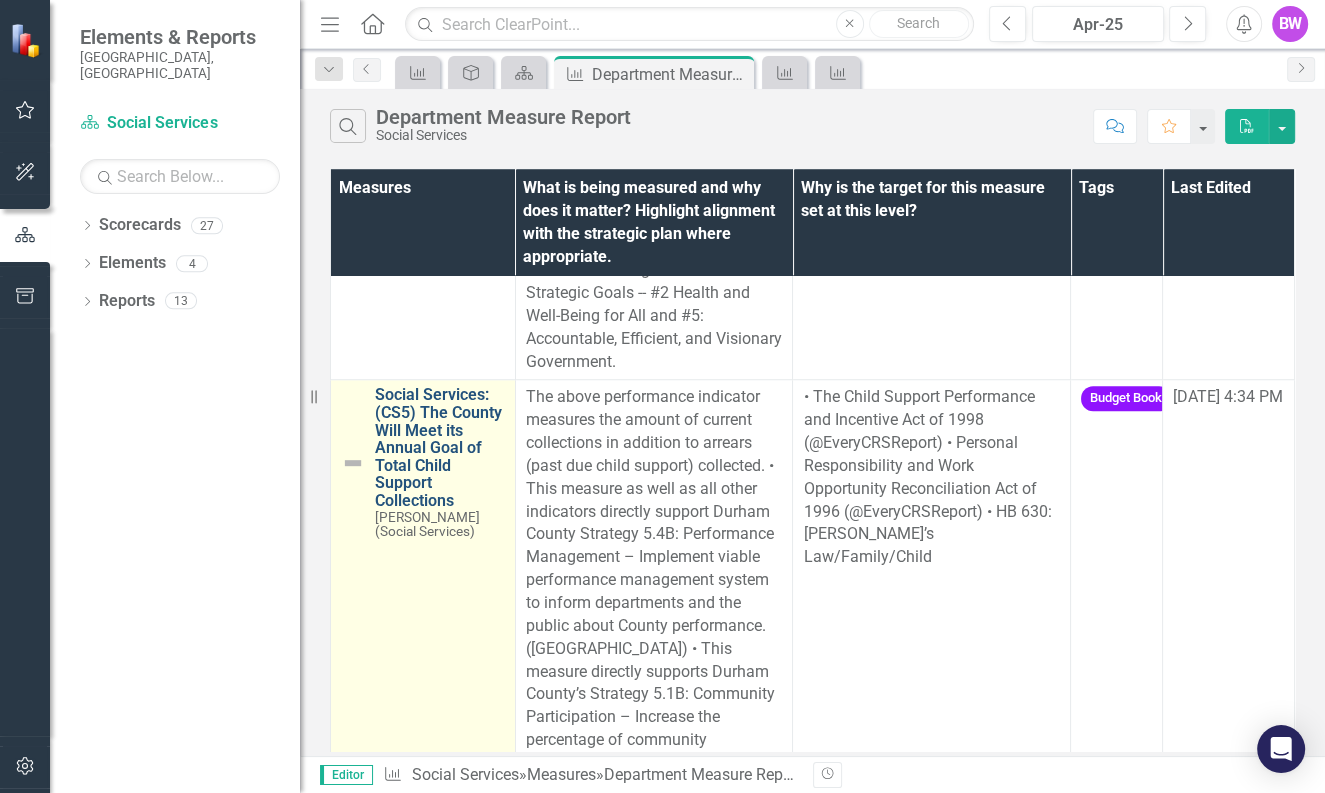 click on "Social Services: (CS5) The County Will Meet its Annual Goal of Total Child Support Collections" at bounding box center (440, 447) 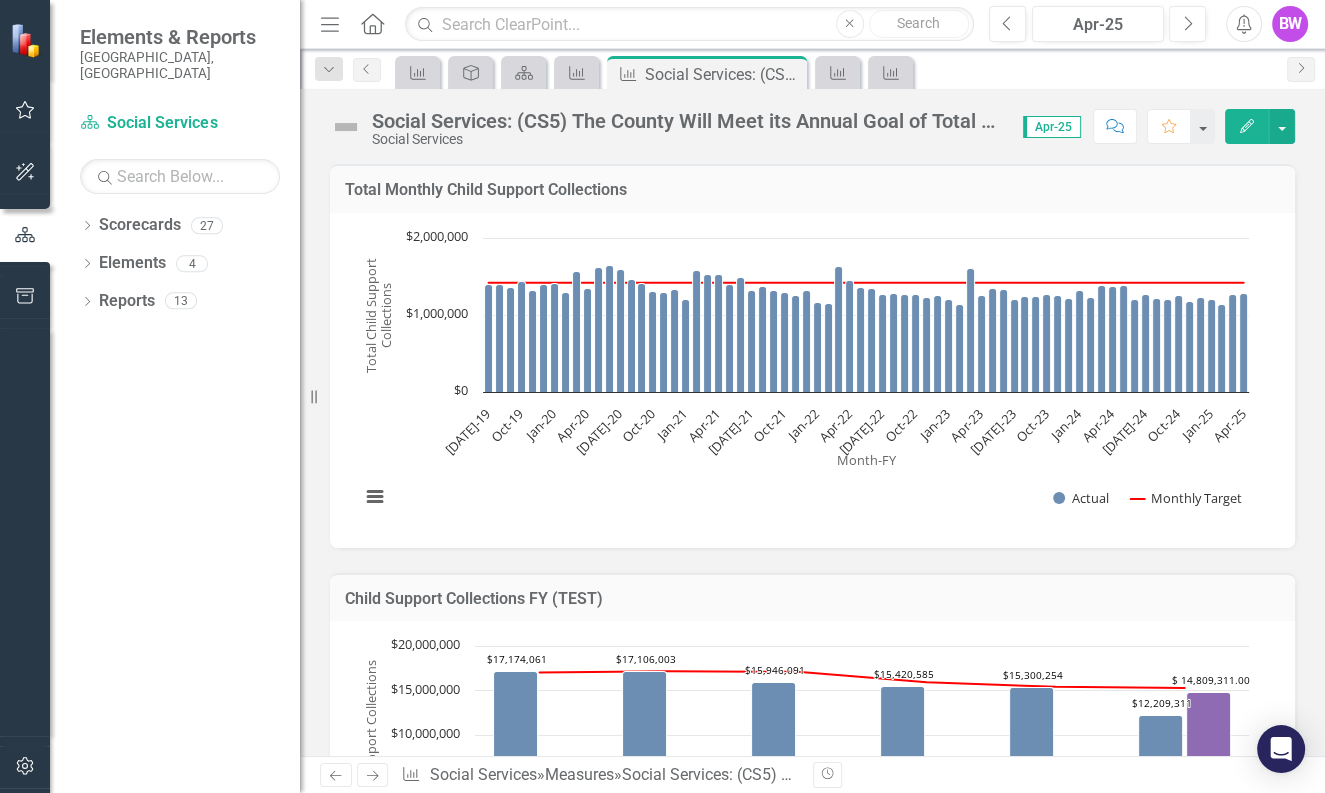 drag, startPoint x: 1308, startPoint y: 396, endPoint x: 1320, endPoint y: 393, distance: 12.369317 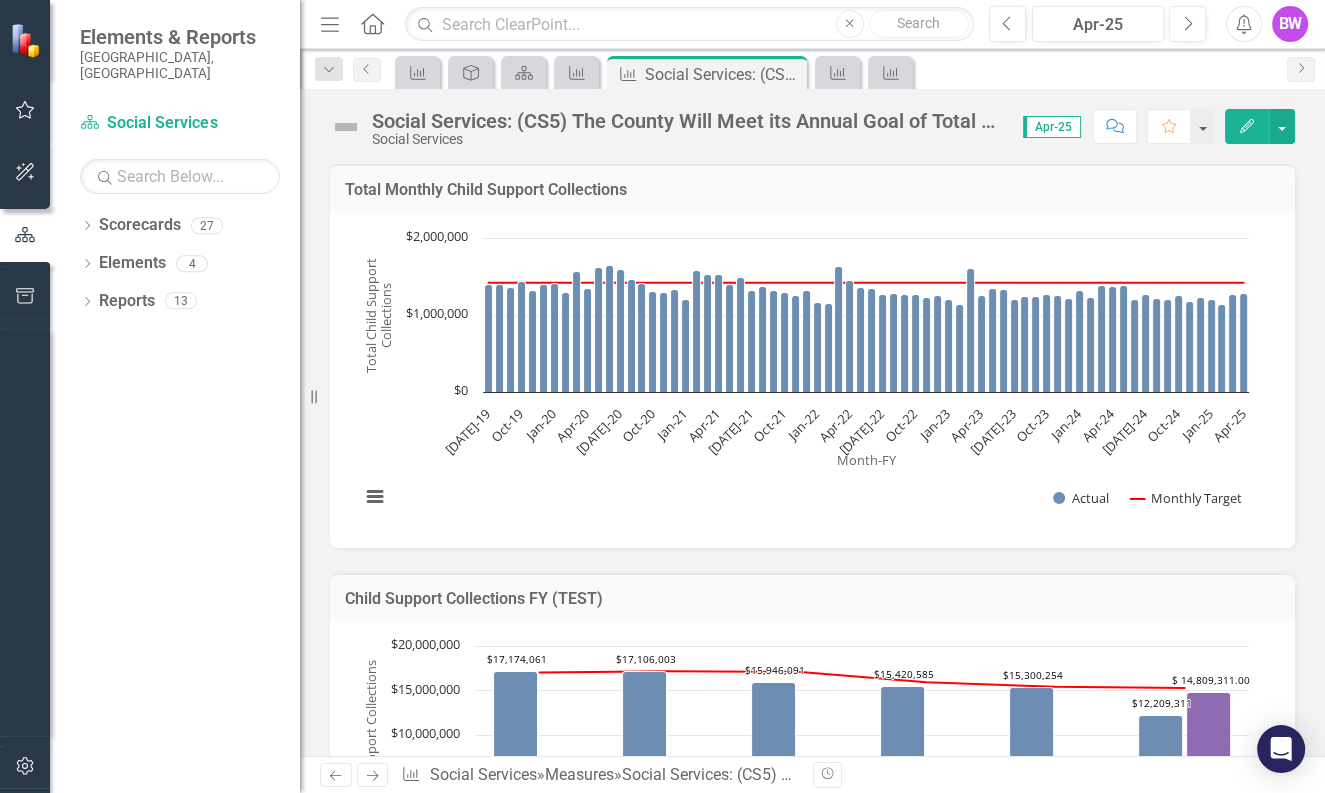 click on "Total Monthly Child Support Collections Chart Combination chart with 2 data series. The chart has 1 X axis displaying Month-FY.  The chart has 1 Y axis displaying Total Child Support Collections. Data ranges from 1130612.64 to 1645234.59. Created with Highcharts 11.4.8 Month-FY Total Child Support ​ Collections Chart context menu Actual Monthly Target [DATE]-19 Oct-19 Jan-20 Apr-20 [DATE]-20 Oct-20 Jan-21 Apr-21 [DATE]-21 Oct-21 Jan-22 Apr-22 [DATE]-22 Oct-22 Jan-23 Apr-23 [DATE]-23 Oct-23 Jan-24 Apr-24 [DATE]-24 Oct-24 Jan-25 Apr-25 $0 $1,000,000 $2,000,000 End of interactive chart. Child Support Collections FY (TEST) Chart Combination chart with 3 data series. The chart has 1 X axis displaying Fiscal Year.  The chart has 1 Y axis displaying Child Support Collections. Data ranges from 12209311.27 to 17174061.39. Created with Highcharts 11.4.8 Fiscal Year Child Support Collections Chart context menu $17,174,061 ​ $17,174,061 $17,106,003 ​ $17,106,003 $15,946,091 ​ $15,946,091 $15,420,585 ​ $15,420,585 $15,300,254 ​" at bounding box center [812, 2149] 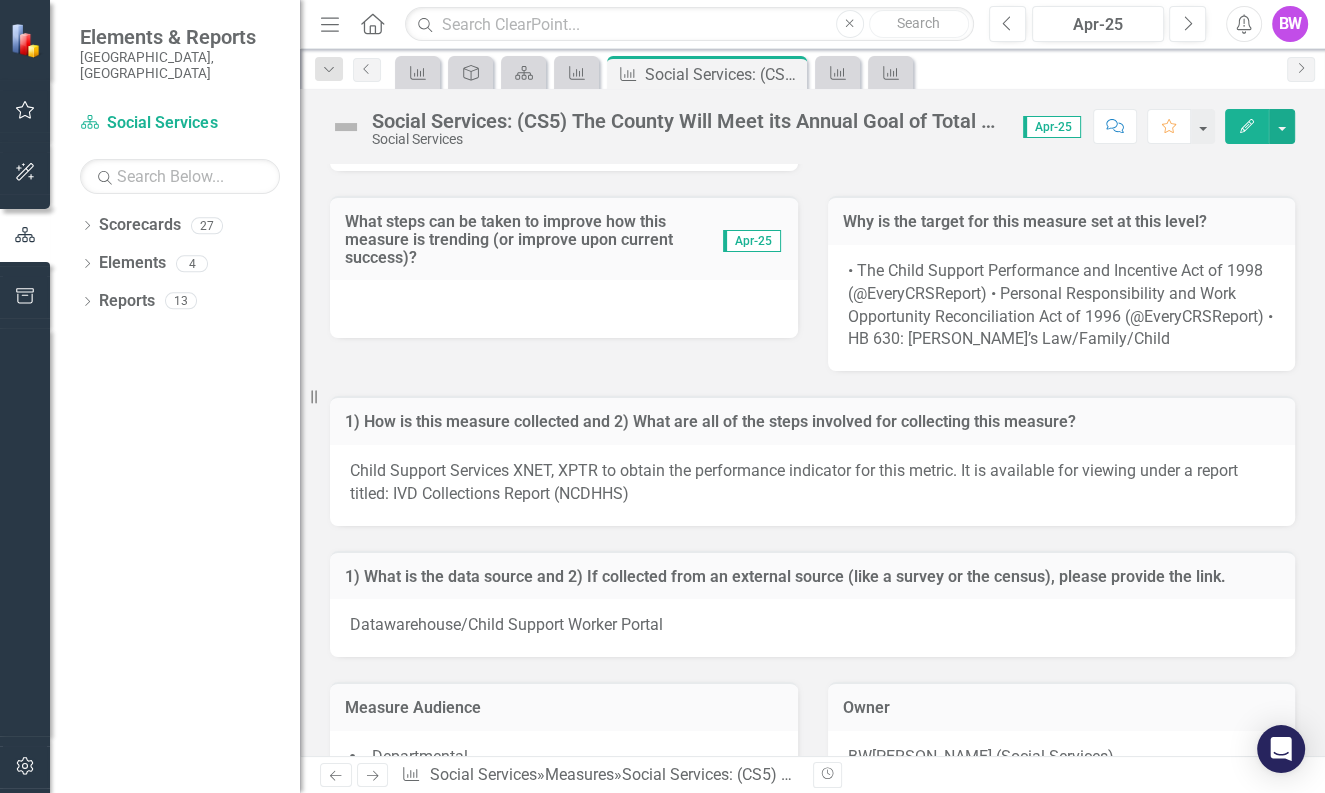scroll, scrollTop: 3331, scrollLeft: 0, axis: vertical 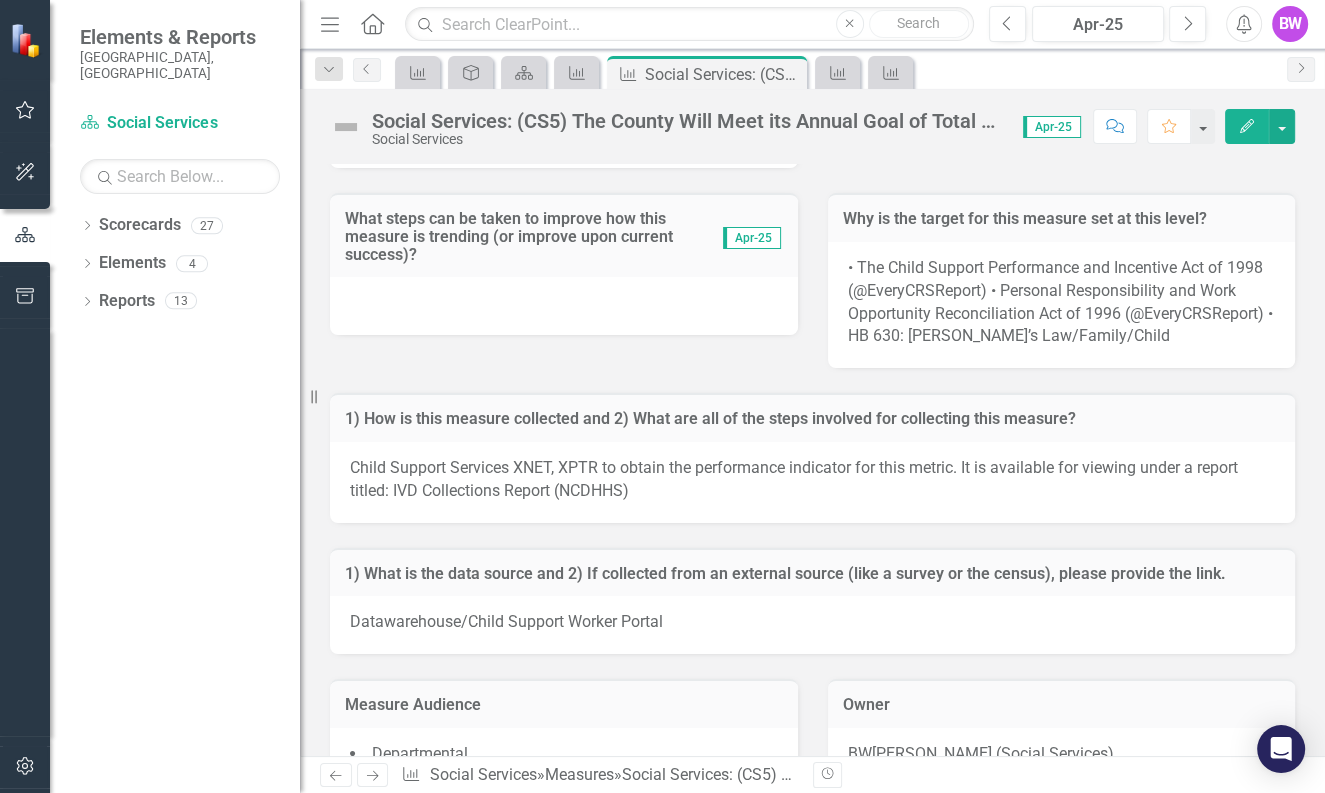 drag, startPoint x: 928, startPoint y: 254, endPoint x: 634, endPoint y: 505, distance: 386.57083 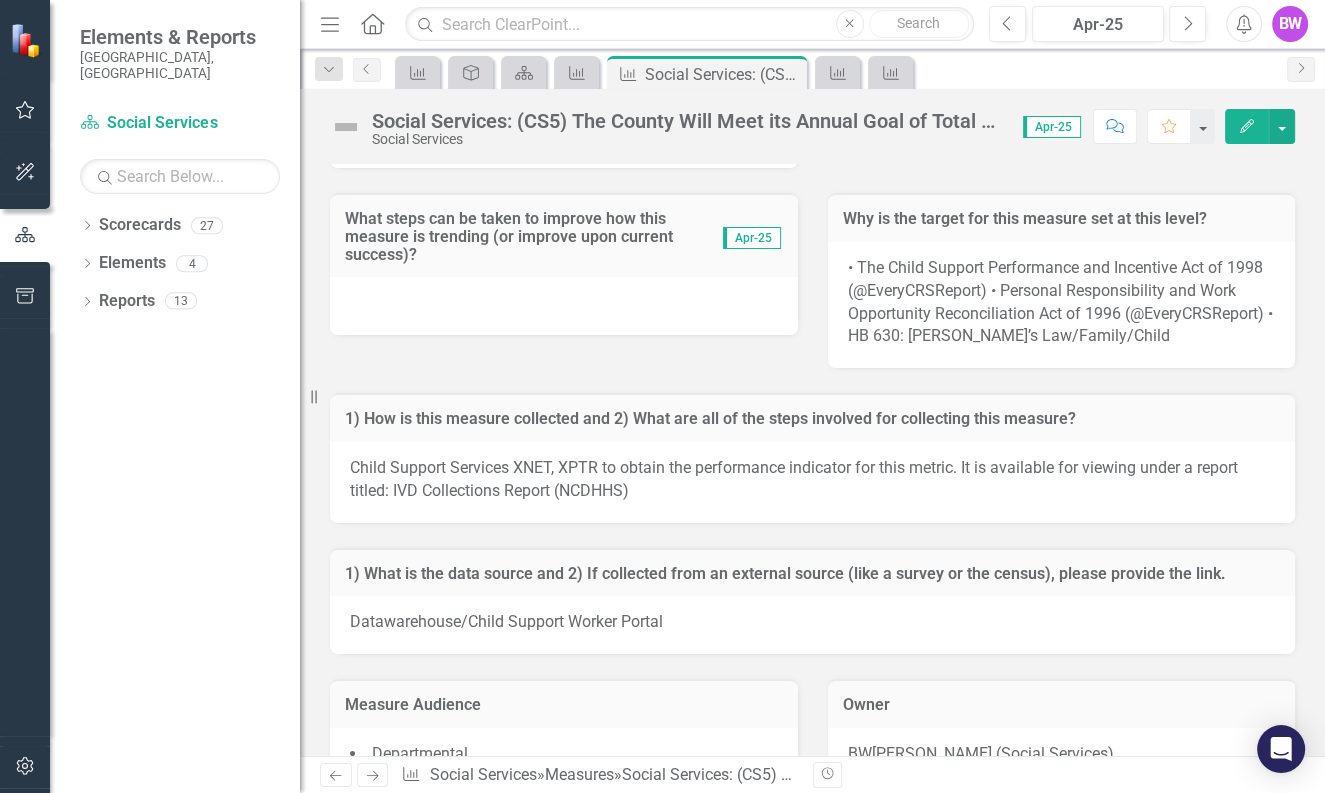 click on "Total Monthly Child Support Collections Chart Combination chart with 2 data series. The chart has 1 X axis displaying Month-FY.  The chart has 1 Y axis displaying Total Child Support Collections. Data ranges from 1130612.64 to 1645234.59. Created with Highcharts 11.4.8 Month-FY Total Child Support ​ Collections Chart context menu Actual Monthly Target [DATE]-19 Oct-19 Jan-20 Apr-20 [DATE]-20 Oct-20 Jan-21 Apr-21 [DATE]-21 Oct-21 Jan-22 Apr-22 [DATE]-22 Oct-22 Jan-23 Apr-23 [DATE]-23 Oct-23 Jan-24 Apr-24 [DATE]-24 Oct-24 Jan-25 Apr-25 $0 $1,000,000 $2,000,000 End of interactive chart. Child Support Collections FY (TEST) Chart Combination chart with 3 data series. The chart has 1 X axis displaying Fiscal Year.  The chart has 1 Y axis displaying Child Support Collections. Data ranges from 12209311.27 to 17174061.39. Created with Highcharts 11.4.8 Fiscal Year Child Support Collections Chart context menu $17,174,061 ​ $17,174,061 $17,106,003 ​ $17,106,003 $15,946,091 ​ $15,946,091 $15,420,585 ​ $15,420,585 $15,300,254 ​" at bounding box center [812, -1192] 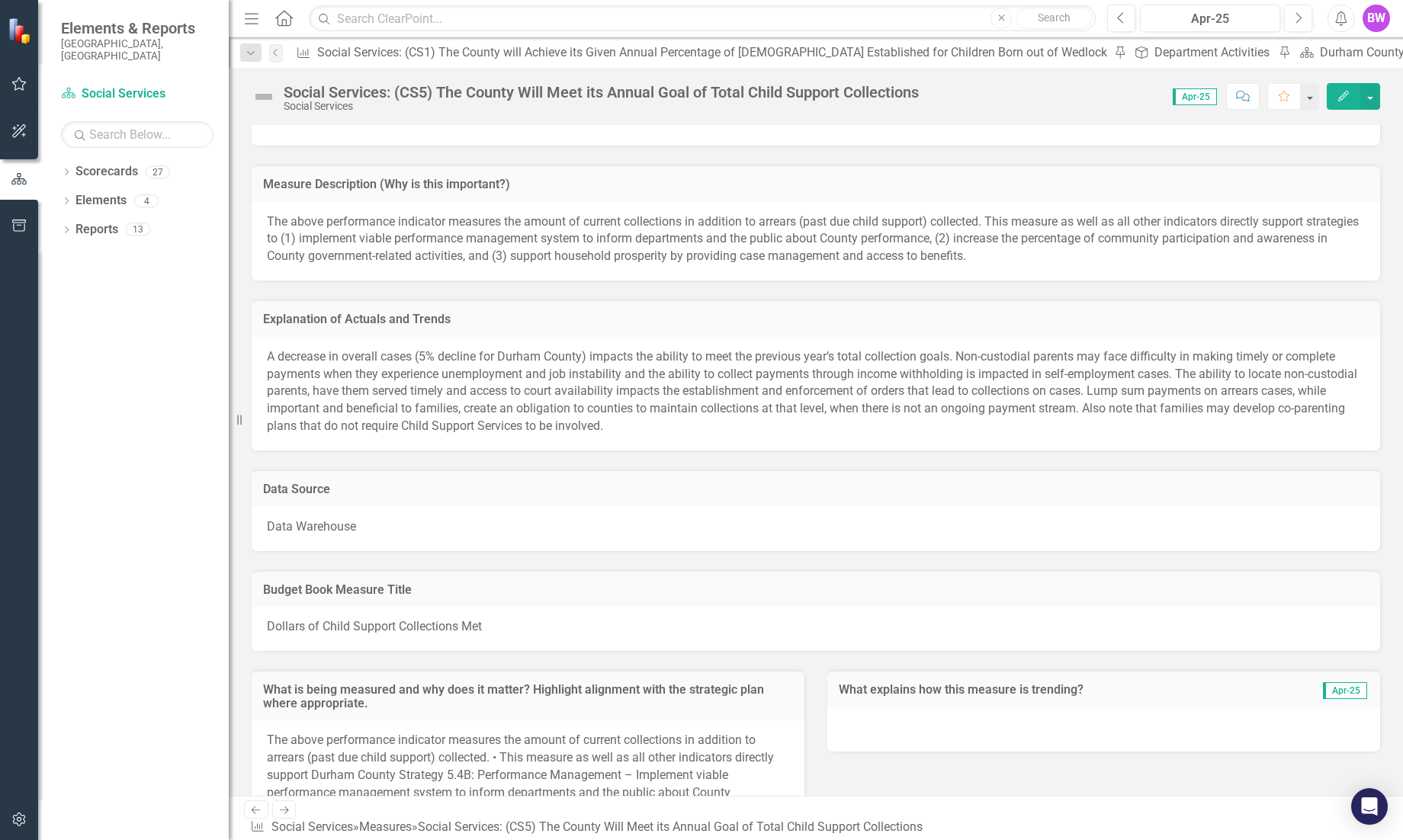scroll, scrollTop: 1589, scrollLeft: 0, axis: vertical 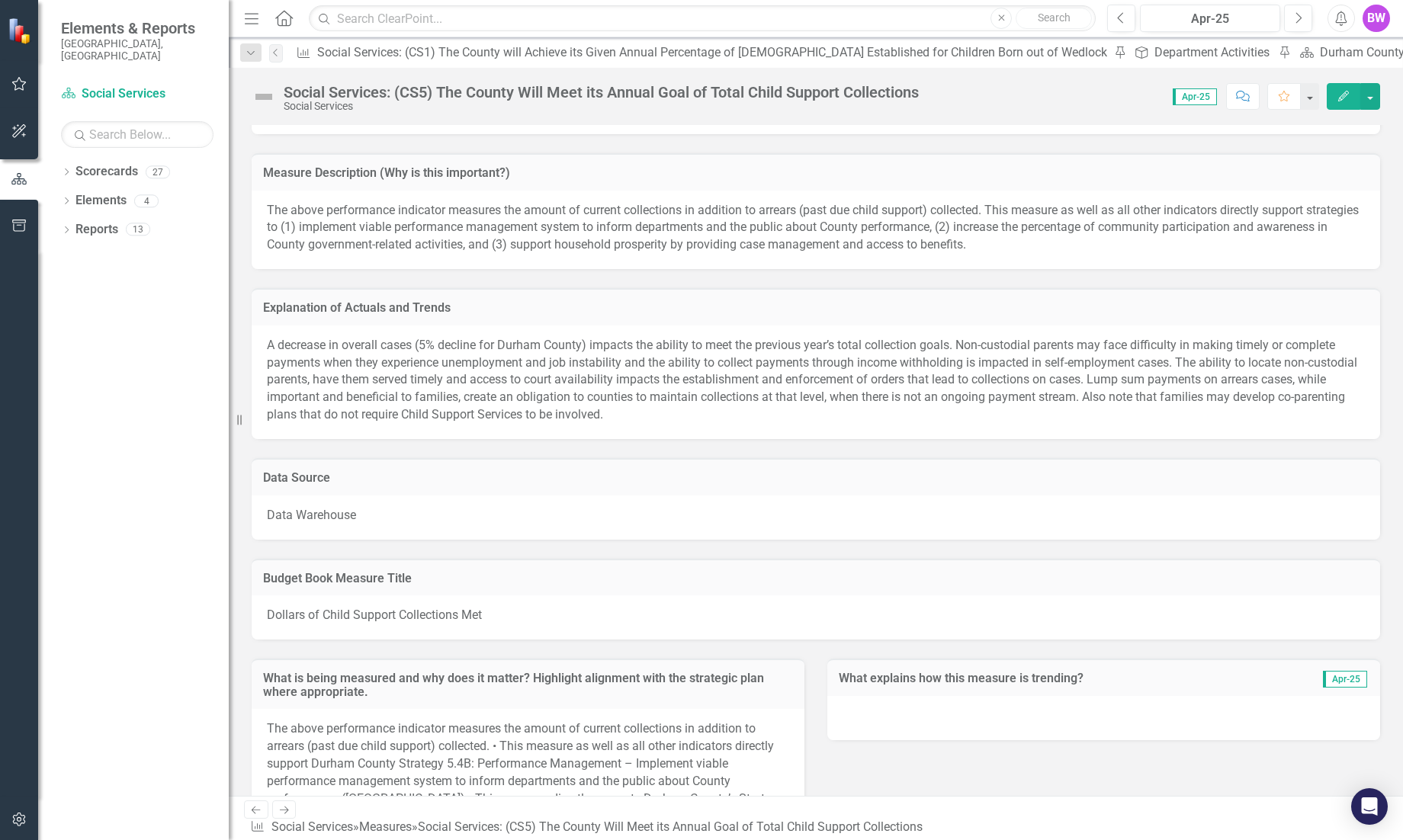 click on "Data Warehouse" at bounding box center [816, 518] 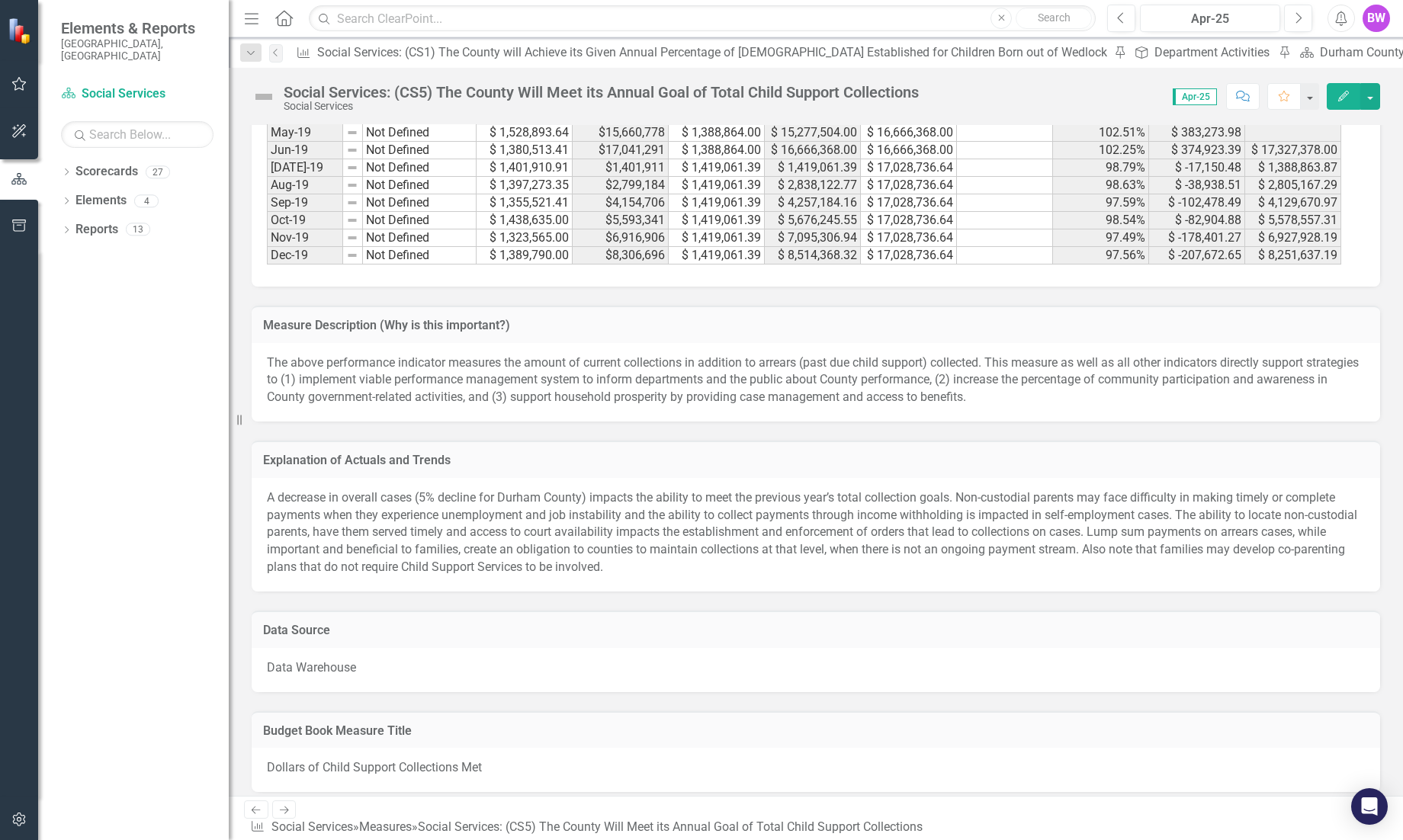 scroll, scrollTop: 1448, scrollLeft: 0, axis: vertical 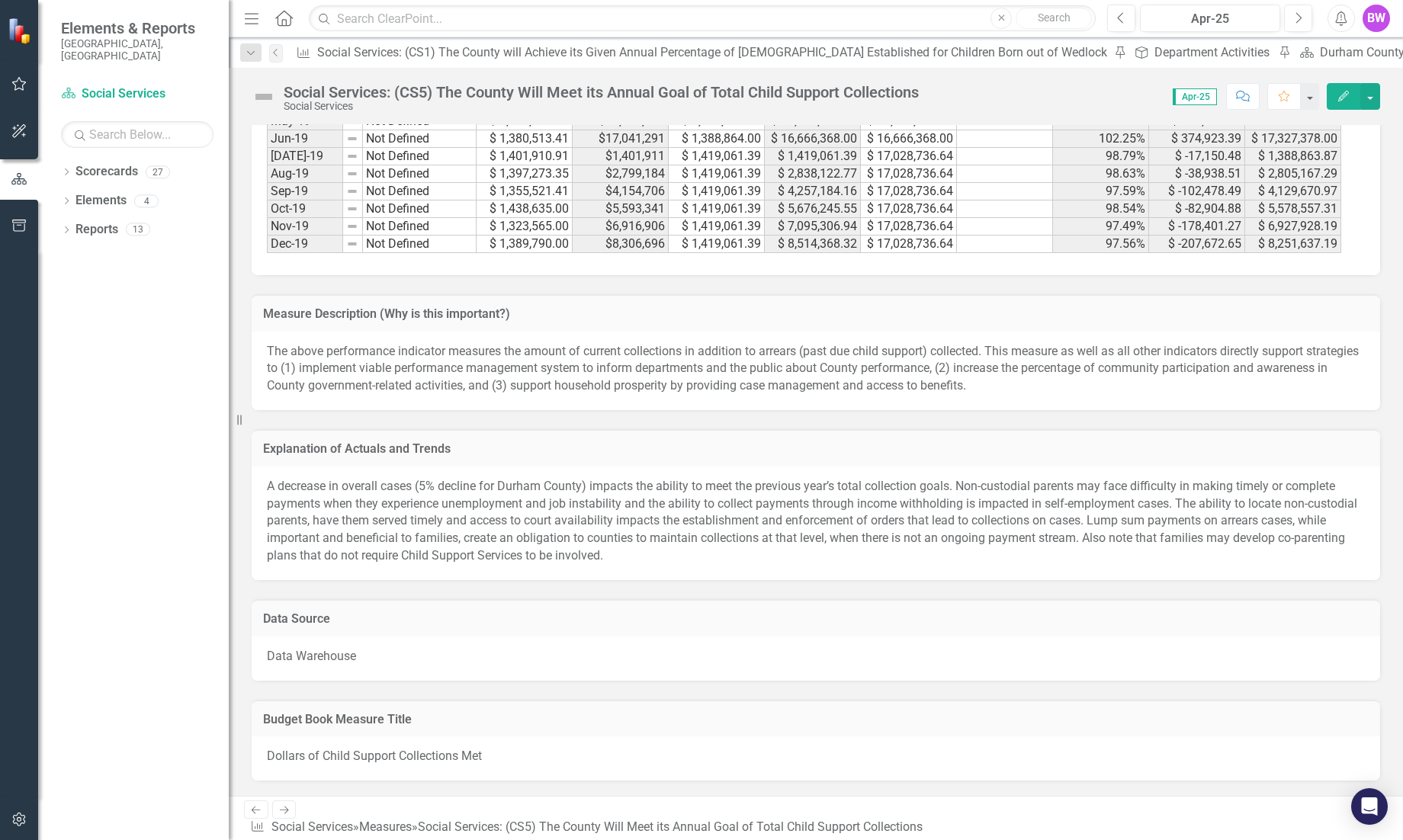 click on "Data Warehouse" at bounding box center (816, 659) 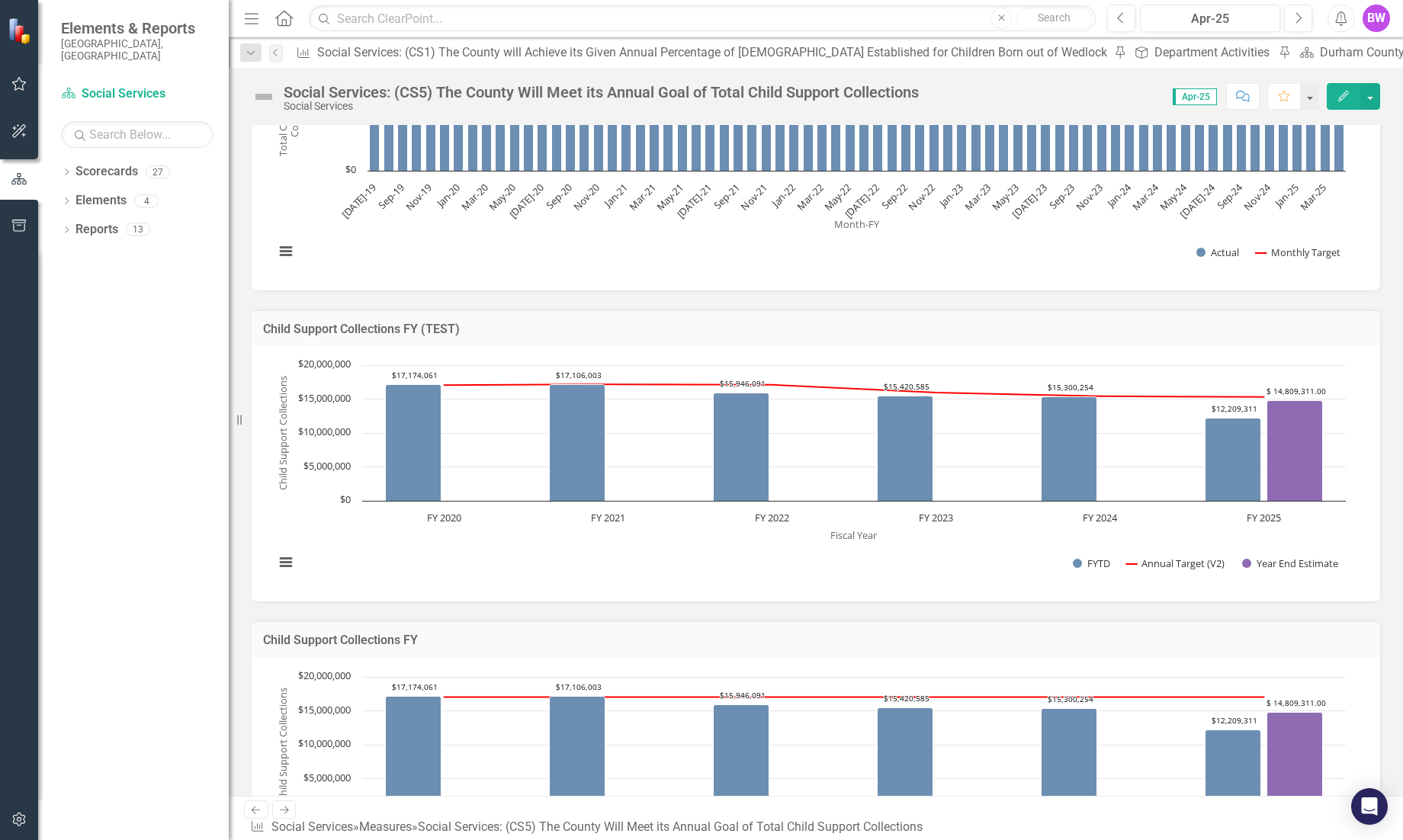 scroll, scrollTop: 58, scrollLeft: 0, axis: vertical 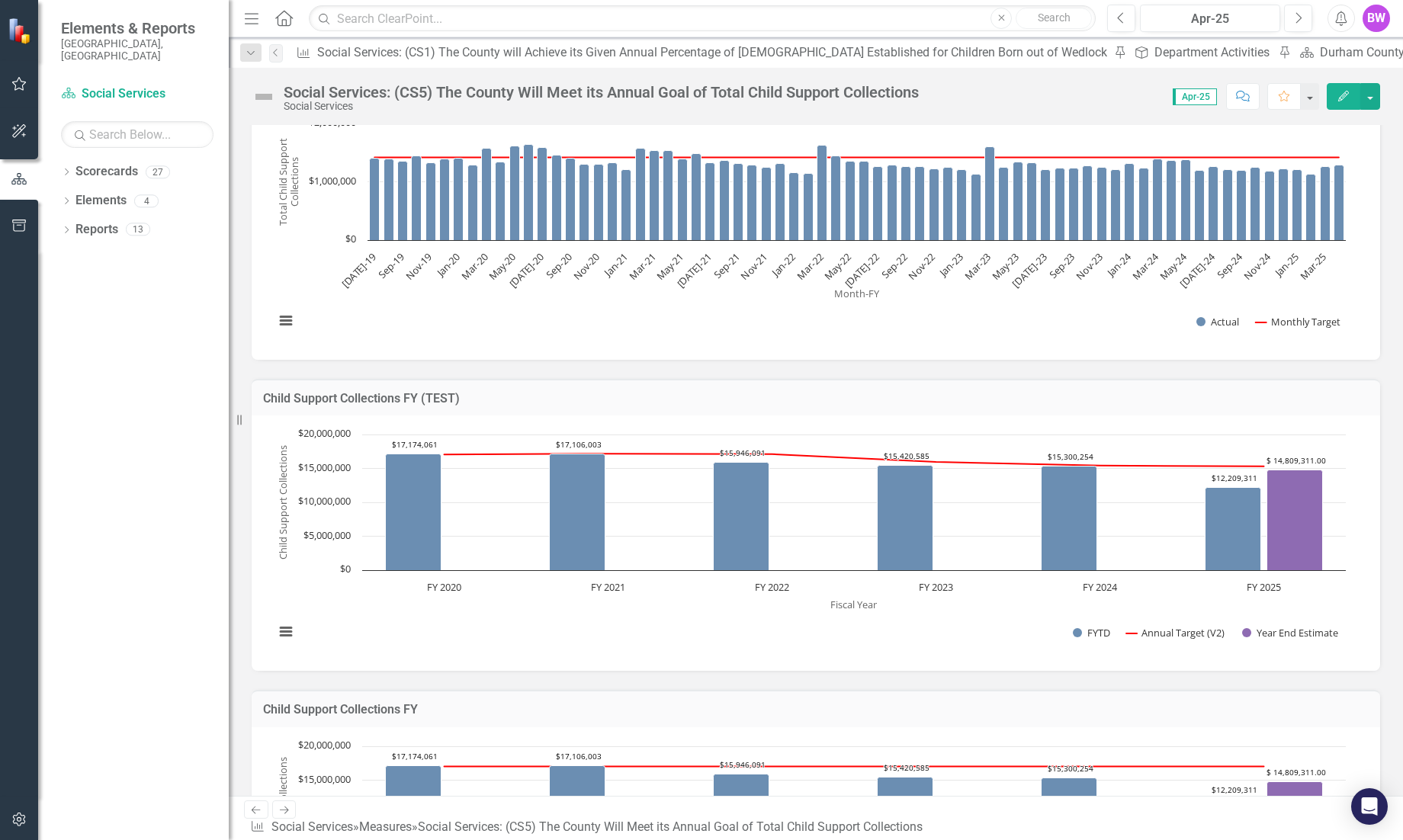 click on "Social Services: (CS5) The County Will Meet its Annual Goal of Total Child Support Collections" at bounding box center [1943, 56] 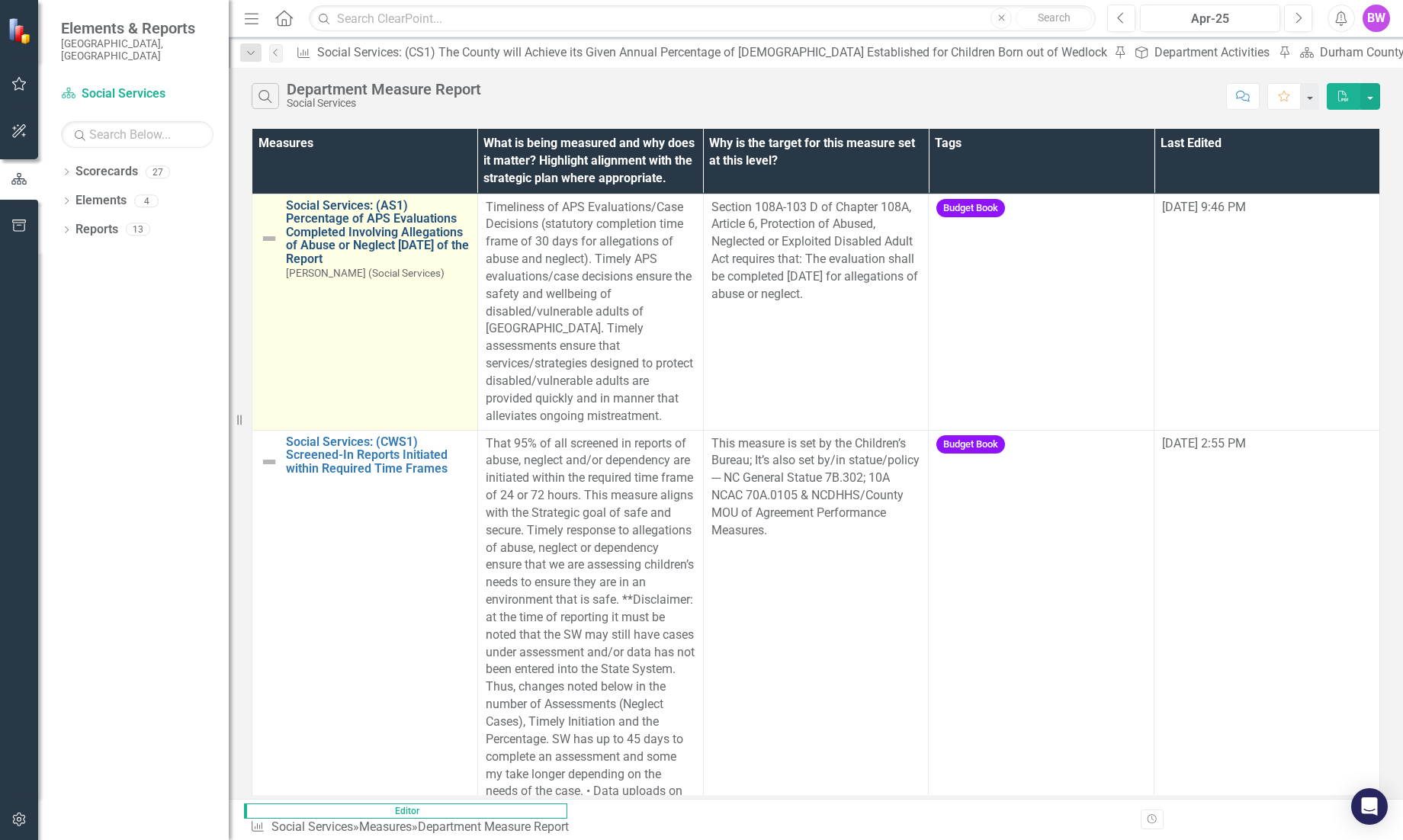click on "Social Services: (AS1) Percentage of APS Evaluations Completed Involving Allegations of Abuse or Neglect [DATE] of the Report" at bounding box center [377, 232] 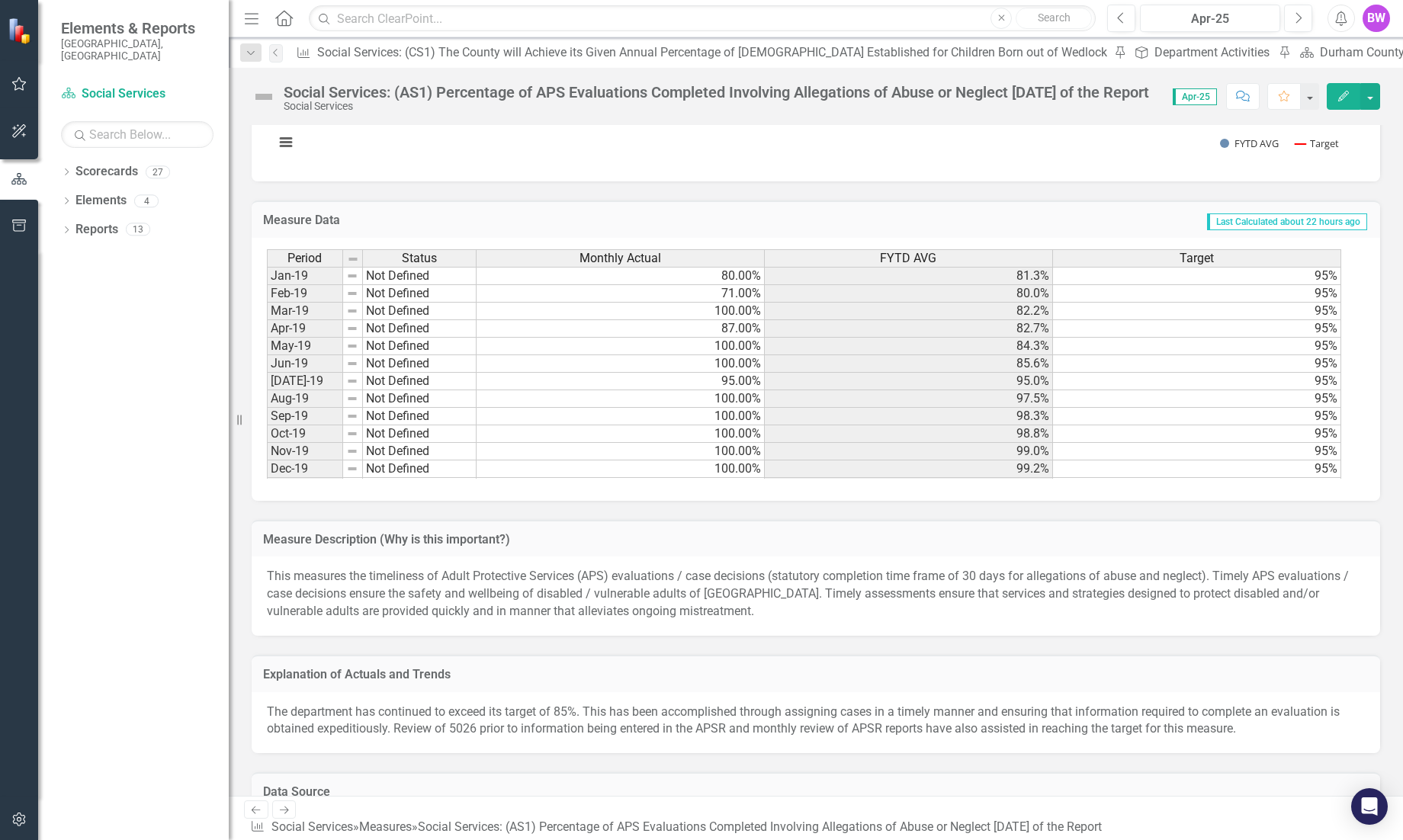 scroll, scrollTop: 541, scrollLeft: 0, axis: vertical 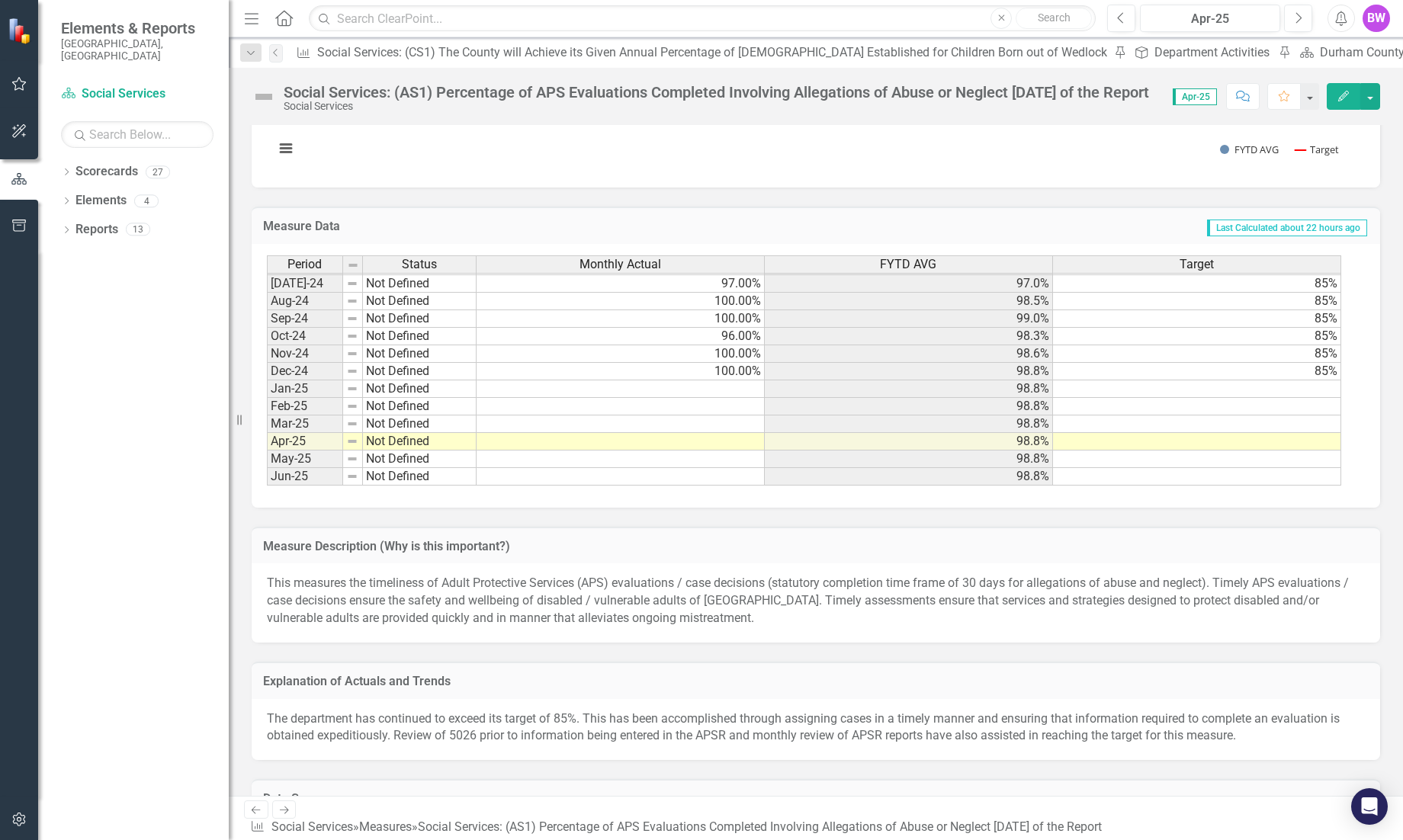 click on "Mar-23 Not Defined 100.00% 99.7% 85% Apr-23 Not Defined 100.00% 99.7% 85% May-23 Not Defined 100.00% 99.7% 85% Jun-23 Not Defined 100.00% 99.8% 85% [DATE]-23 Not Defined 100.00% 100.0% 85% Aug-23 Not Defined 94.00% 97.0% 85% Sep-23 Not Defined 96.00% 96.7% 85% Oct-23 Not Defined 100.00% 97.5% 85% Nov-23 Not Defined 100.00% 98.0% 85% Dec-23 Not Defined 100.00% 98.3% 85% Jan-24 Not Defined 89.00% 97.0% 85% Feb-24 Not Defined 96.00% 96.9% 85% Mar-24 Not Defined 97.00% 96.9% 85% Apr-24 Not Defined 100.00% 97.2% 85% May-24 Not Defined 100.00% 97.5% 85% Jun-24 Not Defined 100.00% 97.7% 85% [DATE]-24 Not Defined 97.00% 97.0% 85% Aug-24 Not Defined 100.00% 98.5% 85% Sep-24 Not Defined 100.00% 99.0% 85% Oct-24 Not Defined 96.00% 98.3% 85% Nov-24 Not Defined 100.00% 98.6% 85% Dec-24 Not Defined 100.00% 98.8% 85% Jan-25 Not Defined 98.8% Feb-25 Not Defined 98.8% Mar-25 Not Defined 98.8% Apr-25 Not Defined 98.8% May-25 Not Defined 98.8% Jun-25 Not Defined 98.8%" at bounding box center (804, 239) 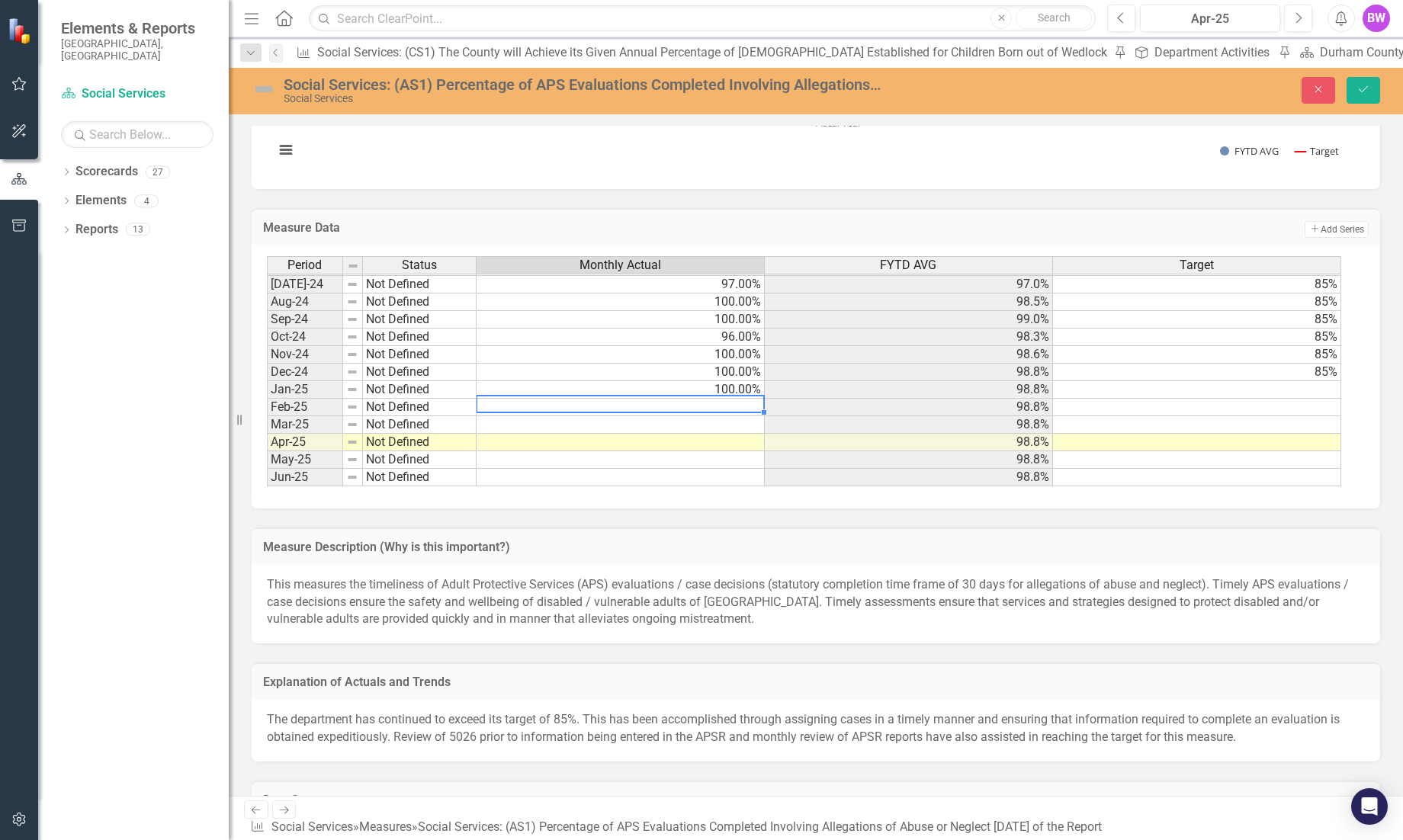 click at bounding box center (621, 407) 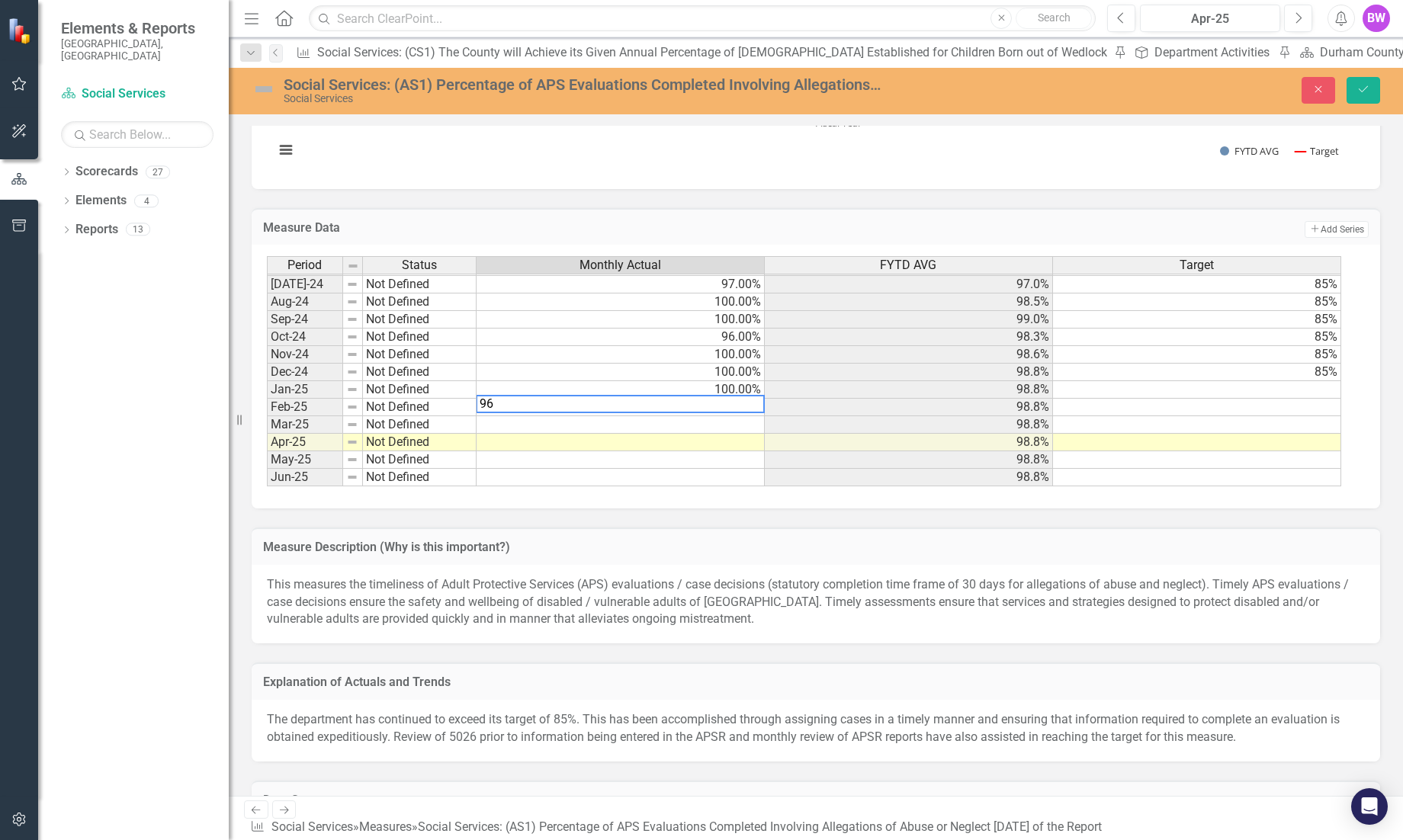 click at bounding box center (621, 425) 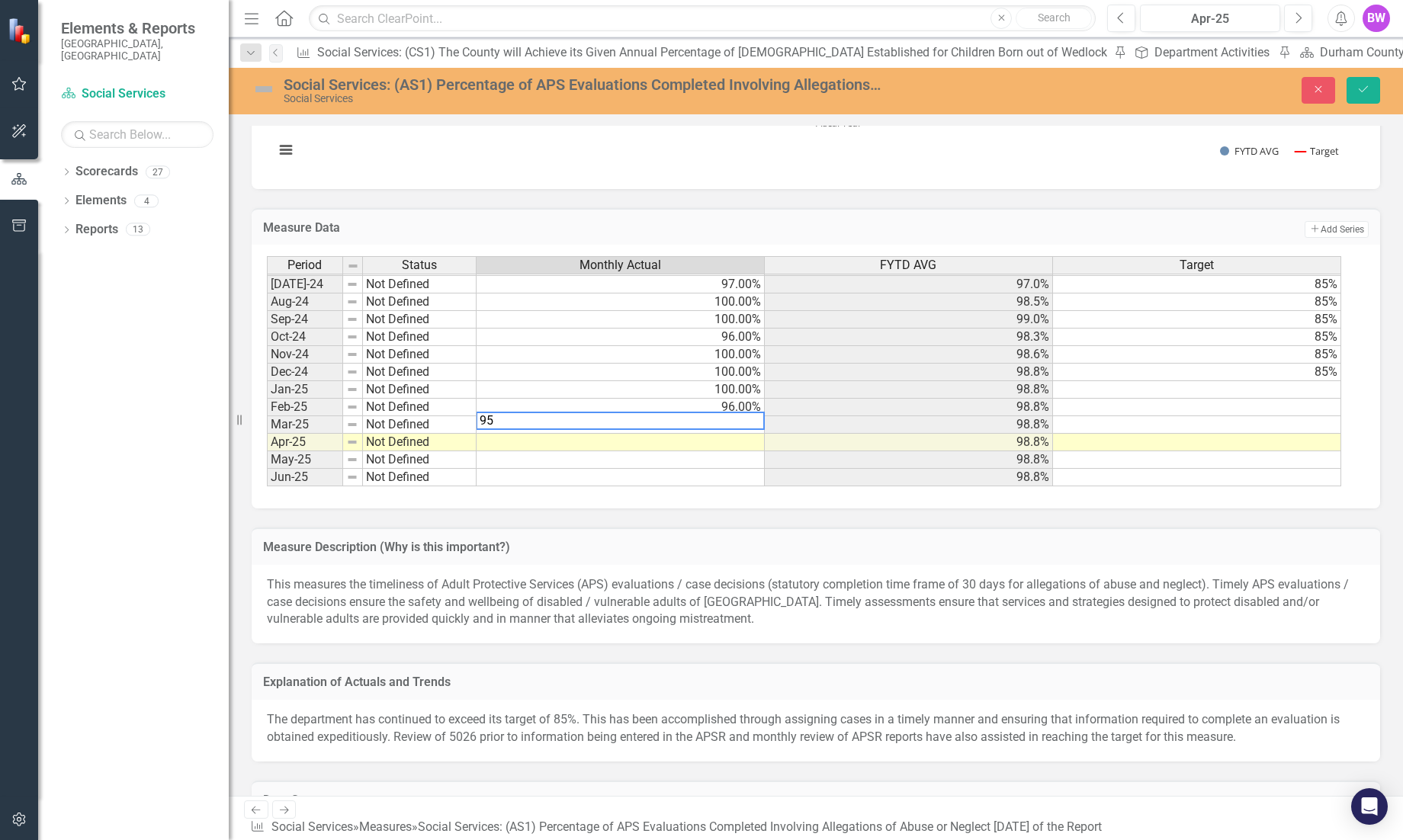 click at bounding box center [621, 442] 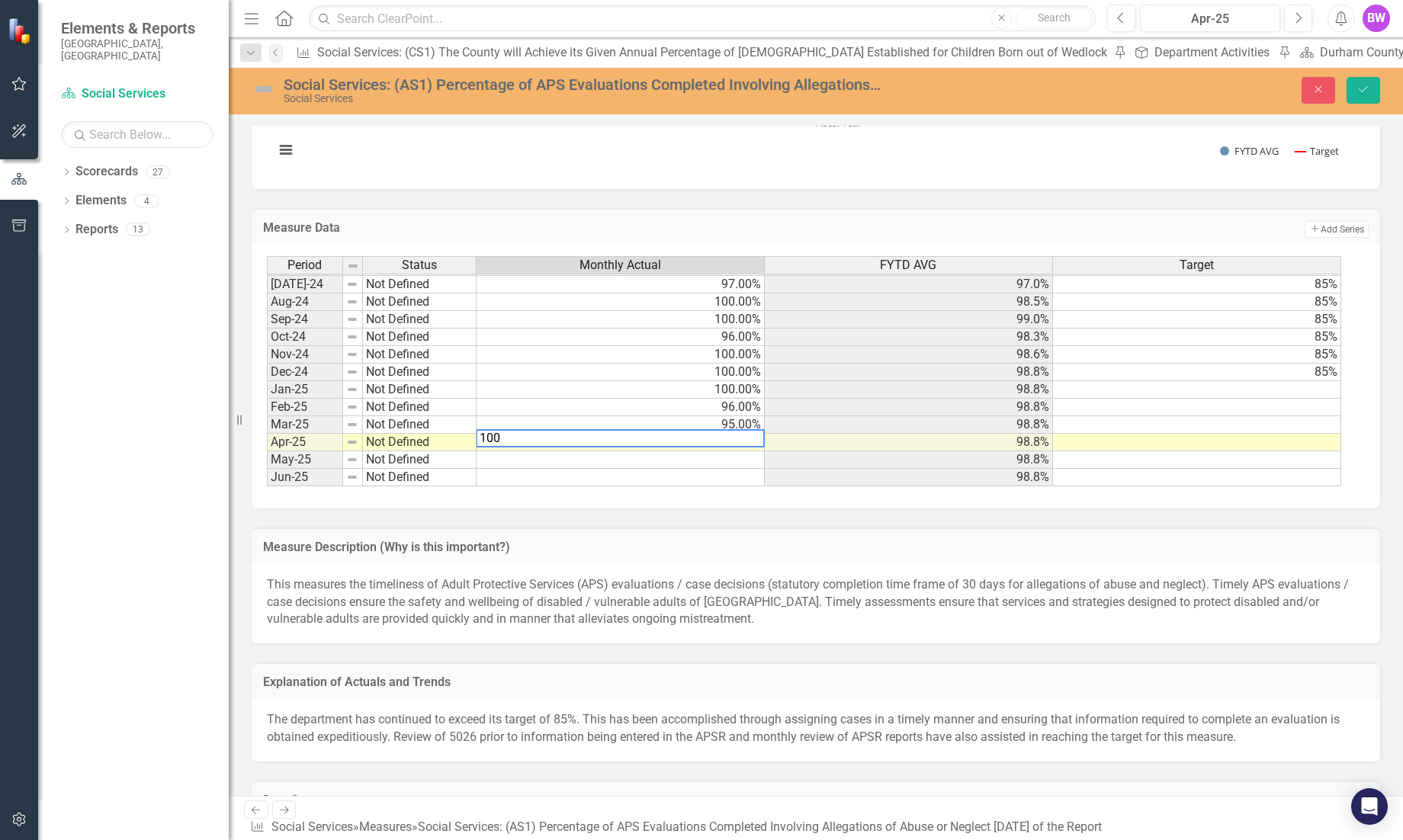 click at bounding box center (621, 460) 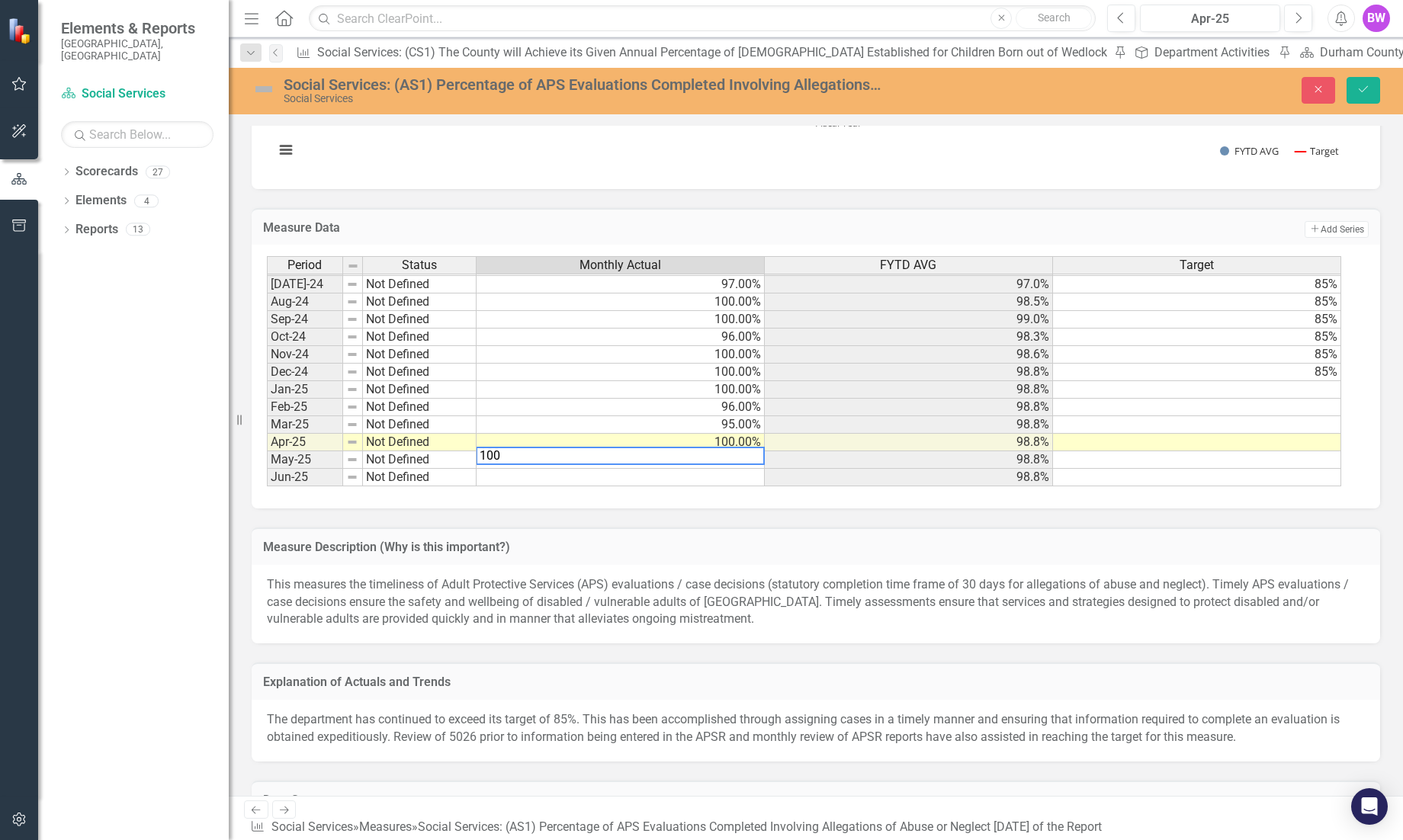 click at bounding box center (621, 477) 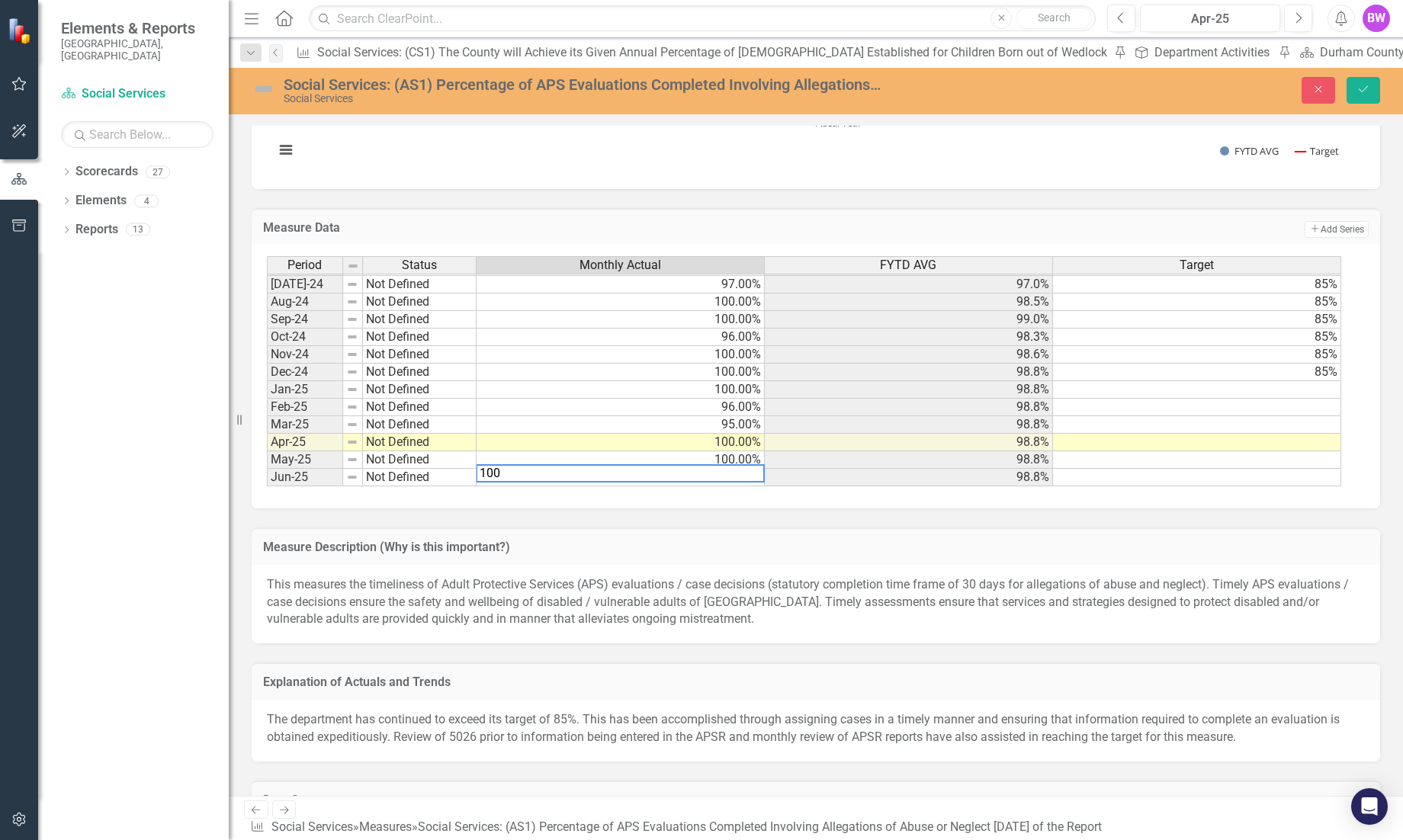 type on "100" 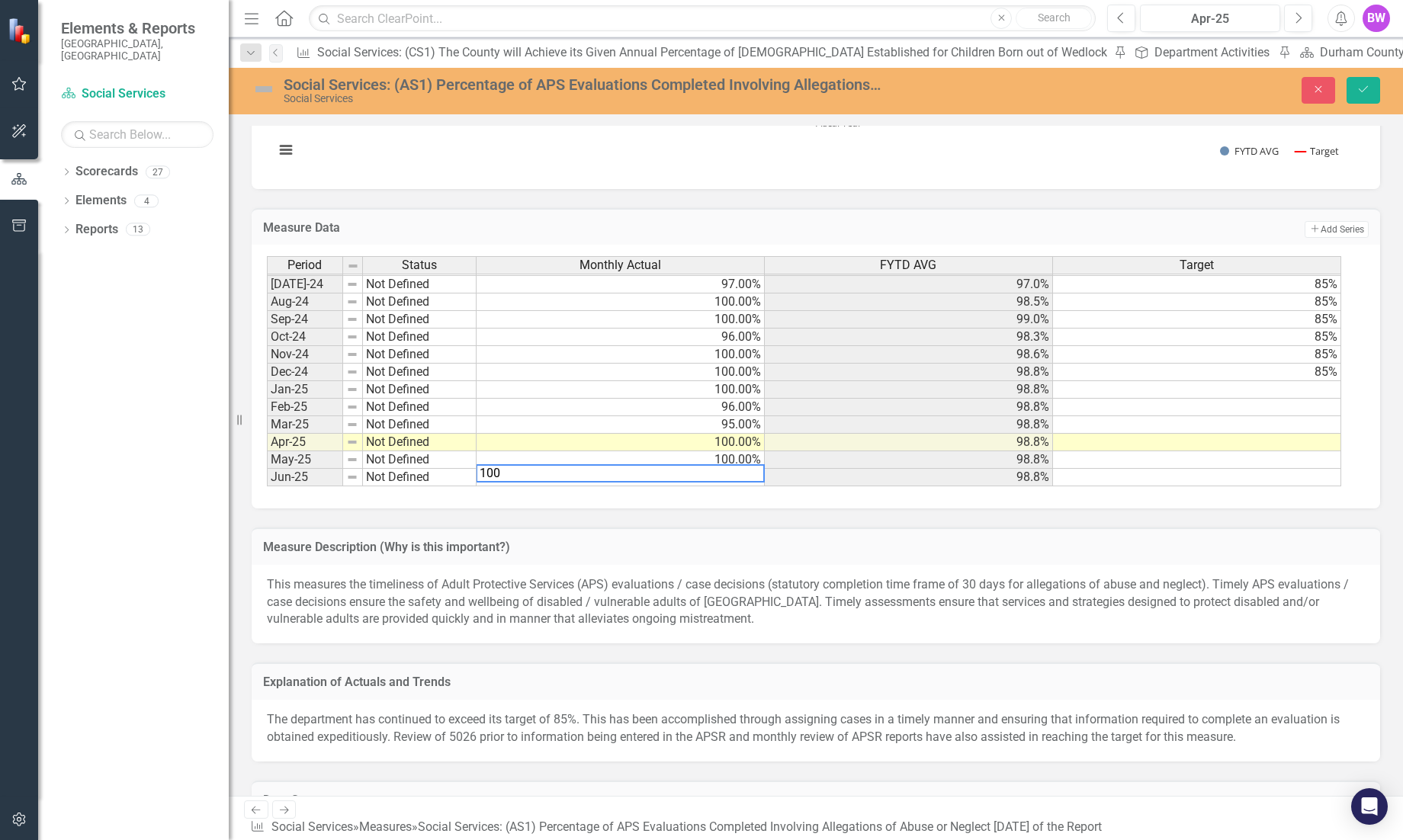 click on "Explanation of Actuals and Trends The department has continued to exceed its target of 85%. This has been accomplished through assigning cases in a timely manner and ensuring that information required to complete an evaluation is obtained expeditiously. Review of 5026 prior to information being entered in the APSR and monthly review of APSR reports have also assisted in reaching the target for this measure." at bounding box center [816, 702] 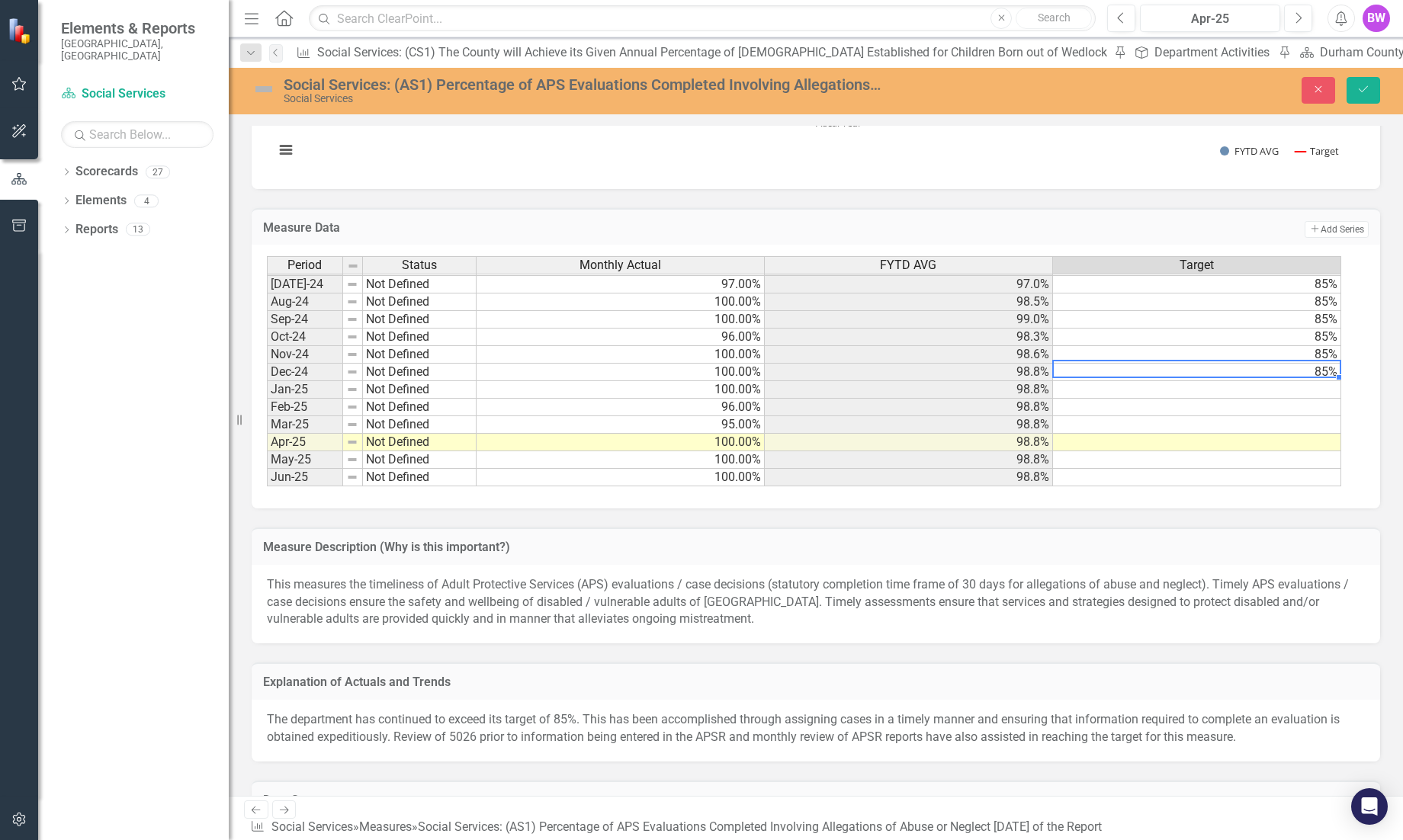 click on "85%" at bounding box center [1197, 372] 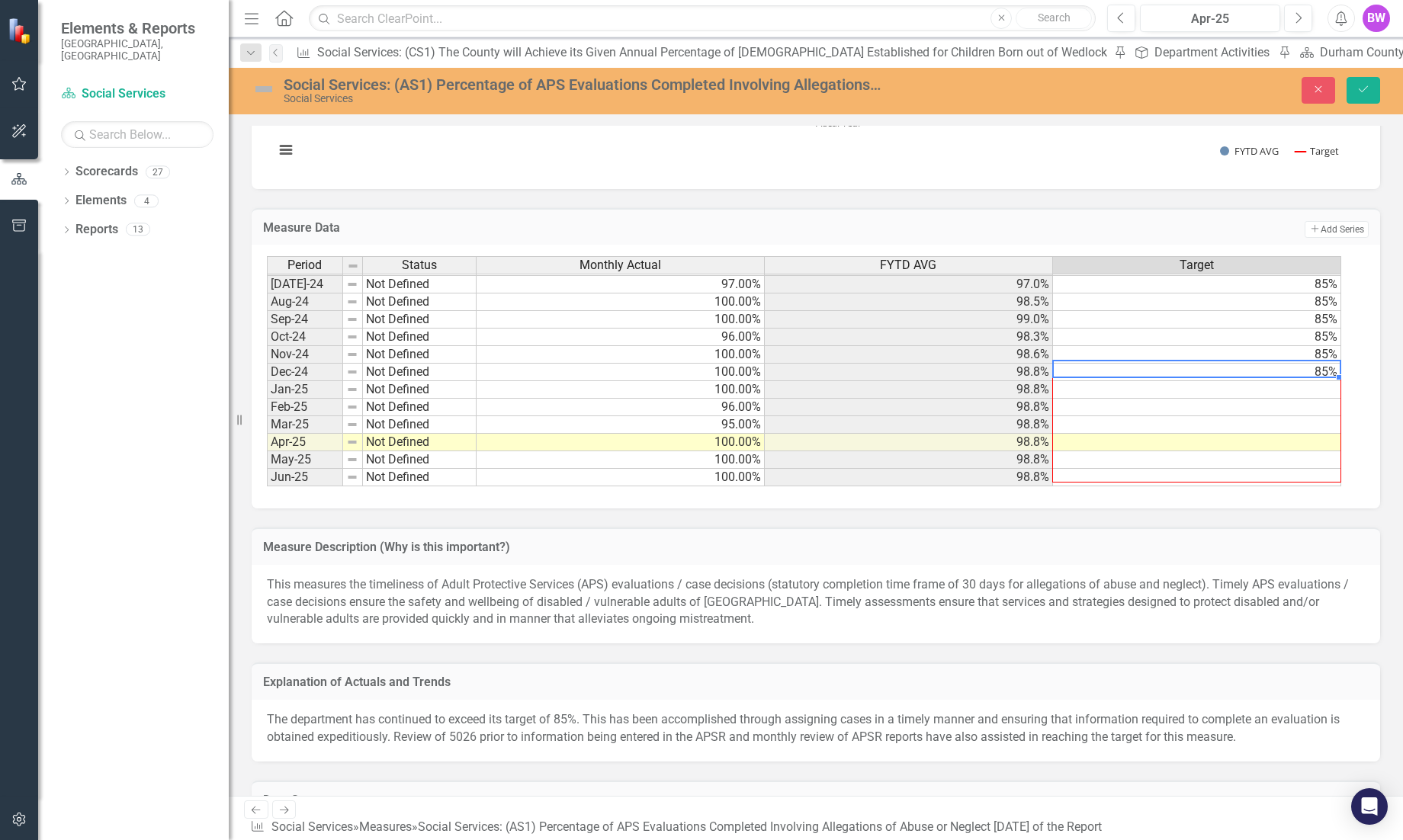 drag, startPoint x: 1340, startPoint y: 376, endPoint x: 1328, endPoint y: 450, distance: 74.96666 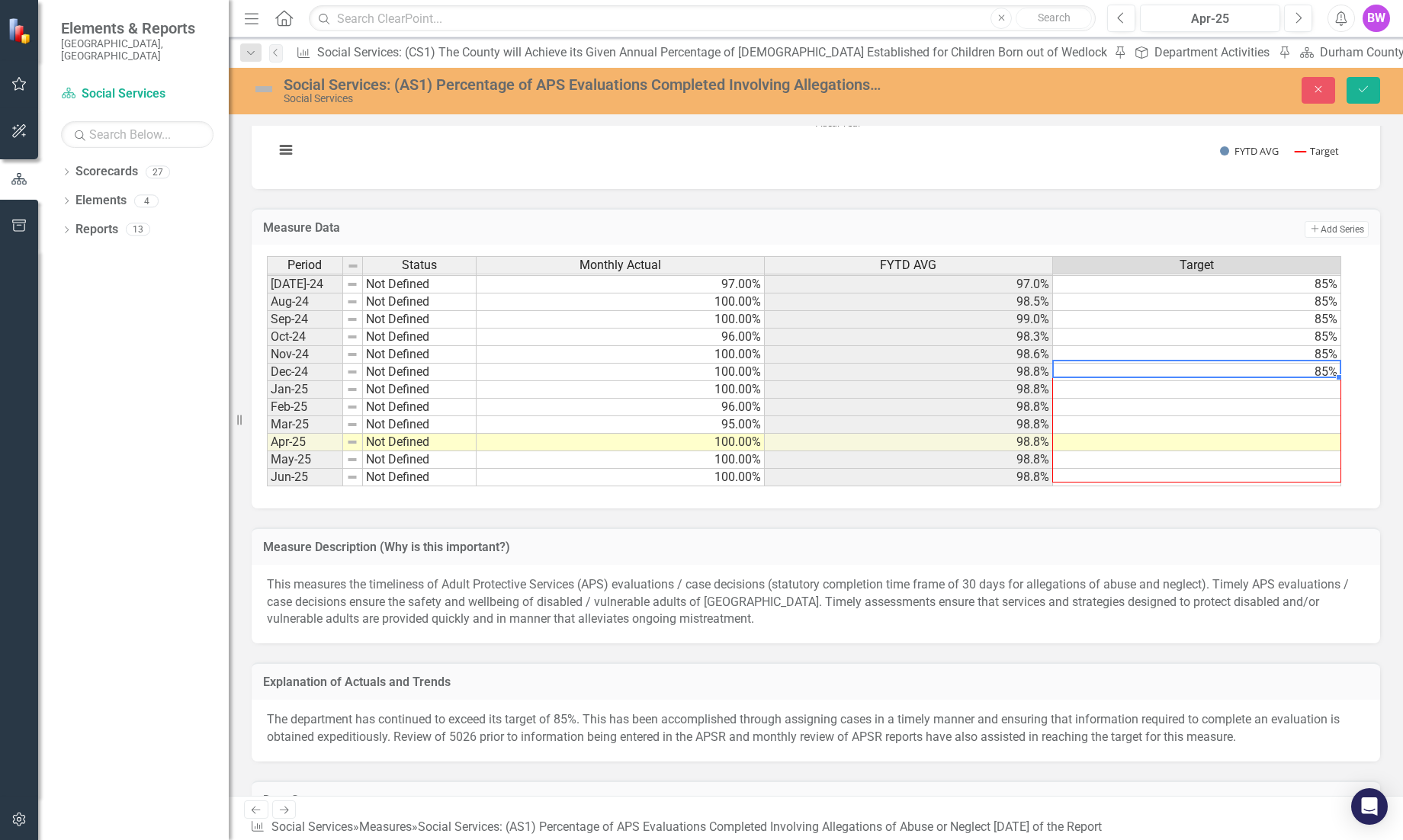 click on "Period Status Monthly Actual FYTD AVG Target Jun-23 Not Defined 100.00% 99.8% 85% [DATE]-23 Not Defined 100.00% 100.0% 85% Aug-23 Not Defined 94.00% 97.0% 85% Sep-23 Not Defined 96.00% 96.7% 85% Oct-23 Not Defined 100.00% 97.5% 85% Nov-23 Not Defined 100.00% 98.0% 85% Dec-23 Not Defined 100.00% 98.3% 85% Jan-24 Not Defined 89.00% 97.0% 85% Feb-24 Not Defined 96.00% 96.9% 85% Mar-24 Not Defined 97.00% 96.9% 85% Apr-24 Not Defined 100.00% 97.2% 85% May-24 Not Defined 100.00% 97.5% 85% Jun-24 Not Defined 100.00% 97.7% 85% [DATE]-24 Not Defined 97.00% 97.0% 85% Aug-24 Not Defined 100.00% 98.5% 85% Sep-24 Not Defined 100.00% 99.0% 85% Oct-24 Not Defined 96.00% 98.3% 85% Nov-24 Not Defined 100.00% 98.6% 85% Dec-24 Not Defined 100.00% 98.8% 85% Jan-25 Not Defined 100.00% 98.8% Feb-25 Not Defined 96.00% 98.8% Mar-25 Not Defined 95.00% 98.8% Apr-25 Not Defined 100.00% 98.8% May-25 Not Defined 100.00% 98.8% Jun-25 Not Defined 100.00% 98.8%" at bounding box center [267, 266] 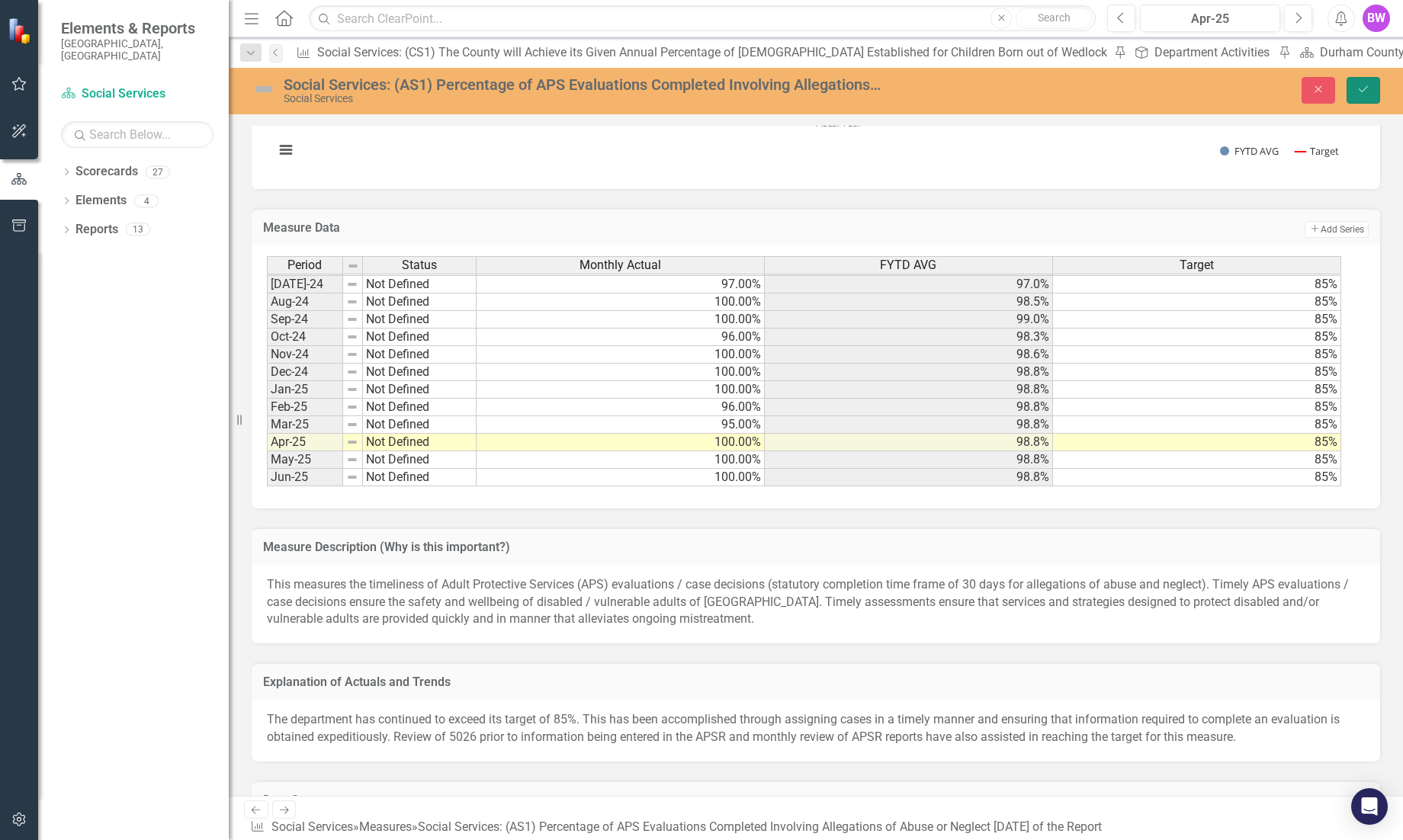 click on "Save" 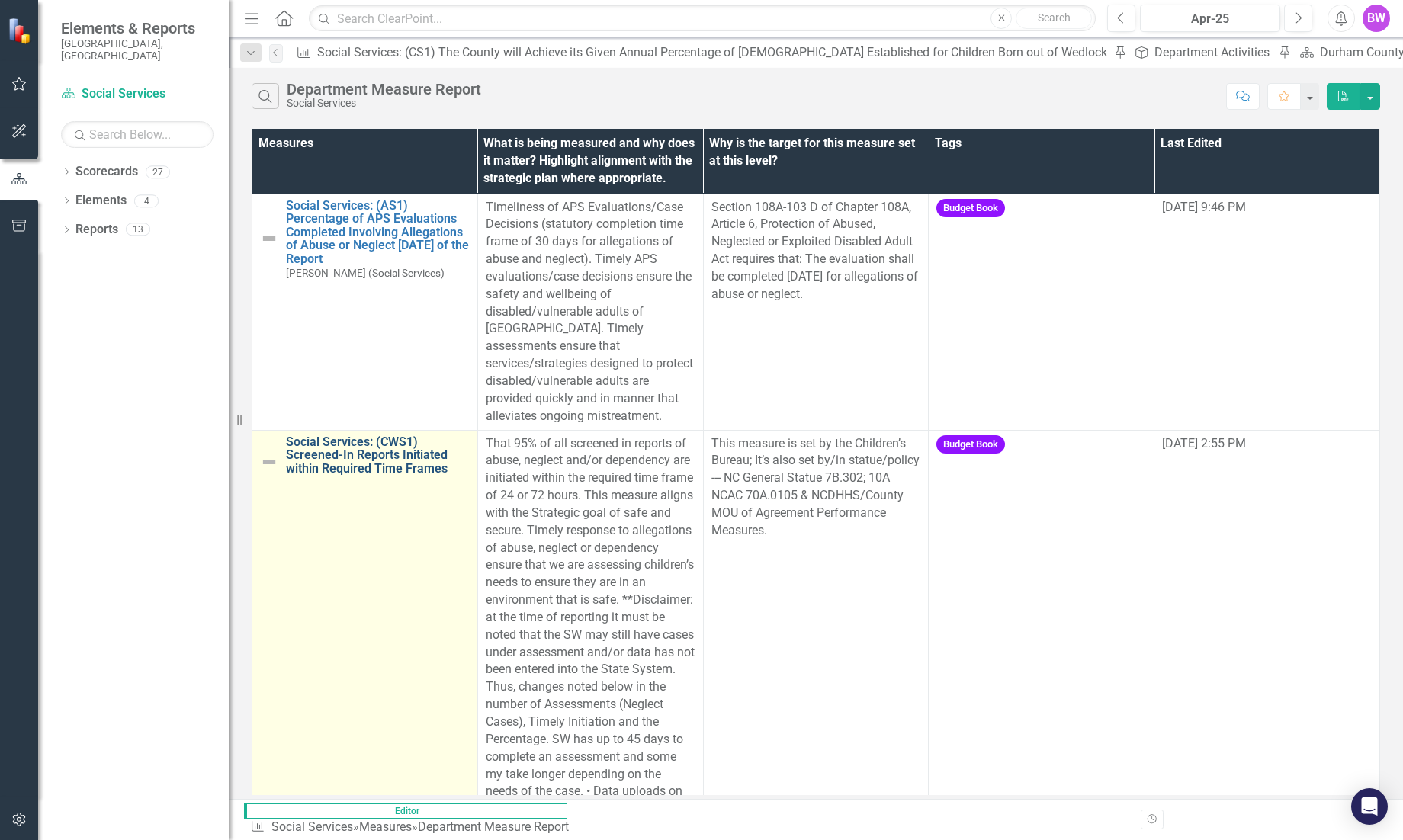 click on "Social Services: (CWS1) Screened-In Reports Initiated within Required Time Frames" at bounding box center (377, 455) 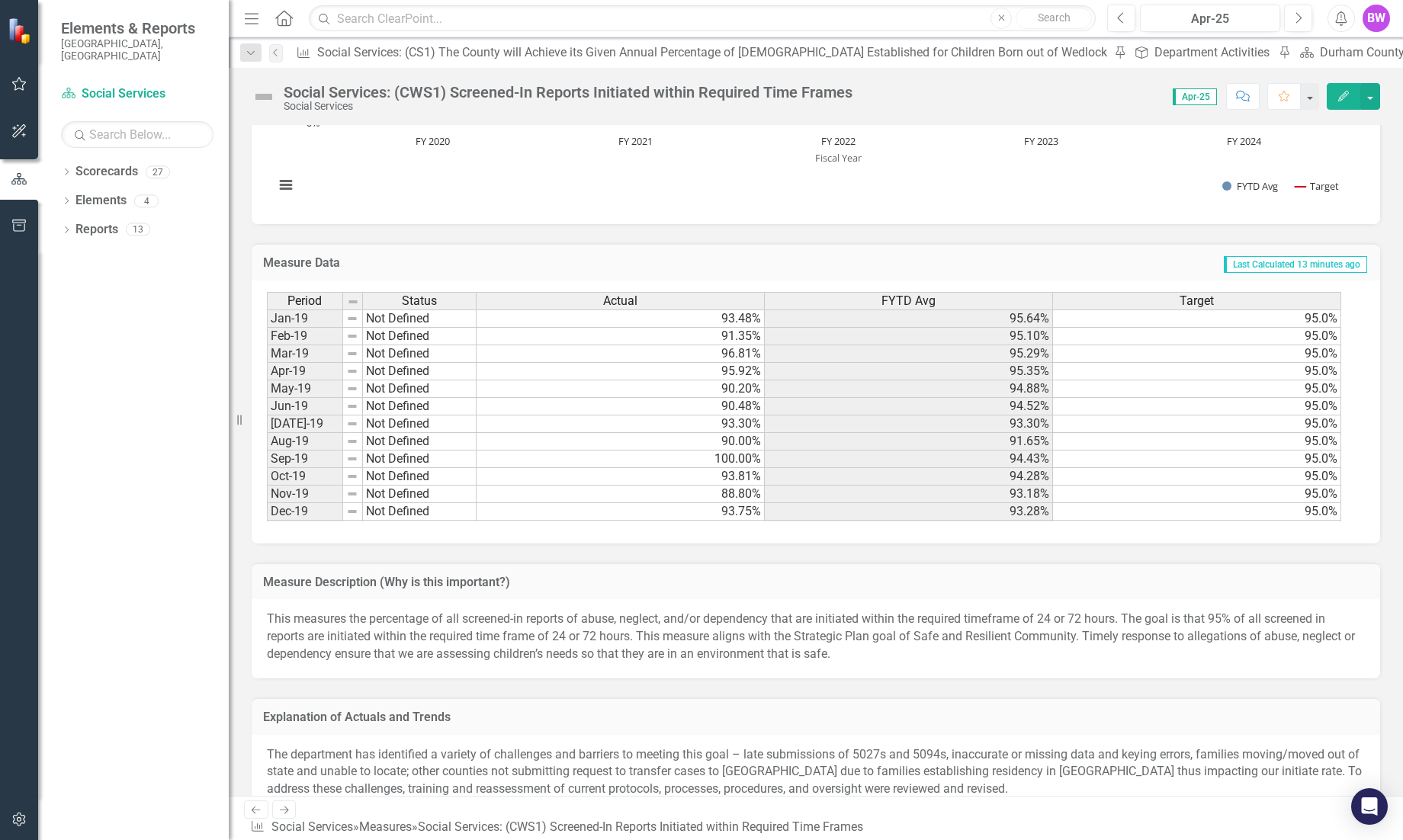 scroll, scrollTop: 521, scrollLeft: 0, axis: vertical 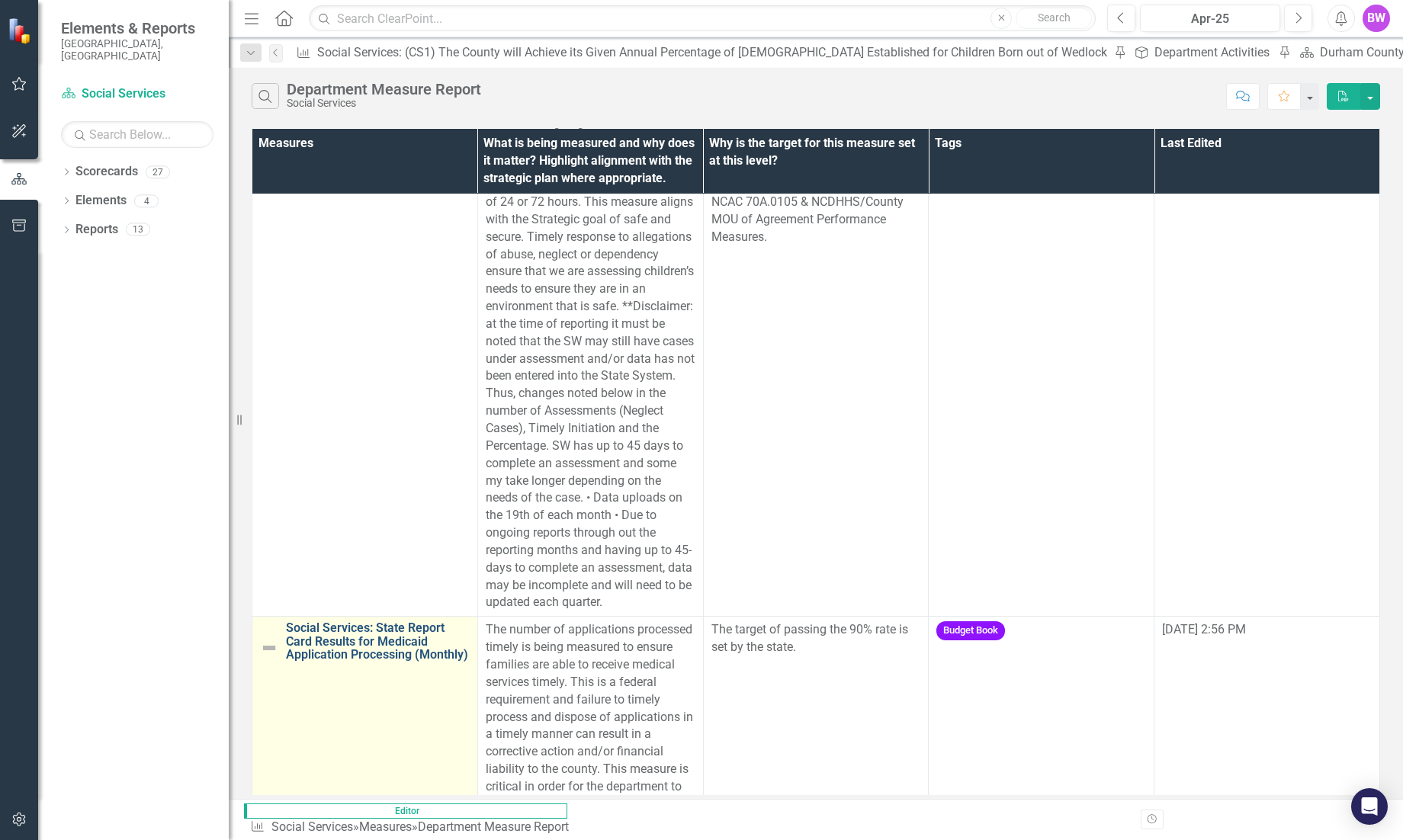 click on "Social Services: State Report Card Results for Medicaid Application Processing (Monthly)" at bounding box center (377, 641) 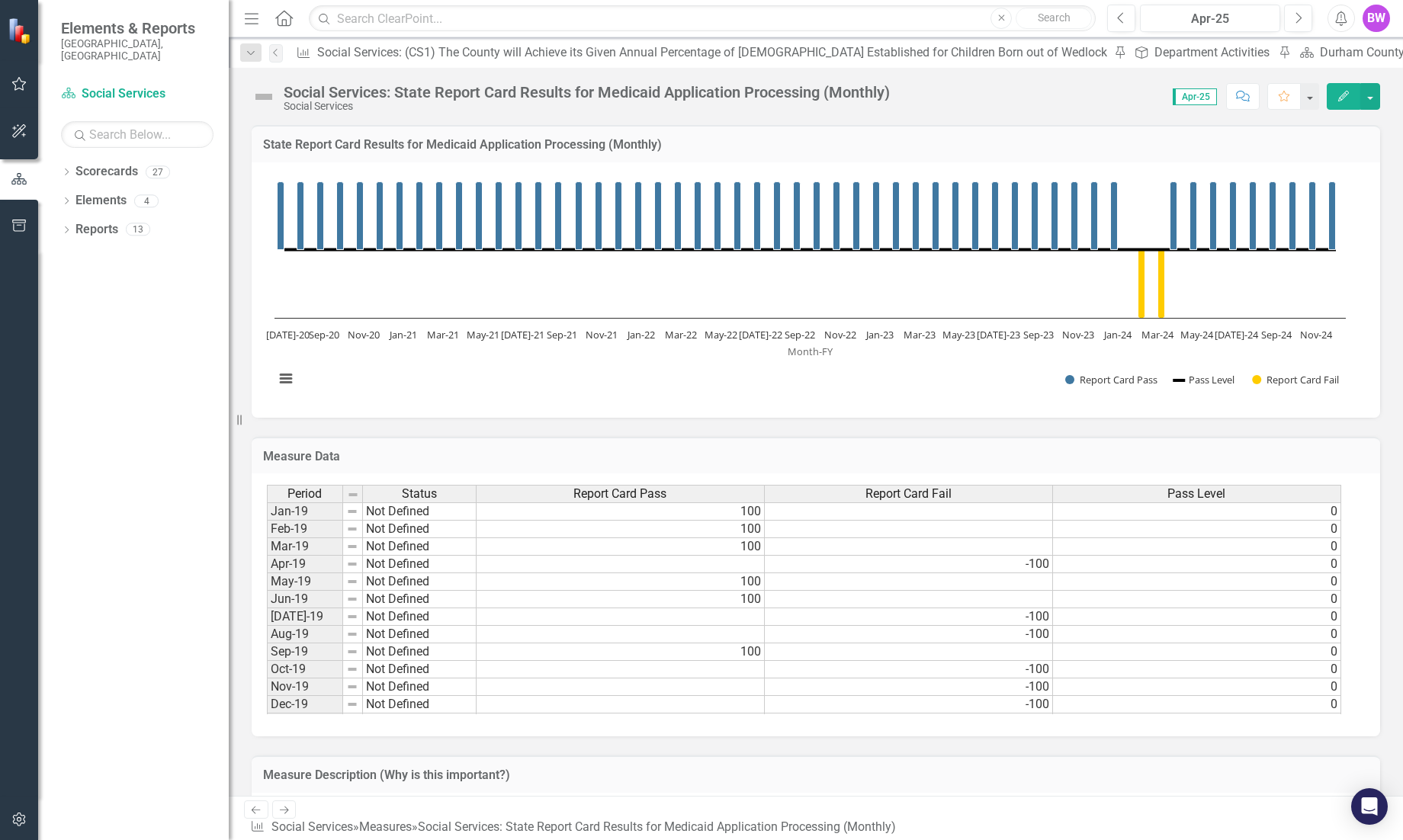 scroll, scrollTop: 120, scrollLeft: 0, axis: vertical 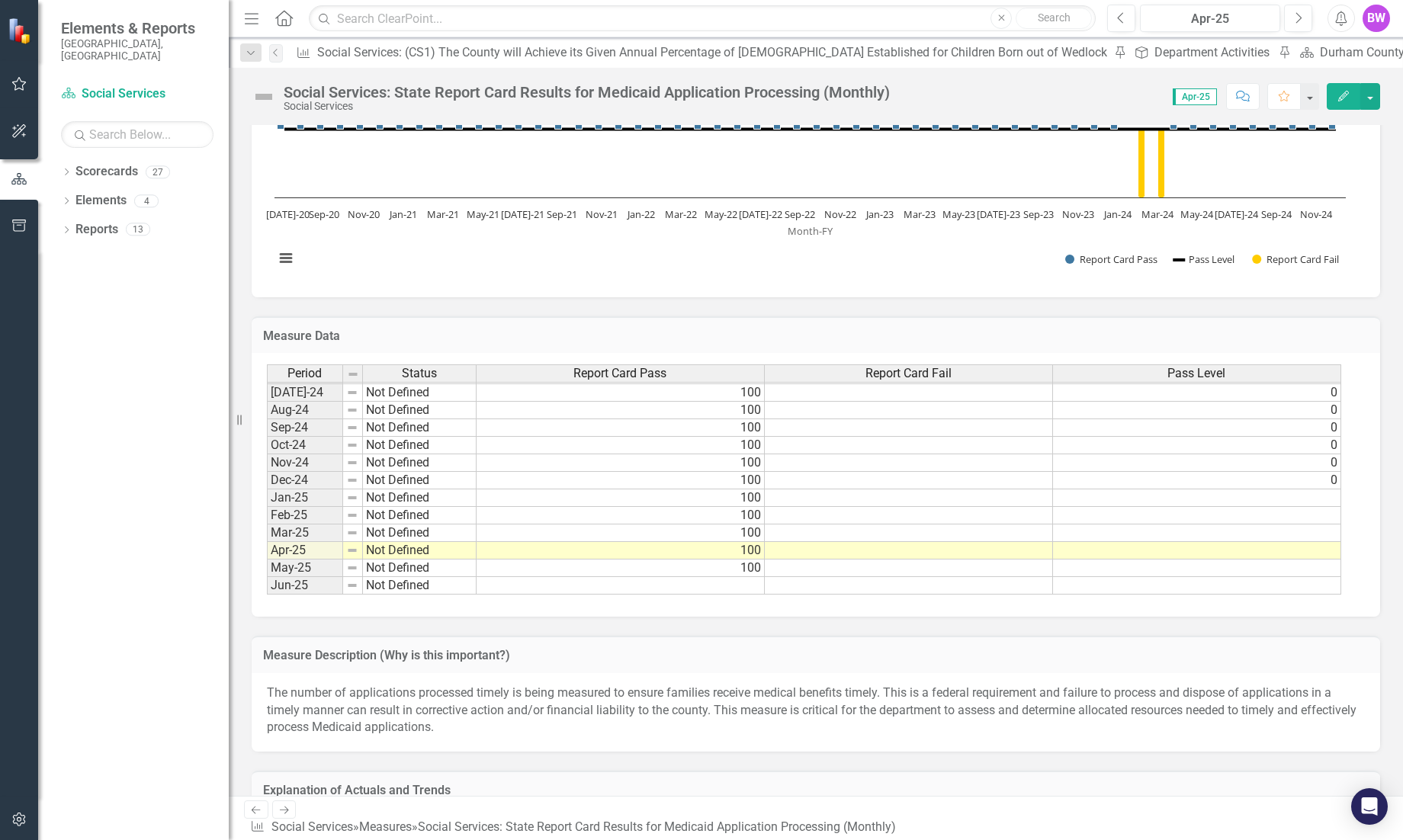 click on "Dec-22 Not Defined 100 0 Jan-23  Not Defined 100 0 Feb-23 Not Defined 100 0 Mar-23 Not Defined 100 0 Apr-23 Not Defined 100 0 May-23 Not Defined 100 0 Jun-23 Not Defined 100 0 [DATE]-23 Not Defined 100 0 Aug-23 Not Defined 100 0 Sep-23 Not Defined 100 0 Oct-23 Not Defined 100 0 Nov-23 Not Defined 100 0 Dec-23 Not Defined 100 0 Jan-24 Not Defined 100 0 Feb-24 Not Defined -100 0 Mar-24 Not Defined -100 0 Apr-24 Not Defined 100 0 May-24 Not Defined 100 0 Jun-24 Not Defined 100 0 [DATE]-24 Not Defined 100 0 Aug-24 Not Defined 100 0 Sep-24 Not Defined 100 0 Oct-24 Not Defined 100 0 Nov-24 Not Defined 100 0 Dec-24 Not Defined 100 0 Jan-25 Not Defined 100 Feb-25 Not Defined 100 Mar-25 Not Defined 100 Apr-25 Not Defined 100 May-25 Not Defined 100 Jun-25 Not Defined" at bounding box center [804, 322] 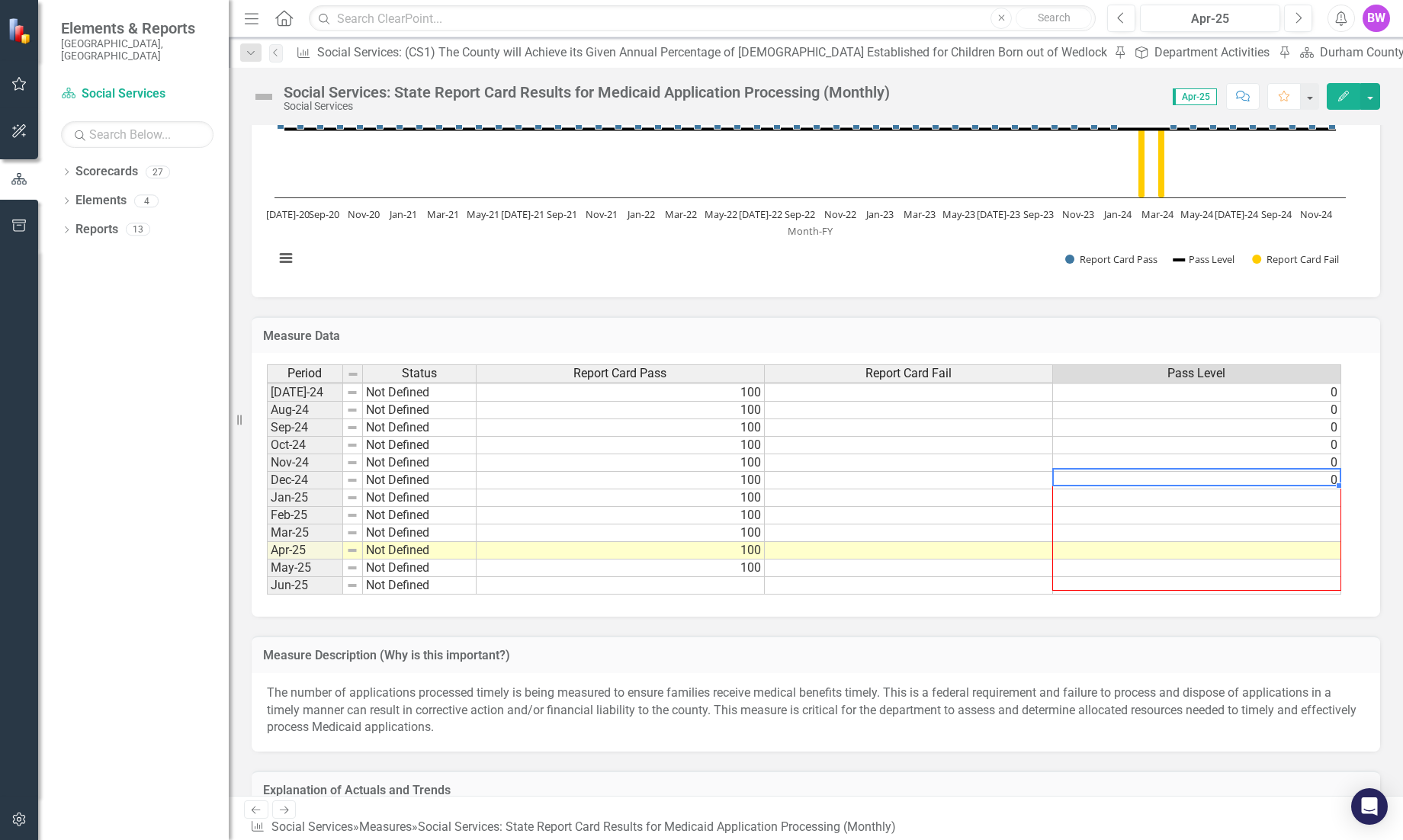 drag, startPoint x: 1337, startPoint y: 483, endPoint x: 1326, endPoint y: 573, distance: 90.66973 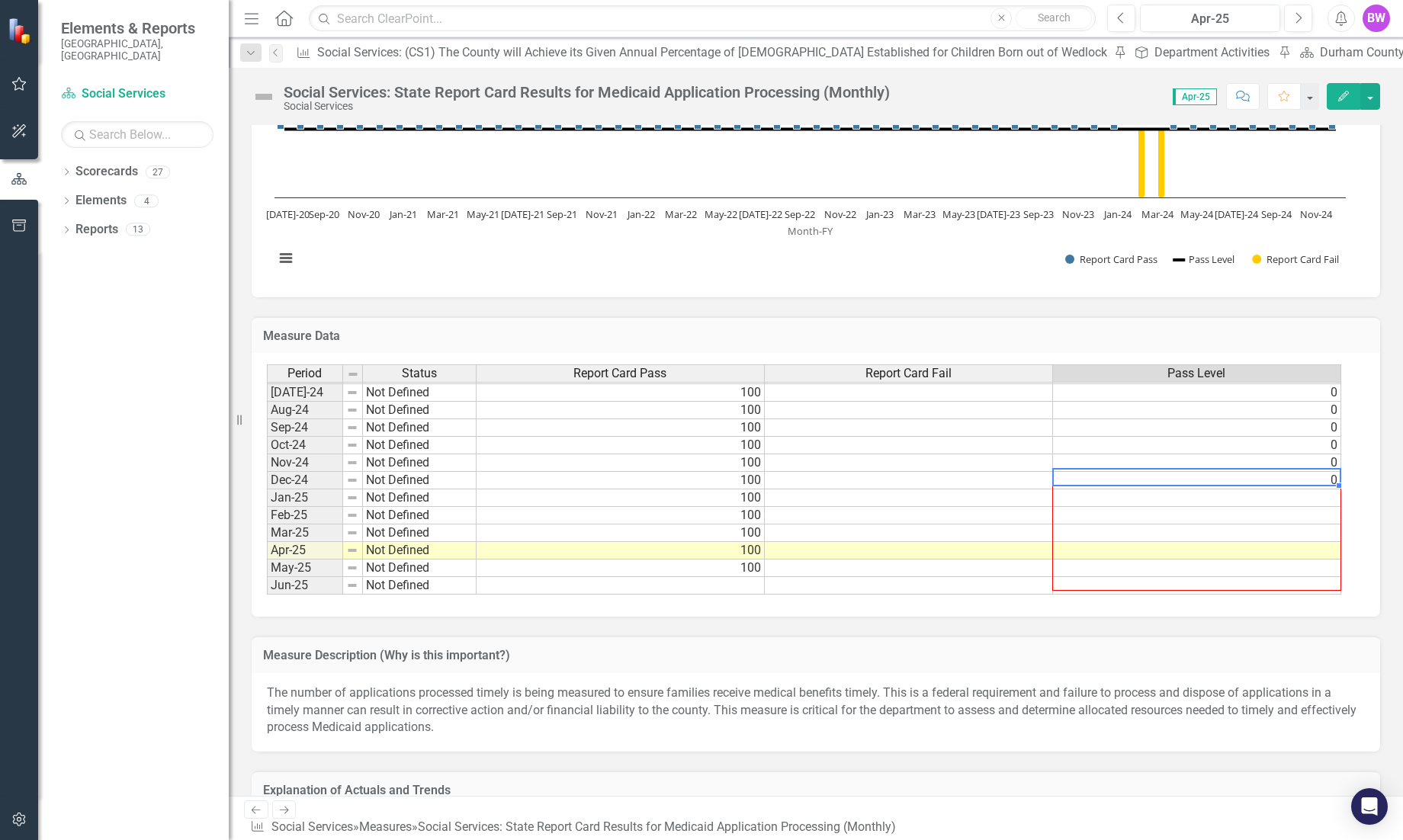 click on "Period Status Report Card Pass Report Card Fail Pass Level Jun-23 Not Defined 100 0 [DATE]-23 Not Defined 100 0 Aug-23 Not Defined 100 0 Sep-23 Not Defined 100 0 Oct-23 Not Defined 100 0 Nov-23 Not Defined 100 0 Dec-23 Not Defined 100 0 Jan-24 Not Defined 100 0 Feb-24 Not Defined -100 0 Mar-24 Not Defined -100 0 Apr-24 Not Defined 100 0 May-24 Not Defined 100 0 Jun-24 Not Defined 100 0 [DATE]-24 Not Defined 100 0 Aug-24 Not Defined 100 0 Sep-24 Not Defined 100 0 Oct-24 Not Defined 100 0 Nov-24 Not Defined 100 0 Dec-24 Not Defined 100 0 Jan-25 Not Defined 100 Feb-25 Not Defined 100 Mar-25 Not Defined 100 Apr-25 Not Defined 100 May-25 Not Defined 100 Jun-25 Not Defined" at bounding box center [267, 374] 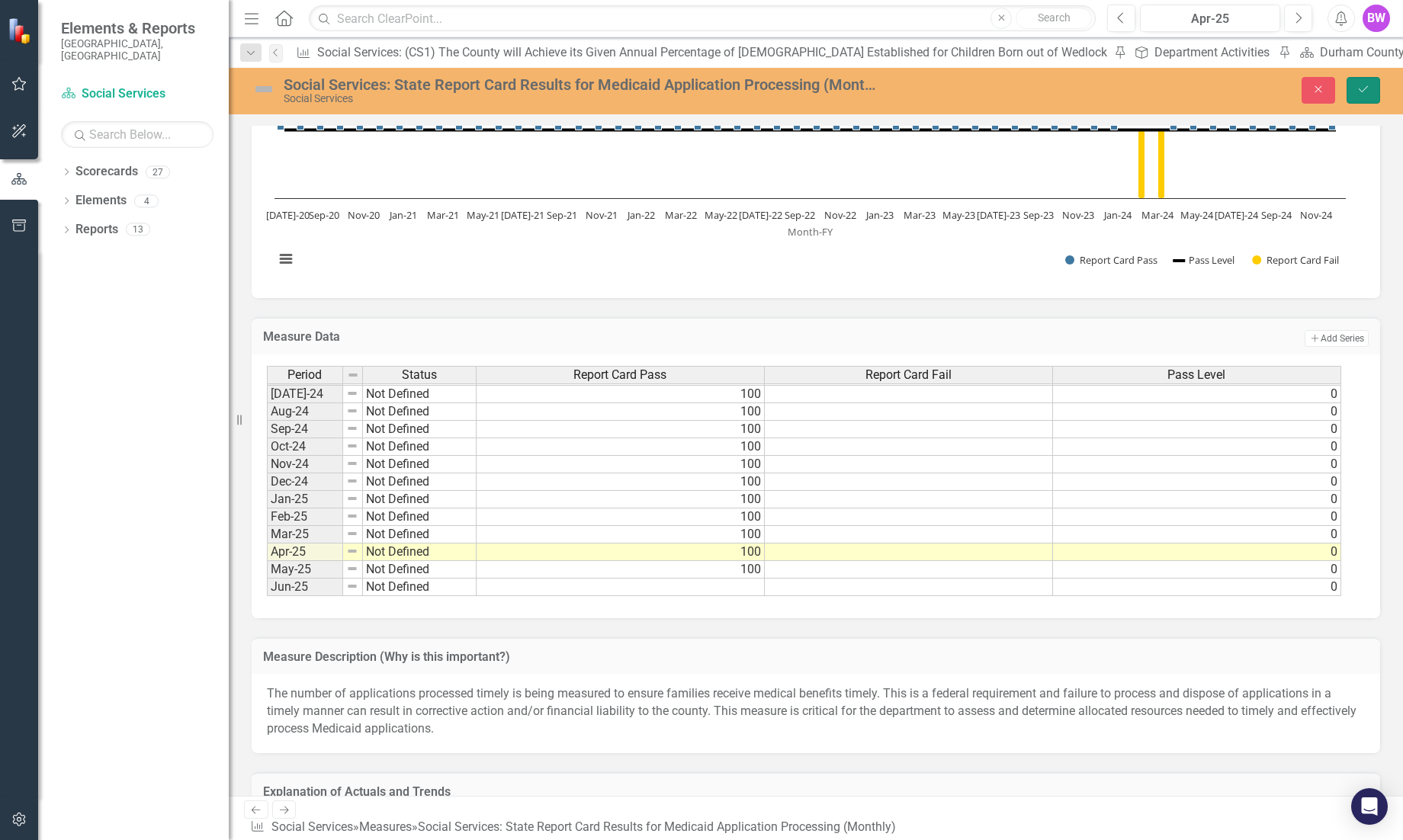 click on "Save" 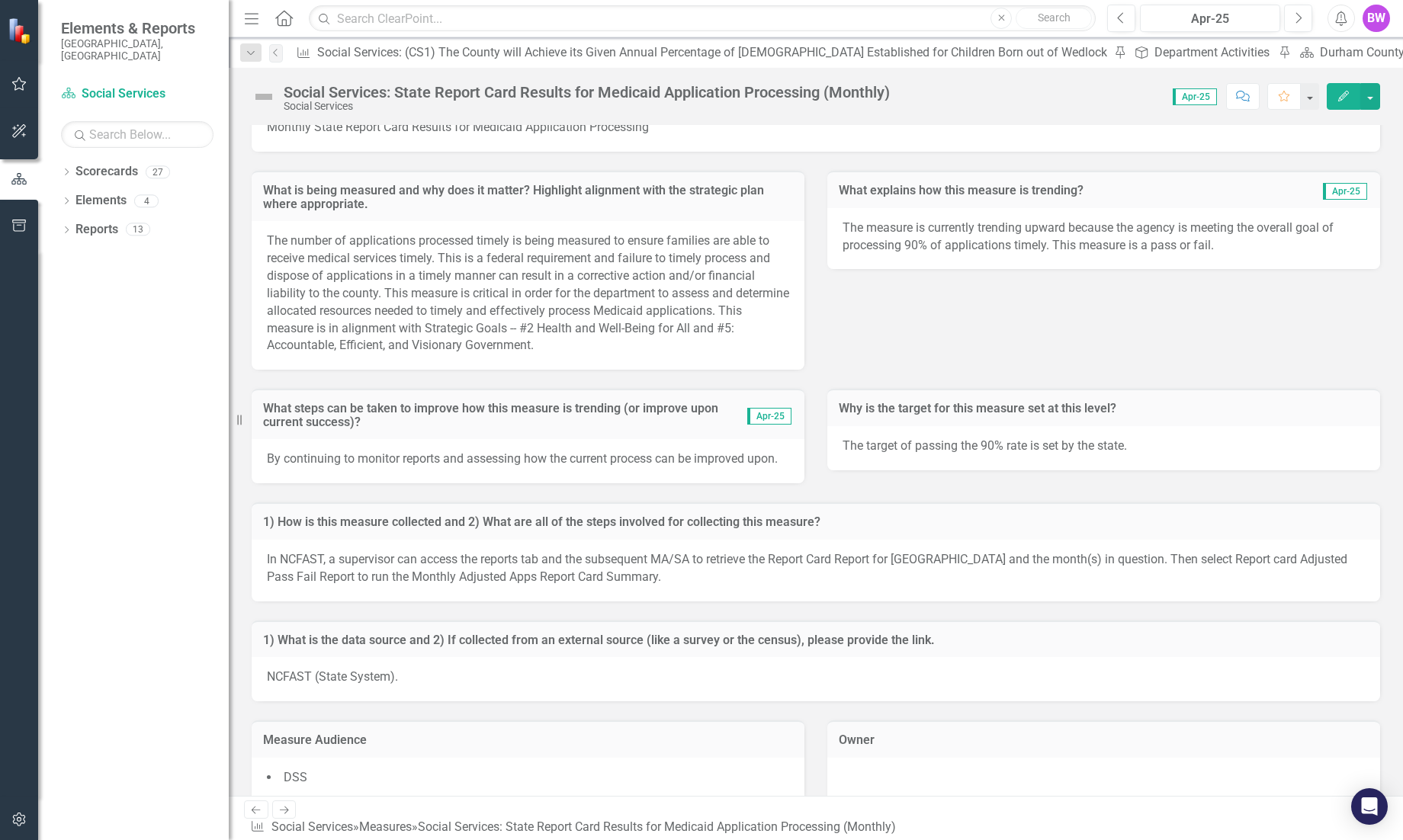 scroll, scrollTop: 0, scrollLeft: 0, axis: both 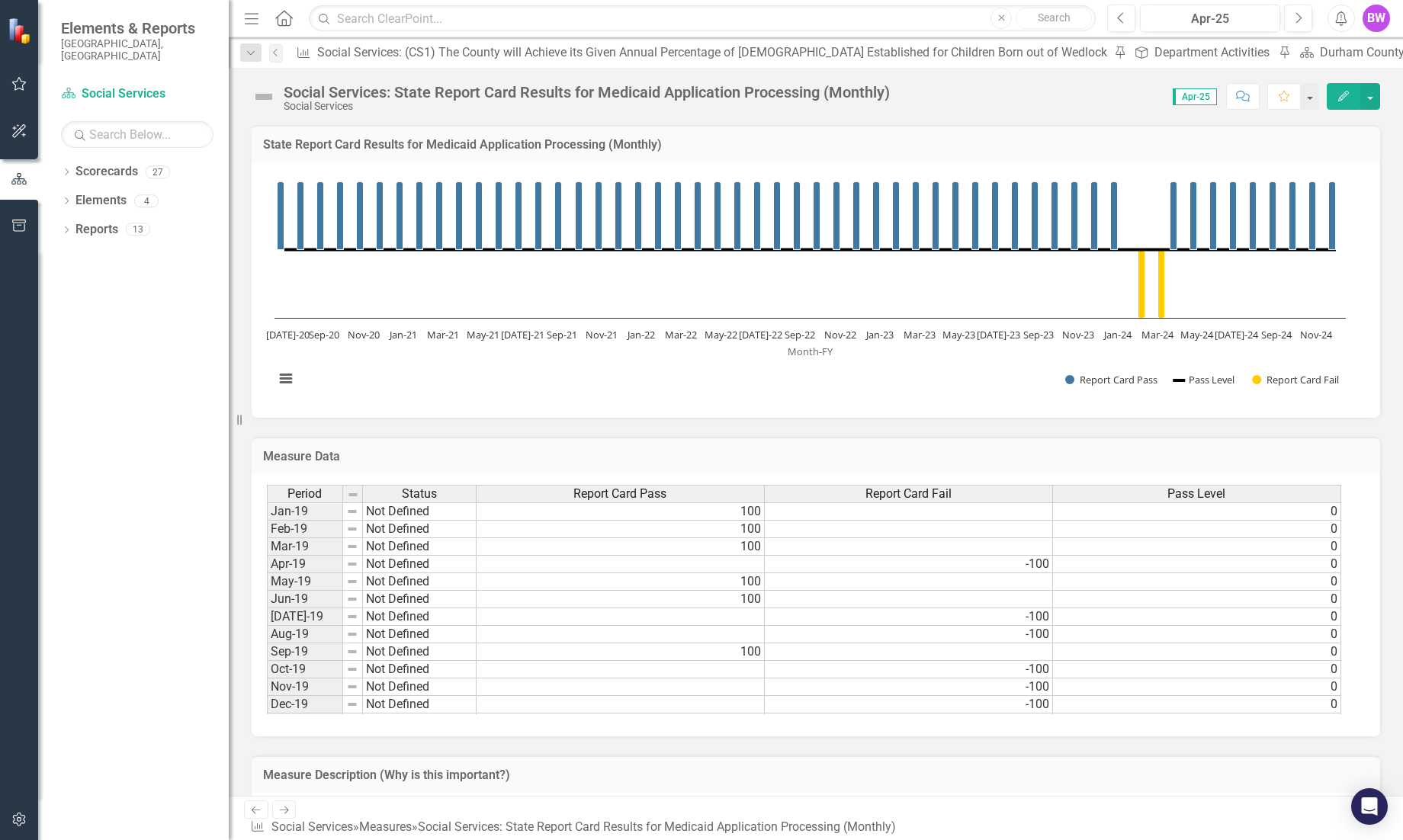 click on "Close" 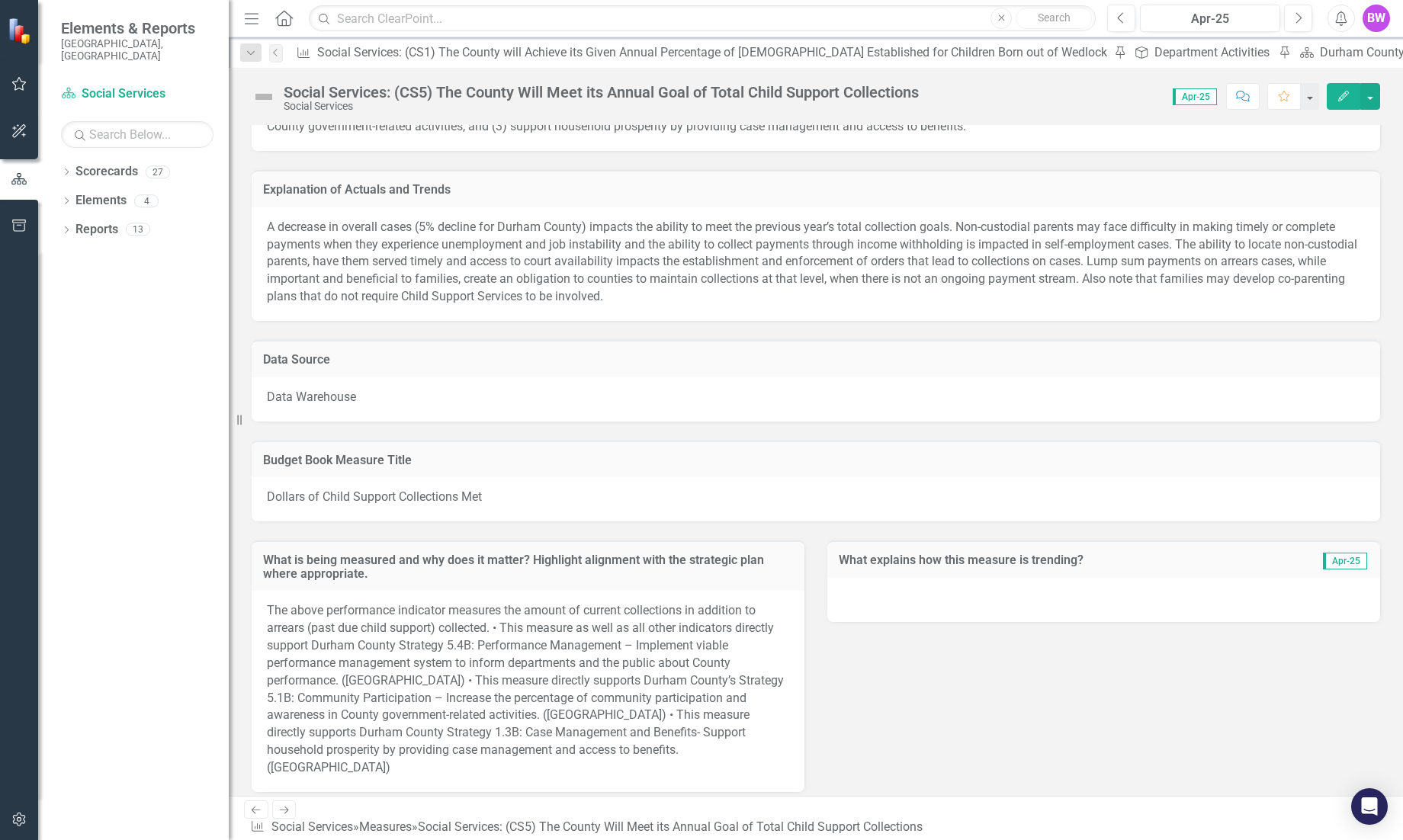 scroll, scrollTop: 1836, scrollLeft: 0, axis: vertical 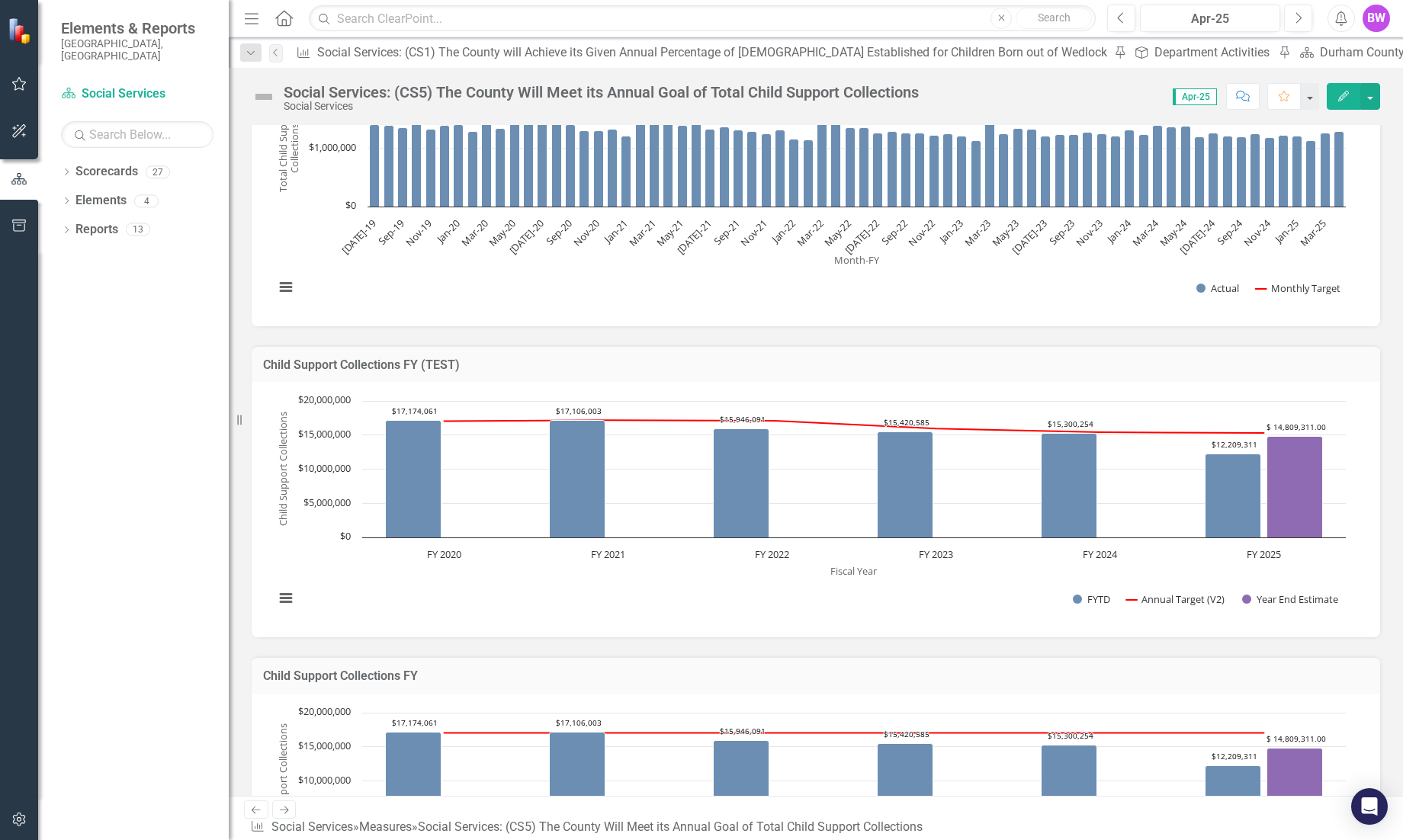 click on "Close" 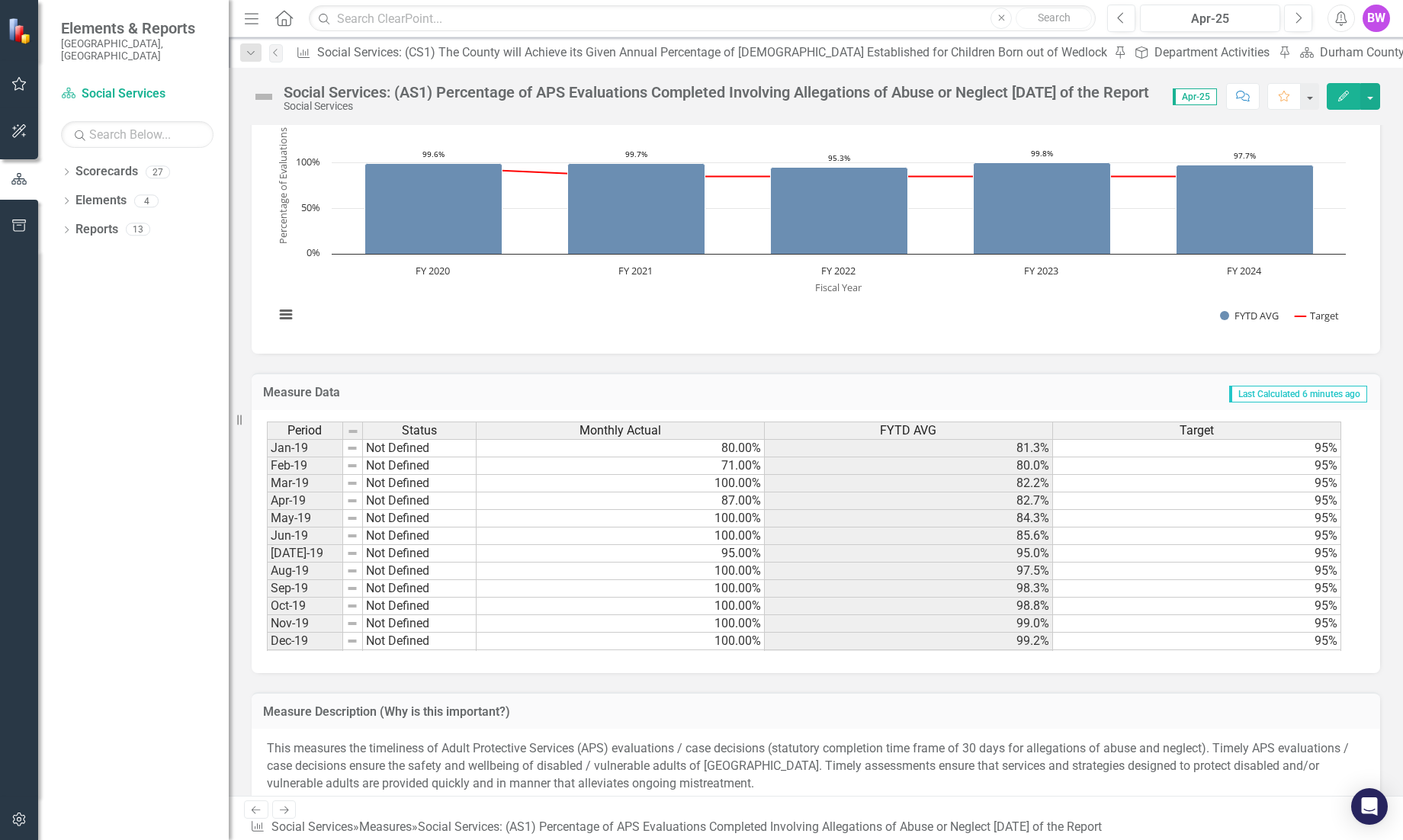 scroll, scrollTop: 0, scrollLeft: 0, axis: both 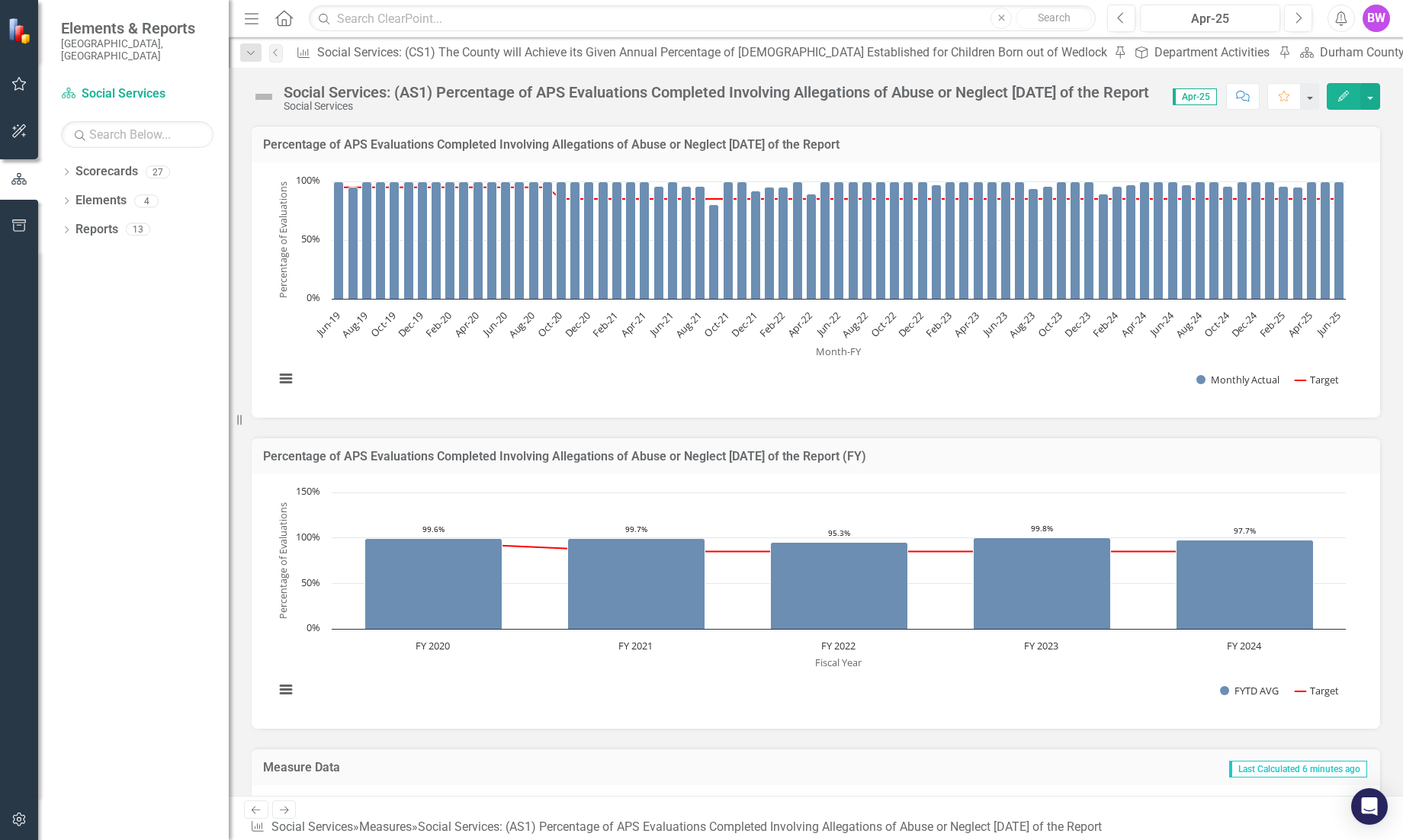 click on "Close" 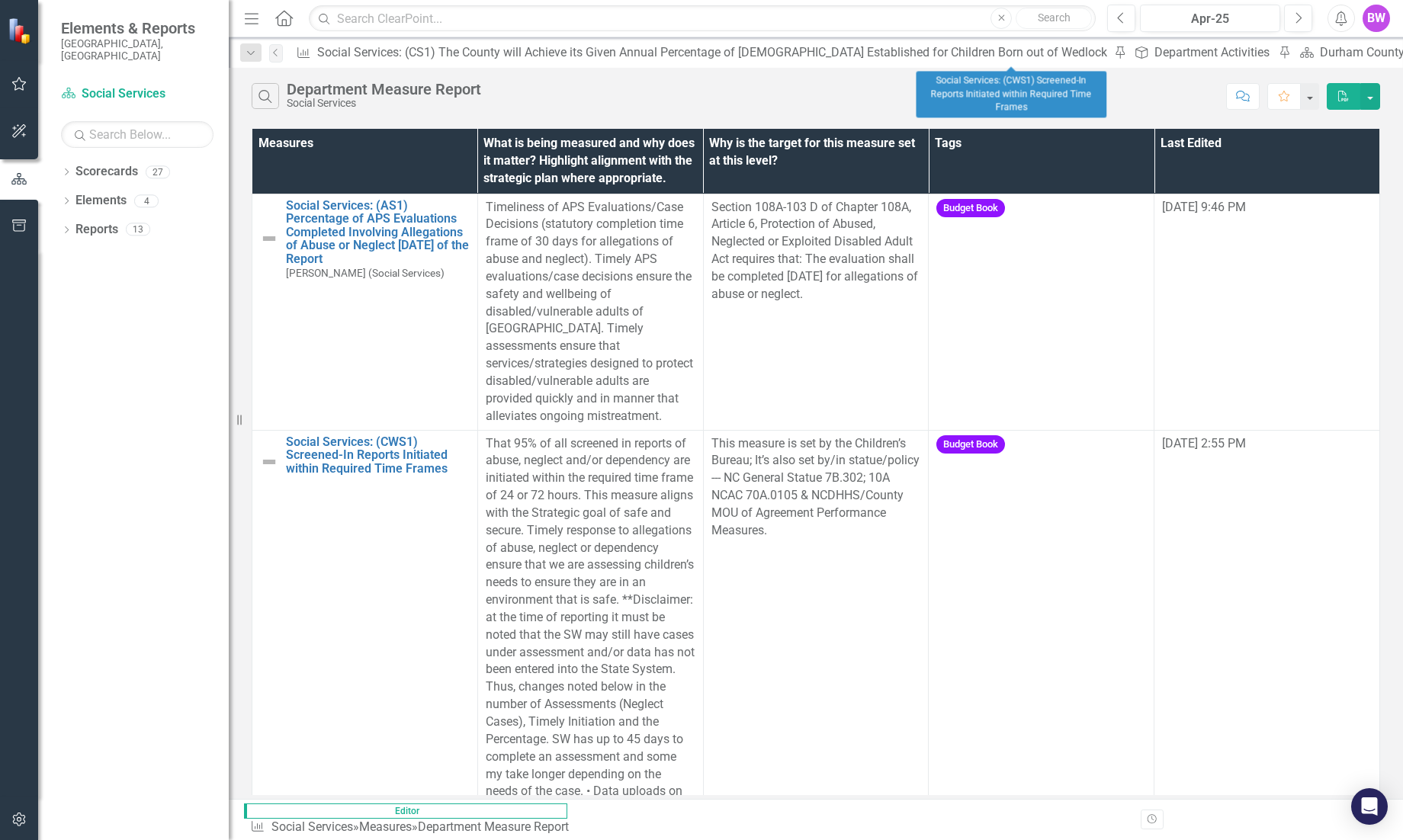 click on "Social Services: (CWS1) Screened-In Reports Initiated within Required Time Frames" at bounding box center (2080, 52) 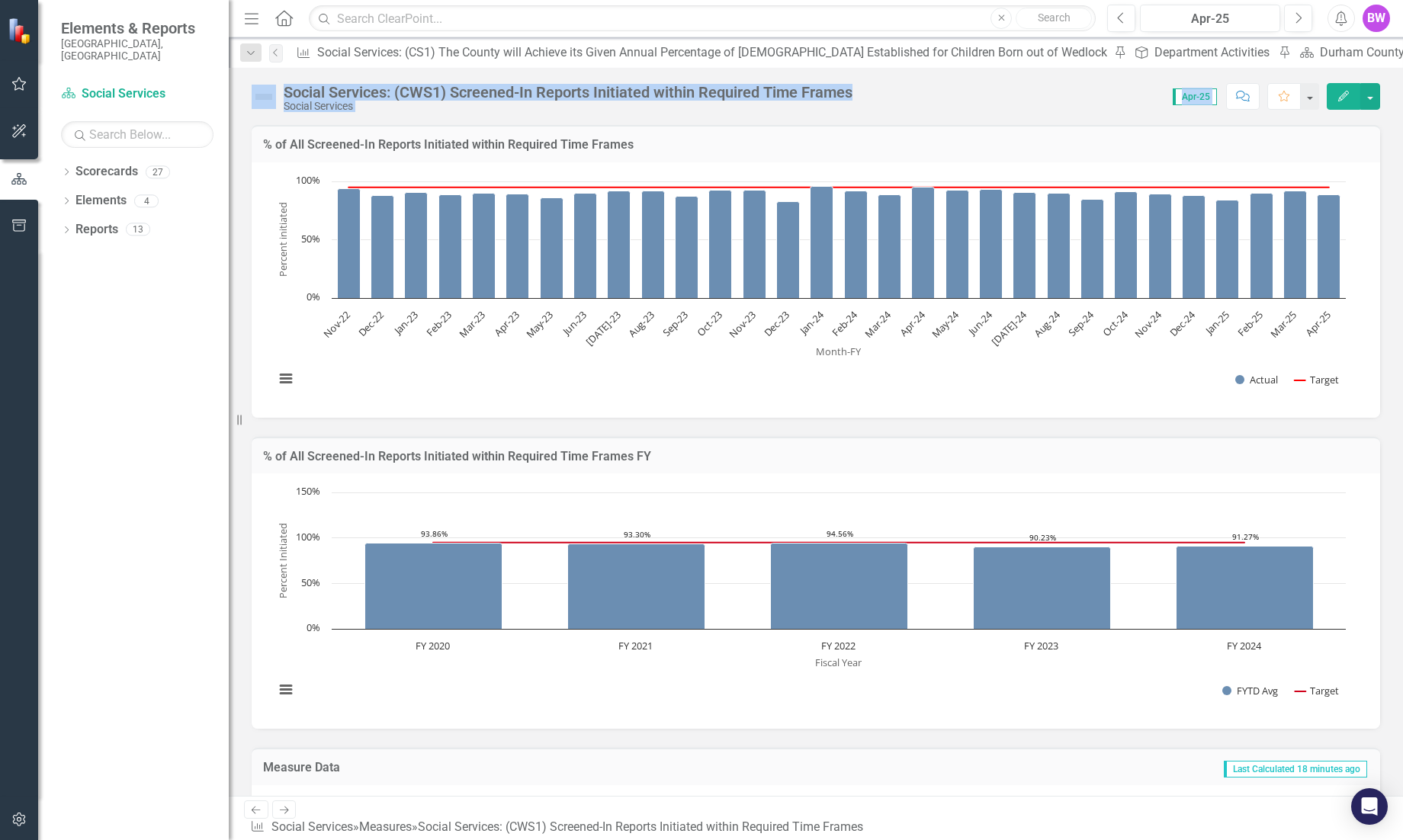 drag, startPoint x: 1077, startPoint y: 54, endPoint x: 1153, endPoint y: 120, distance: 100.65784 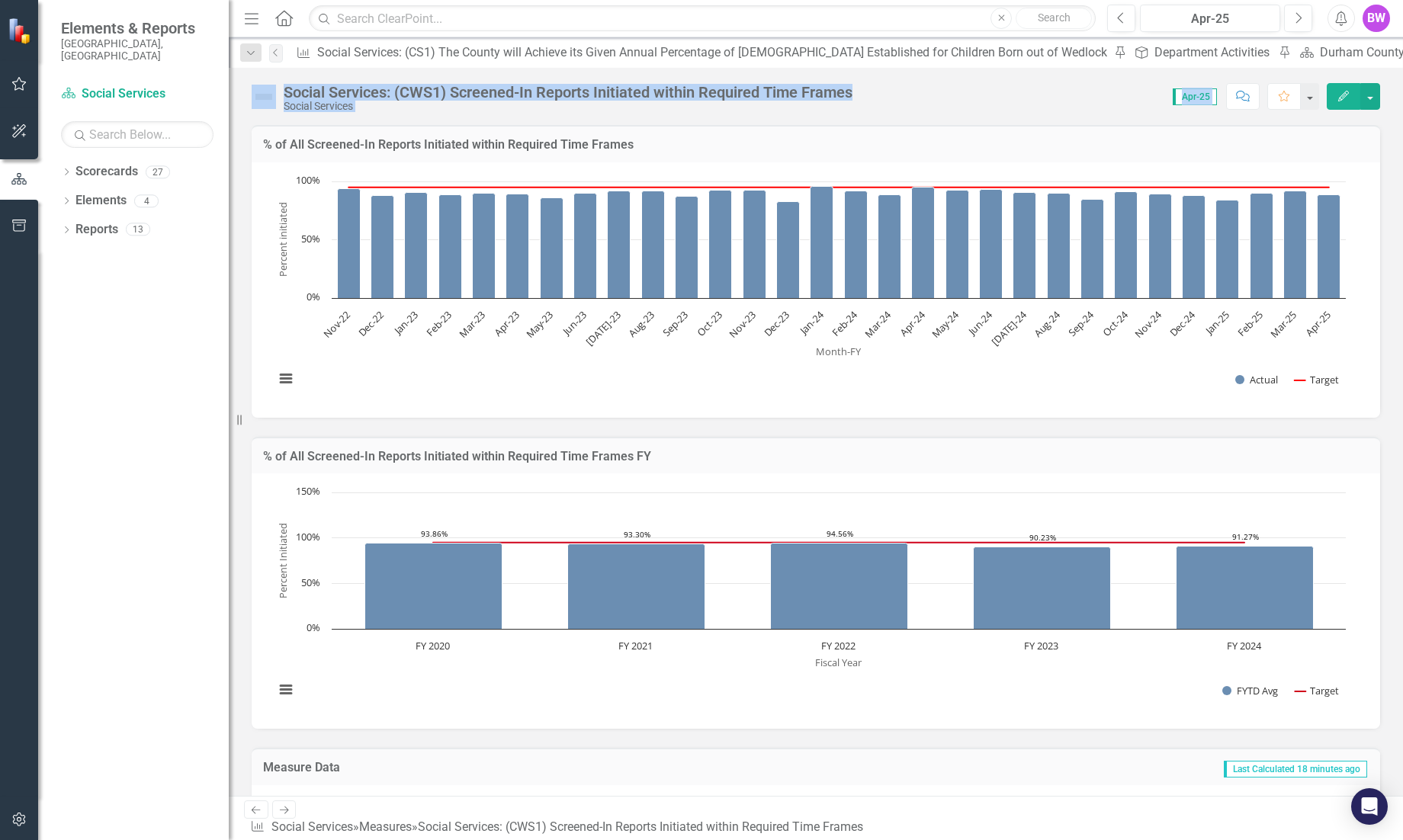click on "Menu Home Search Close Search Previous Apr-25 Next Alerts BW User Edit Profile Disable Sound Silence Alerts Help Support Center icon.tutorial Show Tutorials icon.portal Success Portal Logout Log Out Dropdown Search Measure Social Services: (CS1) The County will Achieve its Given Annual Percentage of Paternities Established for Children Born out of Wedlock Pin Activity Department Activities Pin Scorecard [GEOGRAPHIC_DATA]'s ClearPoint Site - Performance Management Close Measure Department Measure Report Close Measure Social Services: (CWS1) Screened-In Reports Initiated within Required Time Frames Pin Previous Measure Social Services: (CS1) The County will Achieve its Given Annual Percentage of Paternities Established for Children Born out of Wedlock Pin Activity Department Activities Pin Scorecard [GEOGRAPHIC_DATA]'s ClearPoint Site - Performance Management Close Measure Department Measure Report Close Measure Social Services: (CWS1) Screened-In Reports Initiated within Required Time Frames Pin Close Next Score: N/A" at bounding box center [816, 420] 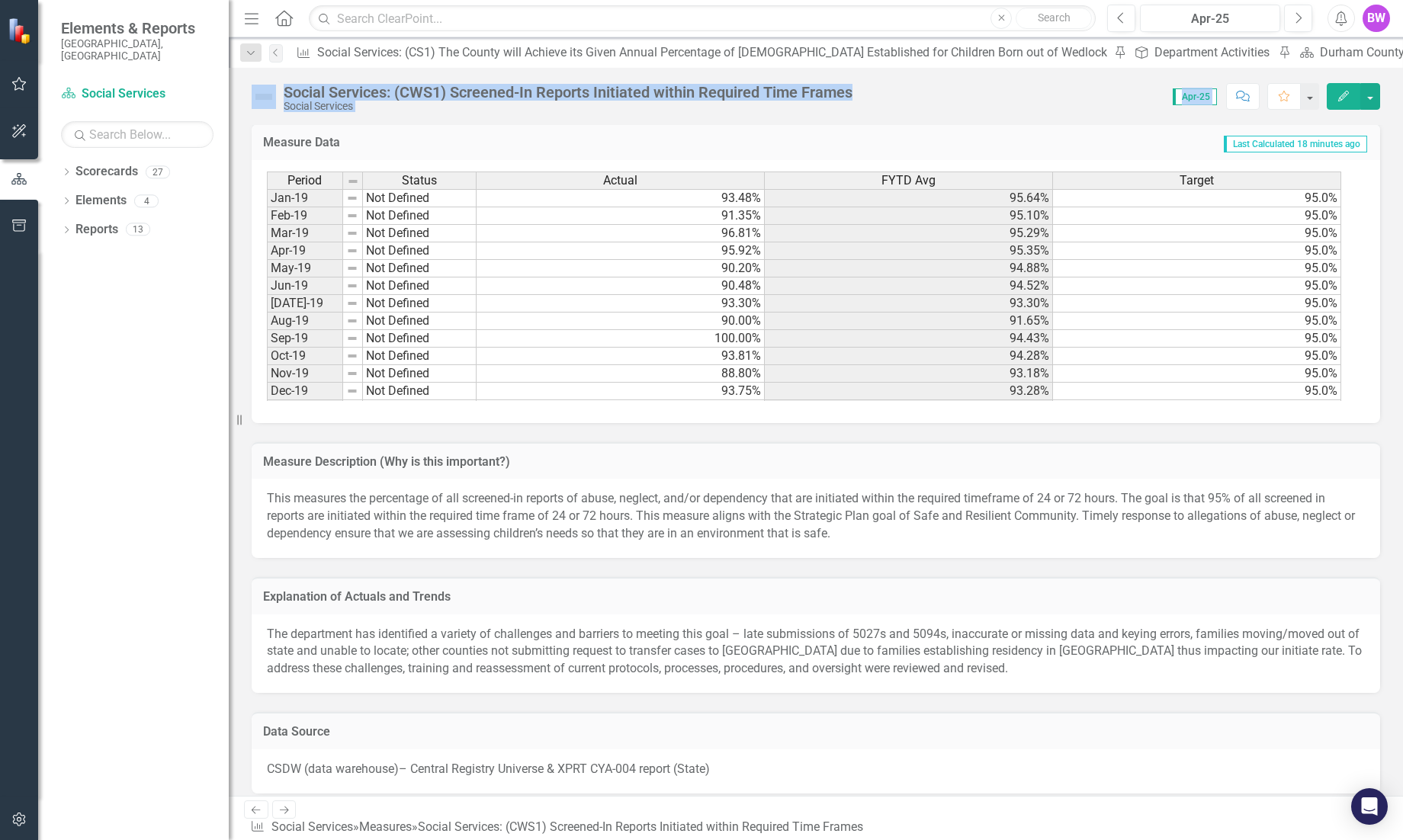 scroll, scrollTop: 632, scrollLeft: 0, axis: vertical 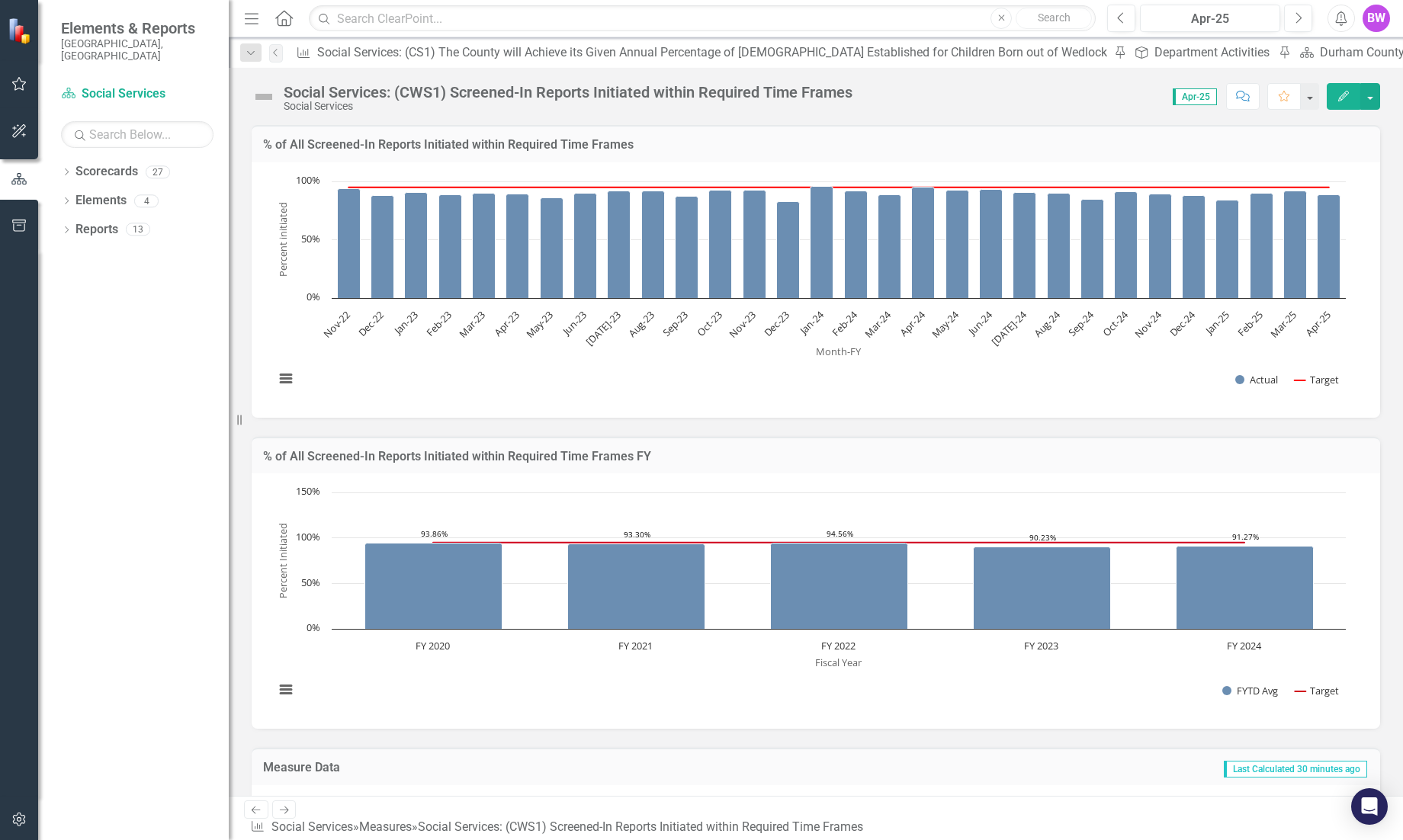 drag, startPoint x: 1174, startPoint y: 800, endPoint x: 1170, endPoint y: 672, distance: 128.06248 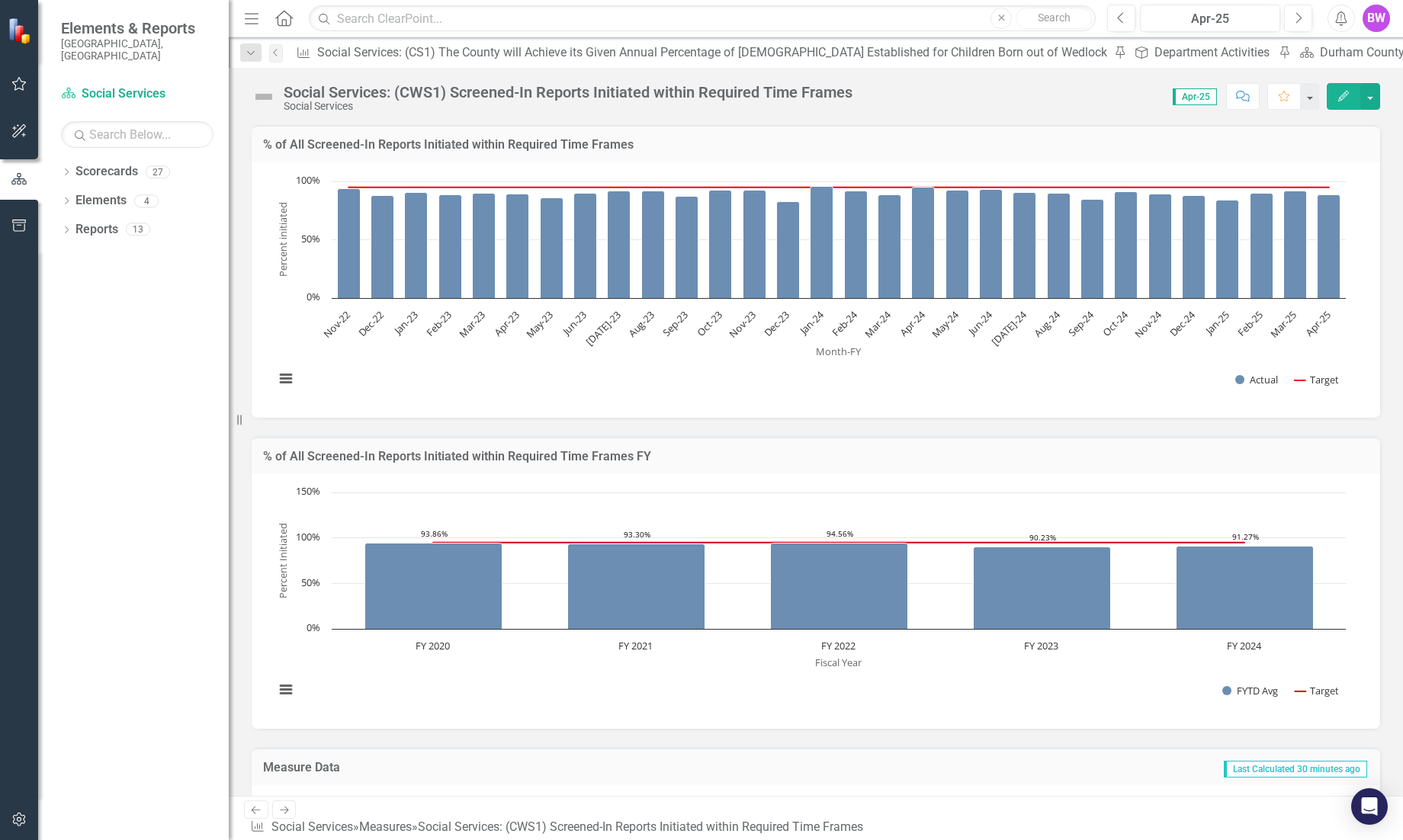 click on "% of All Screened-In Reports Initiated within Required Time Frames Chart Combination chart with 2 data series. The chart has 1 X axis displaying Month-FY.  The chart has 1 Y axis displaying Percent initiated. Data ranges from 82.4 to 95.7. Created with Highcharts 11.4.8 Month-FY Percent initiated Chart context menu Actual Target Nov-22 Dec-22 Jan-23 Feb-23 Mar-23 Apr-23 May-23 Jun-23 [DATE]-23 Aug-23 Sep-23 Oct-23 Nov-23 Dec-23 Jan-24 Feb-24 Mar-24 Apr-24 May-24 Jun-24 [DATE]-24 Aug-24 Sep-24 Oct-24 Nov-24 Dec-24 Jan-25 Feb-25 Mar-25 Apr-25 0% 50% 100% Target ​ Nov-22: 95.0% ​ End of interactive chart. % of All Screened-In Reports Initiated within Required Time Frames FY Chart Combination chart with 2 data series. The chart has 1 X axis displaying Fiscal Year.  The chart has 1 Y axis displaying Percent Initiated. Data ranges from 90.225 to 95. Created with Highcharts 11.4.8 Fiscal Year Percent Initiated Chart context menu 93.86% ​ 93.86% 93.30% ​ 93.30% 94.56% ​ 94.56% 90.23% ​ 90.23% 91.27% ​ 91.27%" at bounding box center [816, 812] 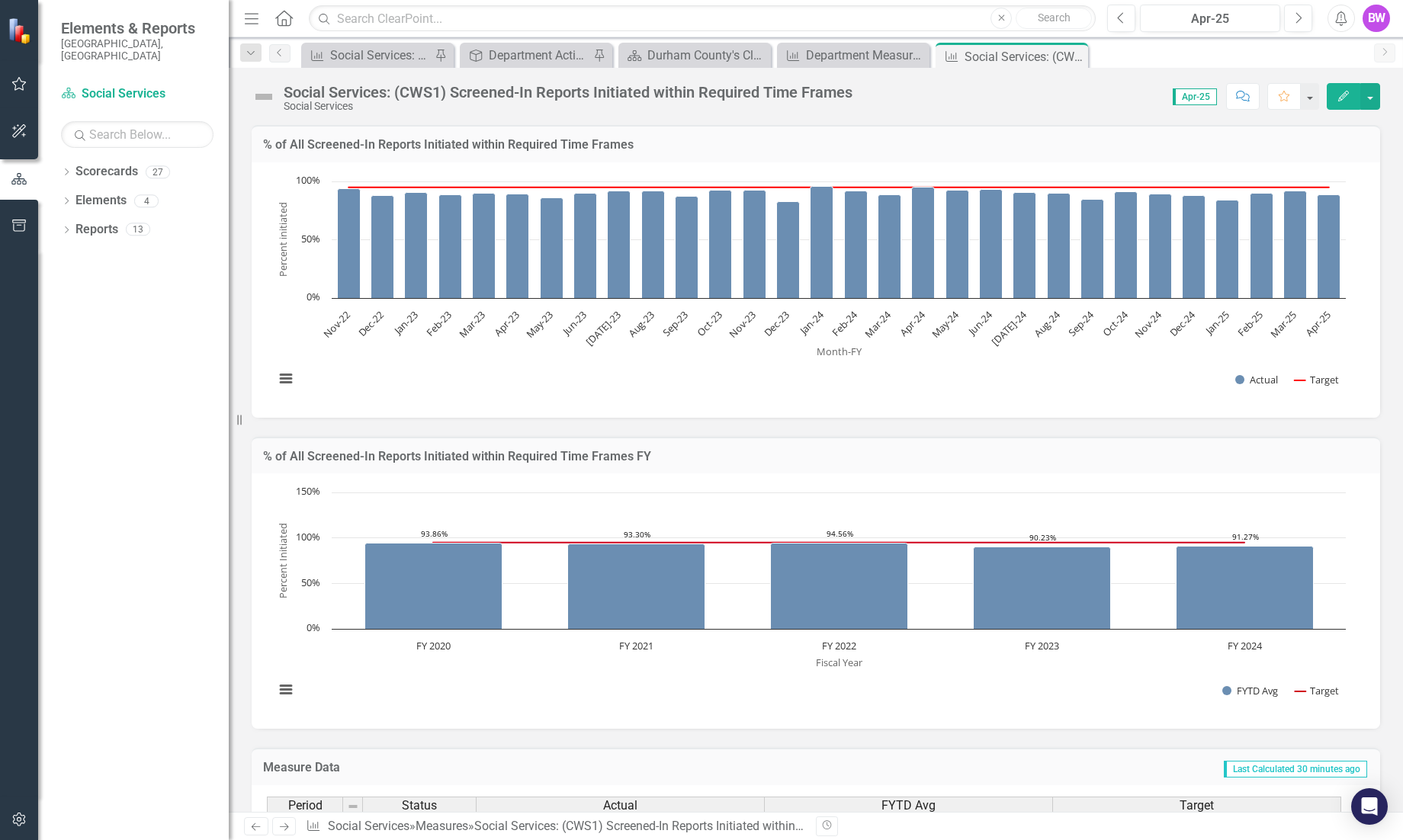 scroll, scrollTop: 0, scrollLeft: 0, axis: both 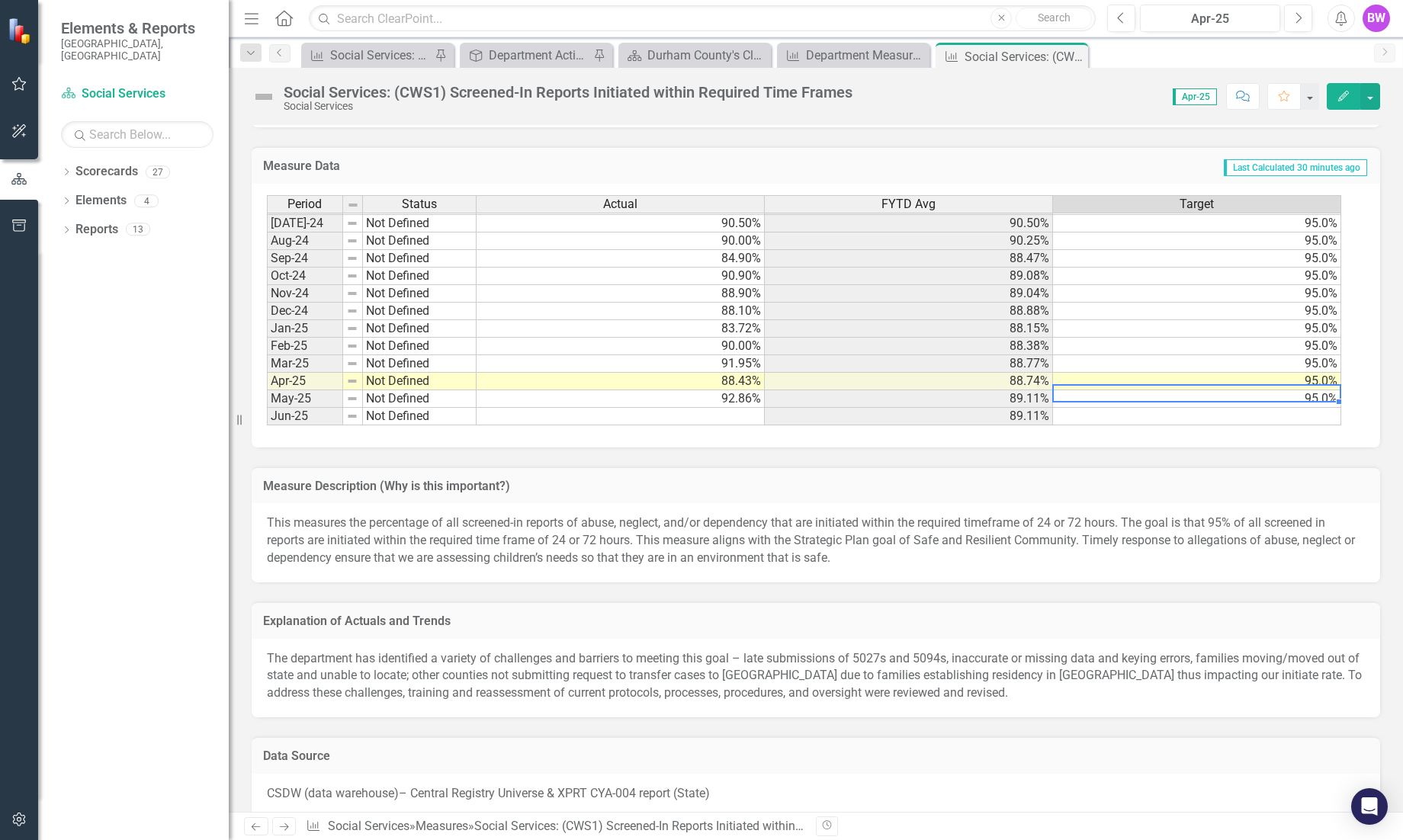 click on "95.0%" at bounding box center (1197, 399) 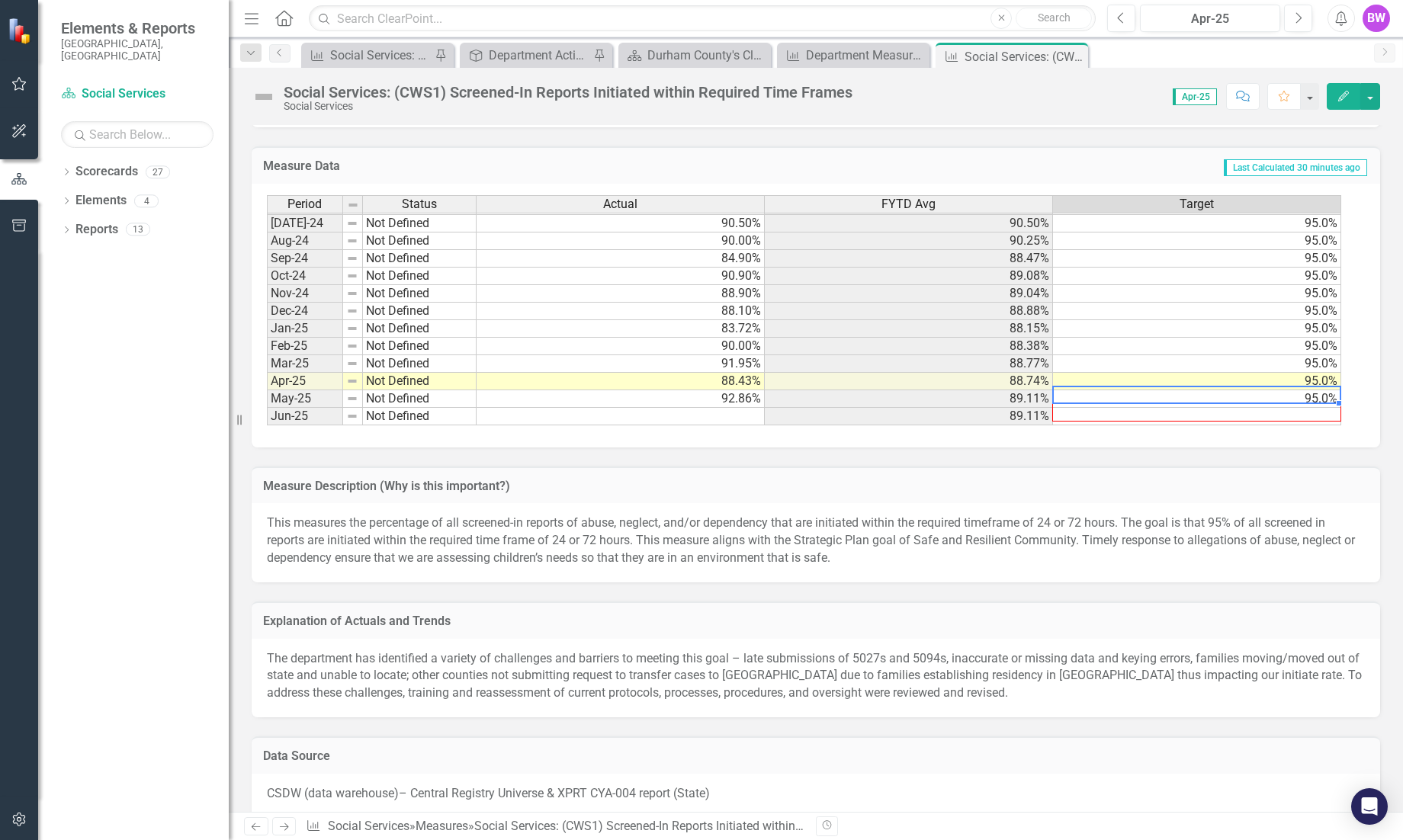 drag, startPoint x: 1337, startPoint y: 398, endPoint x: 1337, endPoint y: 412, distance: 14 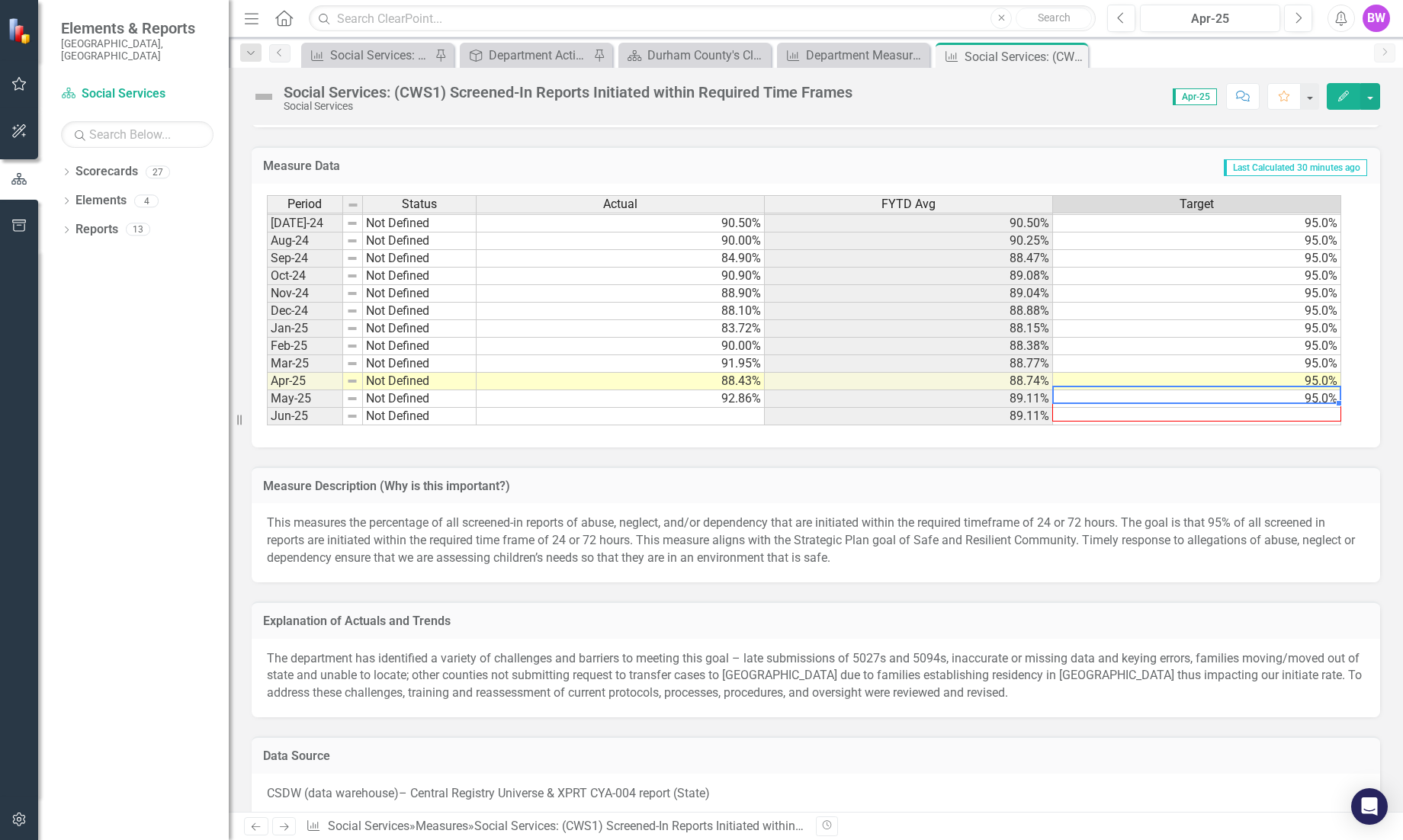 click on "Period Status Actual FYTD Avg Target Jun-23 Not Defined 89.80% 90.23% 95.0% Jul-23 Not Defined 91.80% 91.80% 95.0% Aug-23 Not Defined 91.80% 91.80% 95.0% Sep-23 Not Defined 87.50% 90.37% 95.0% Oct-23 Not Defined 92.80% 90.98% 95.0% Nov-23 Not Defined 92.70% 91.32% 95.0% Dec-23 Not Defined 82.40% 89.83% 95.0% Jan-24 Not Defined 95.70% 90.67% 95.0% Feb-24 Not Defined 91.80% 90.81% 95.0% Mar-24 Not Defined 88.60% 90.57% 95.0% Apr-24 Not Defined 94.90% 91.00% 95.0% May-24 Not Defined 92.20% 91.11% 95.0% Jun-24 Not Defined 93.00% 91.27% 95.0% Jul-24 Not Defined 90.50% 90.50% 95.0% Aug-24 Not Defined 90.00% 90.25% 95.0% Sep-24 Not Defined 84.90% 88.47% 95.0% Oct-24 Not Defined 90.90% 89.08% 95.0% Nov-24 Not Defined 88.90% 89.04% 95.0% Dec-24 Not Defined 88.10% 88.88% 95.0% Jan-25 Not Defined 83.72% 88.15% 95.0% Feb-25 Not Defined 90.00% 88.38% 95.0% Mar-25 Not Defined 91.95% 88.77% 95.0% Apr-25 Not Defined 88.43% 88.74% 95.0% May-25 Not Defined 92.86% 89.11% 95.0% Jun-25 Not Defined 89.11%" at bounding box center [267, 205] 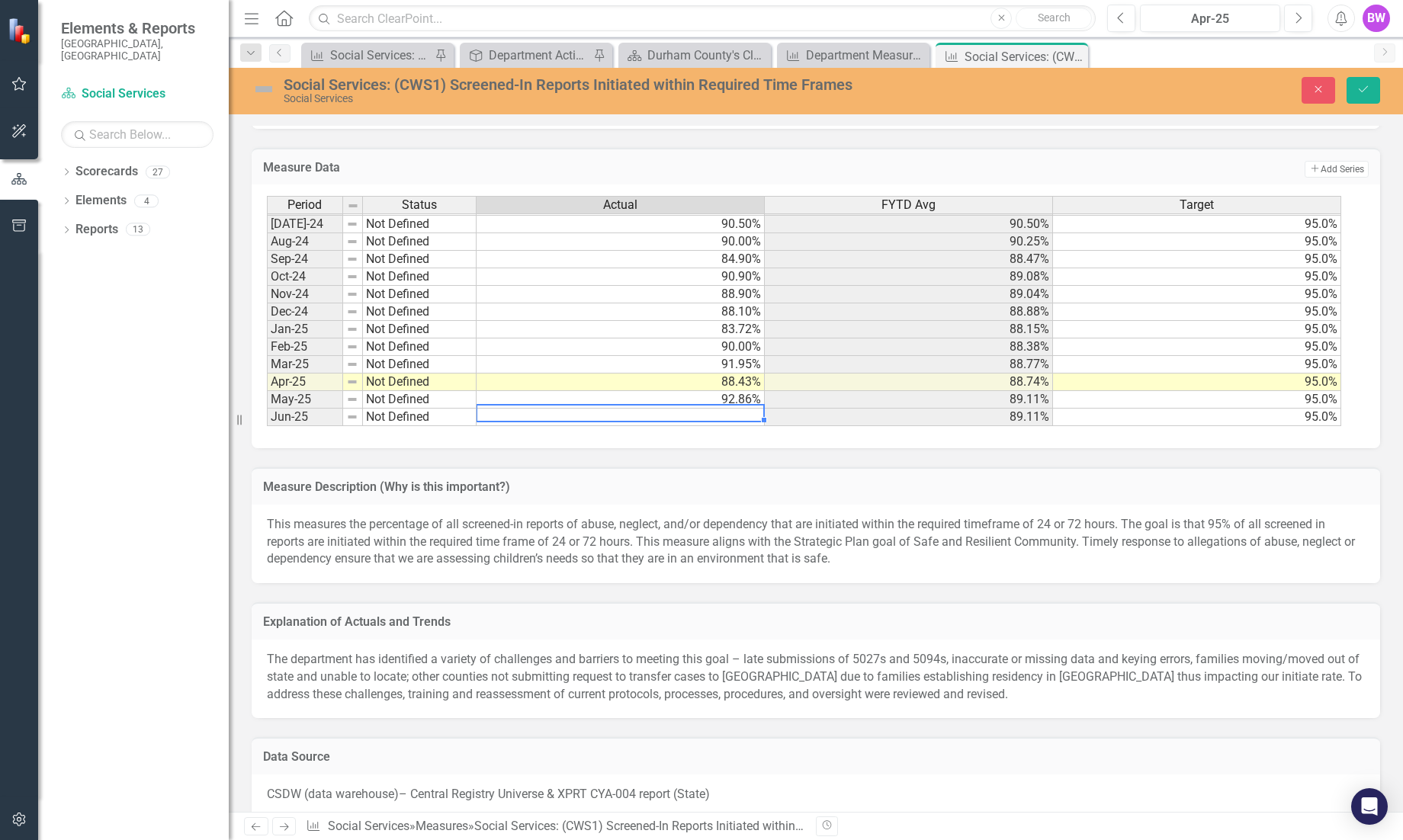 click at bounding box center [621, 417] 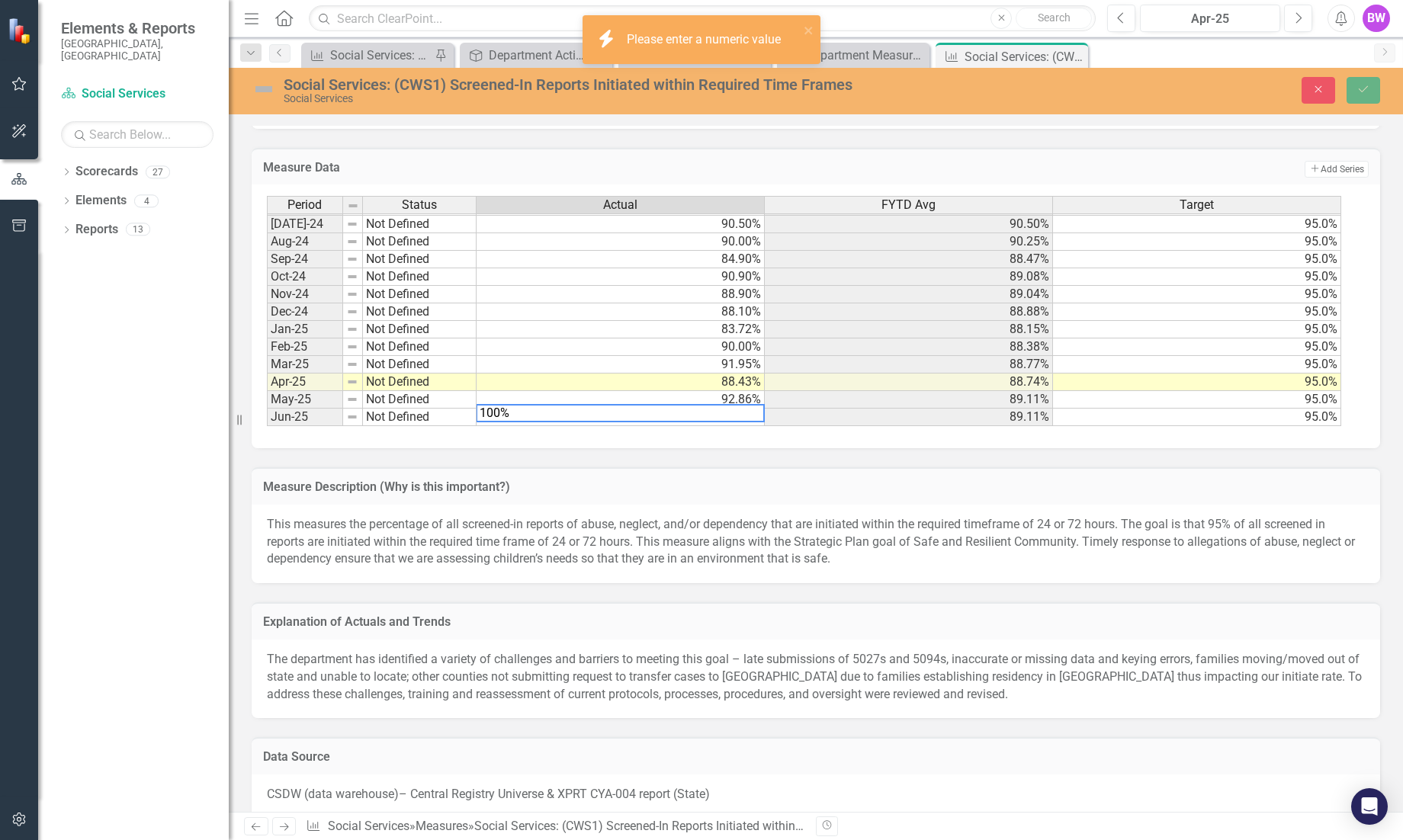 click on "Social Services: (CWS1) Screened-In Reports Initiated within Required Time Frames Social Services Close Save % of All Screened-In Reports Initiated within Required Time Frames Chart Combination chart with 2 data series. The chart has 1 X axis displaying Month-FY.  The chart has 1 Y axis displaying Percent initiated. Data ranges from 82.4 to 95.7. Created with Highcharts 11.4.8 Month-FY Percent initiated Chart context menu Actual Target Nov-22 Dec-22 Jan-23 Feb-23 Mar-23 Apr-23 May-23 Jun-23 Jul-23 Aug-23 Sep-23 Oct-23 Nov-23 Dec-23 Jan-24 Feb-24 Mar-24 Apr-24 May-24 Jun-24 Jul-24 Aug-24 Sep-24 Oct-24 Nov-24 Dec-24 Jan-25 Feb-25 Mar-25 Apr-25 0% 50% 100% Target ​ Nov-22: 95.0% ​ End of interactive chart. % of All Screened-In Reports Initiated within Required Time Frames FY Chart Combination chart with 2 data series. The chart has 1 X axis displaying Fiscal Year.  The chart has 1 Y axis displaying Percent Initiated. Data ranges from 90.225 to 95. Created with Highcharts 11.4.8 Fiscal Year Percent Initiated" at bounding box center [816, 440] 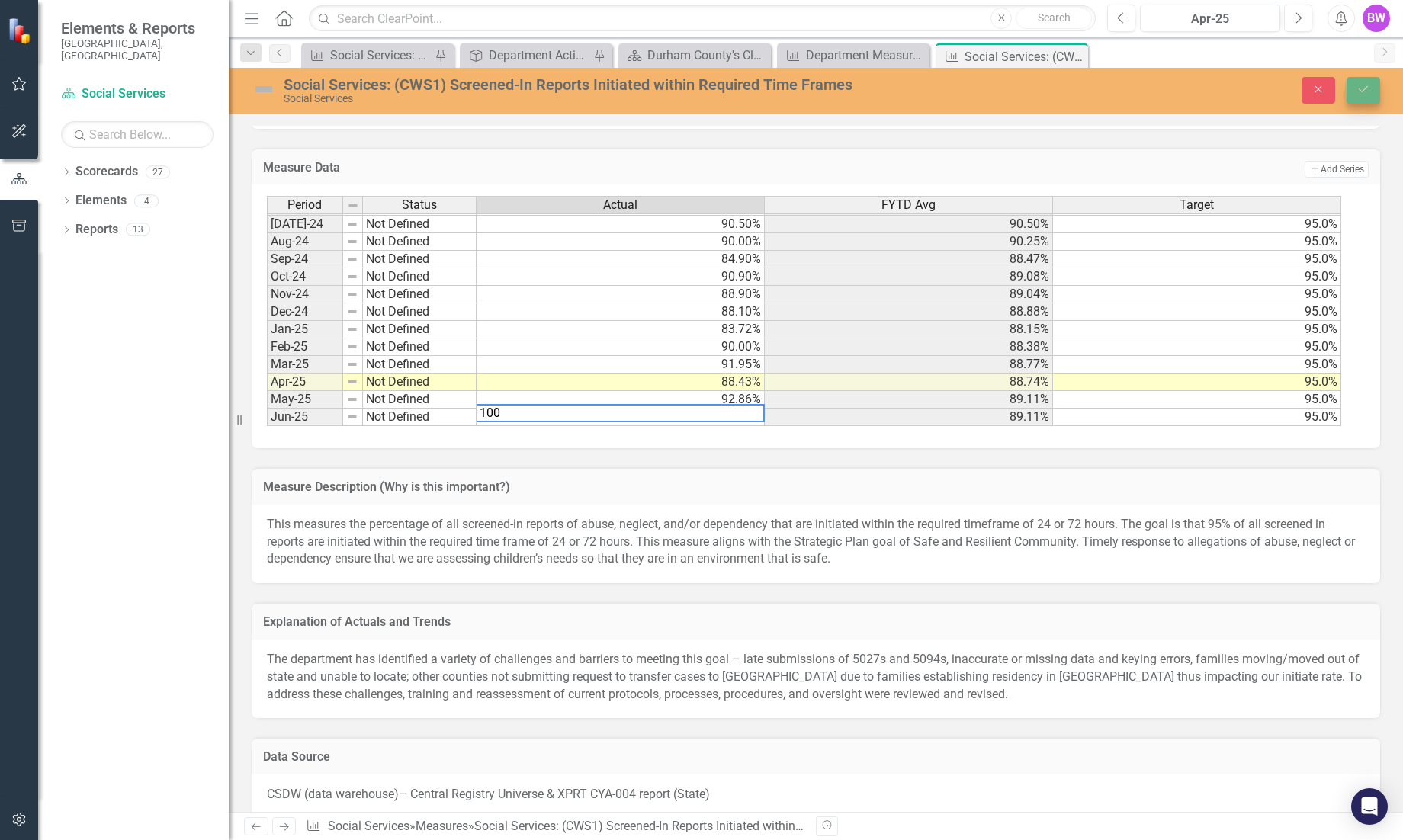 type on "100" 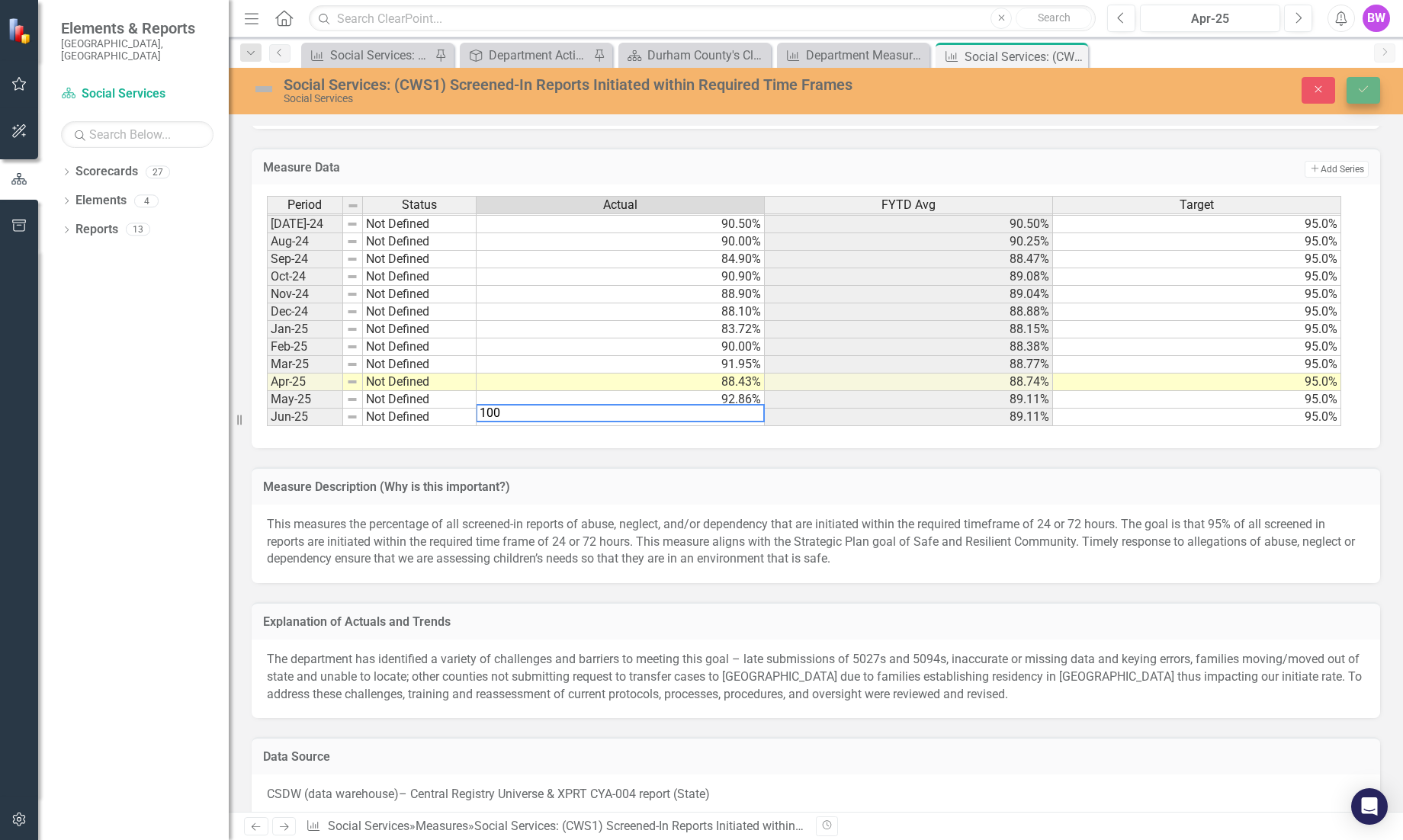 click on "Save" at bounding box center [1363, 90] 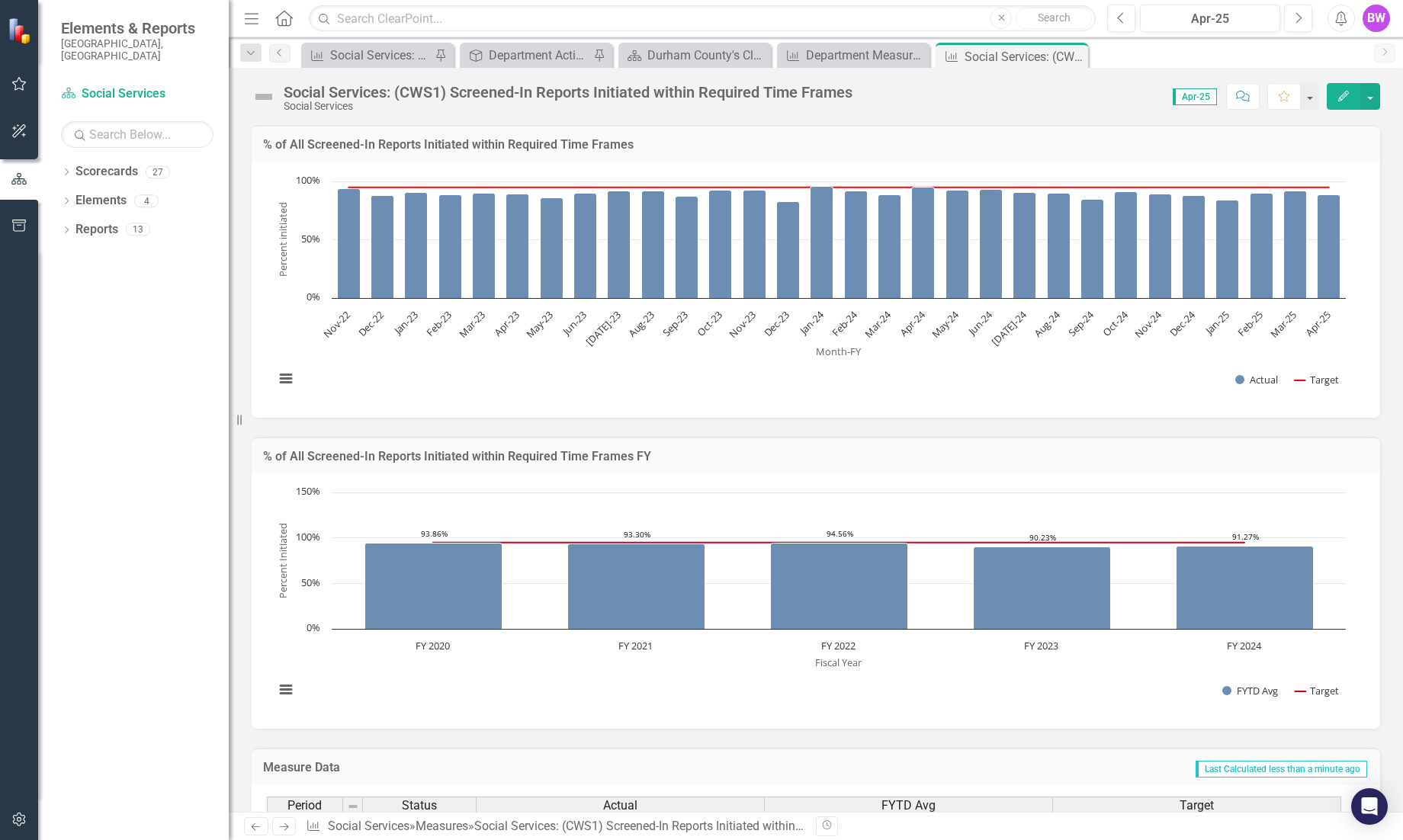 scroll, scrollTop: 601, scrollLeft: 0, axis: vertical 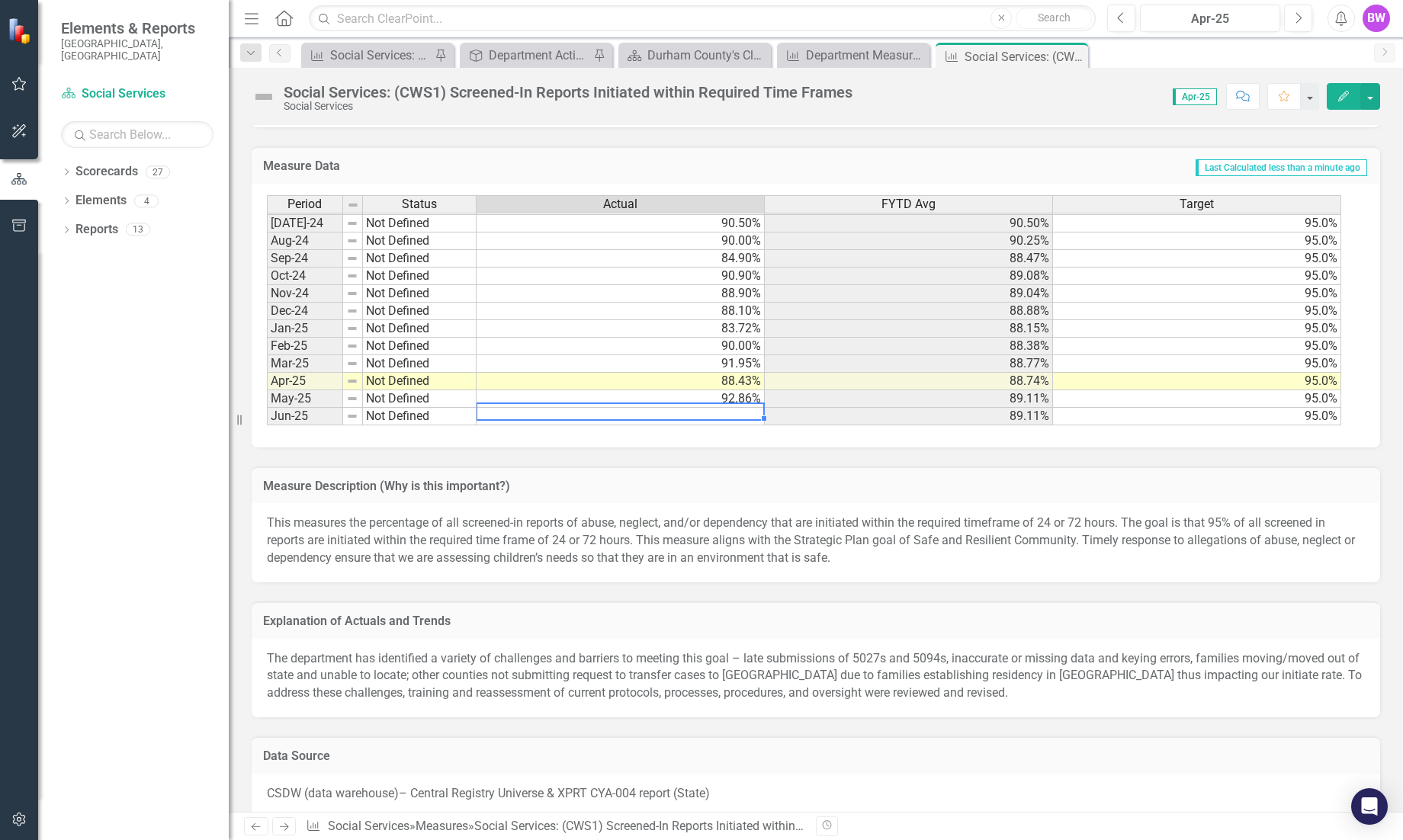 click at bounding box center [621, 416] 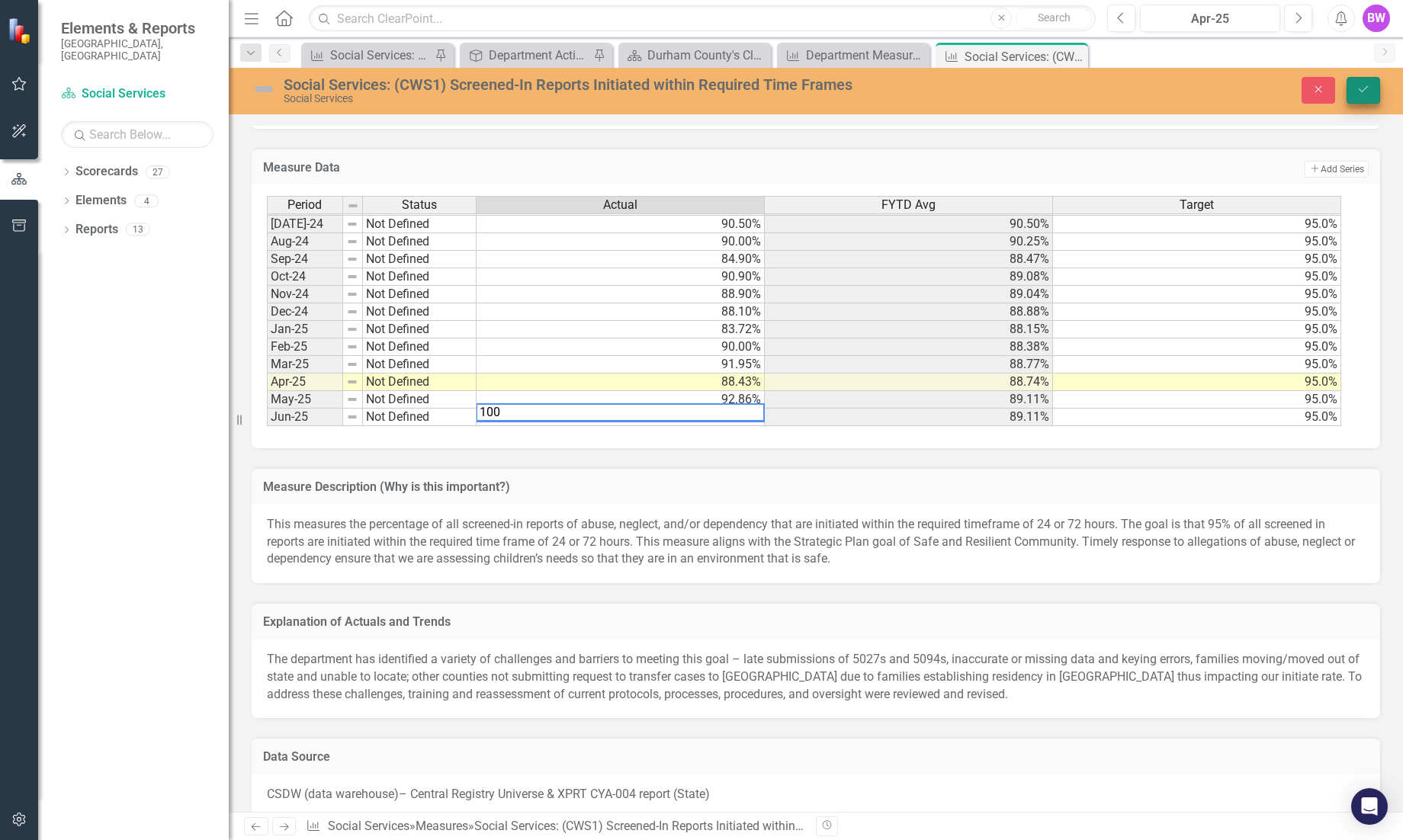 type on "100" 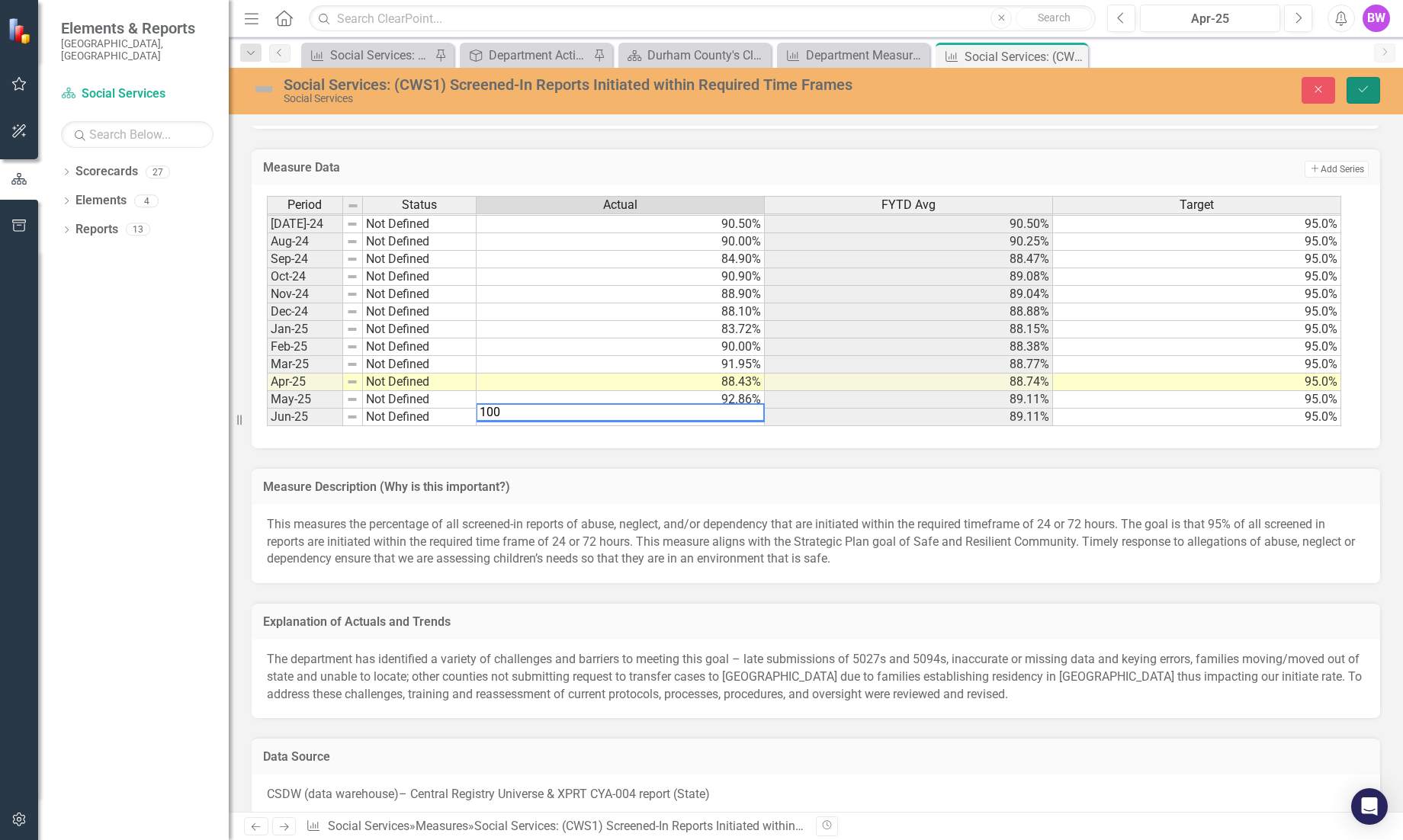 click on "Save" 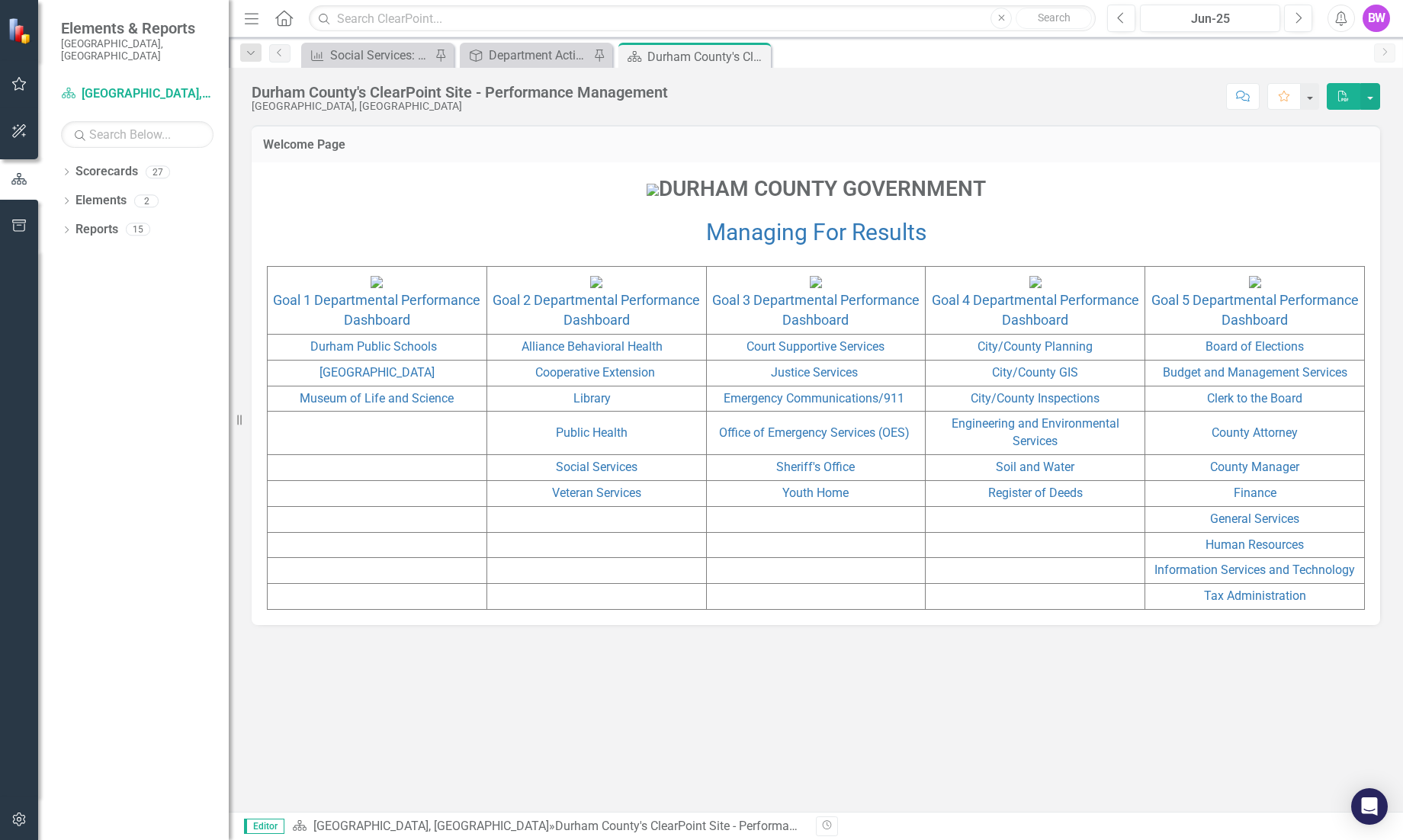 scroll, scrollTop: 0, scrollLeft: 0, axis: both 